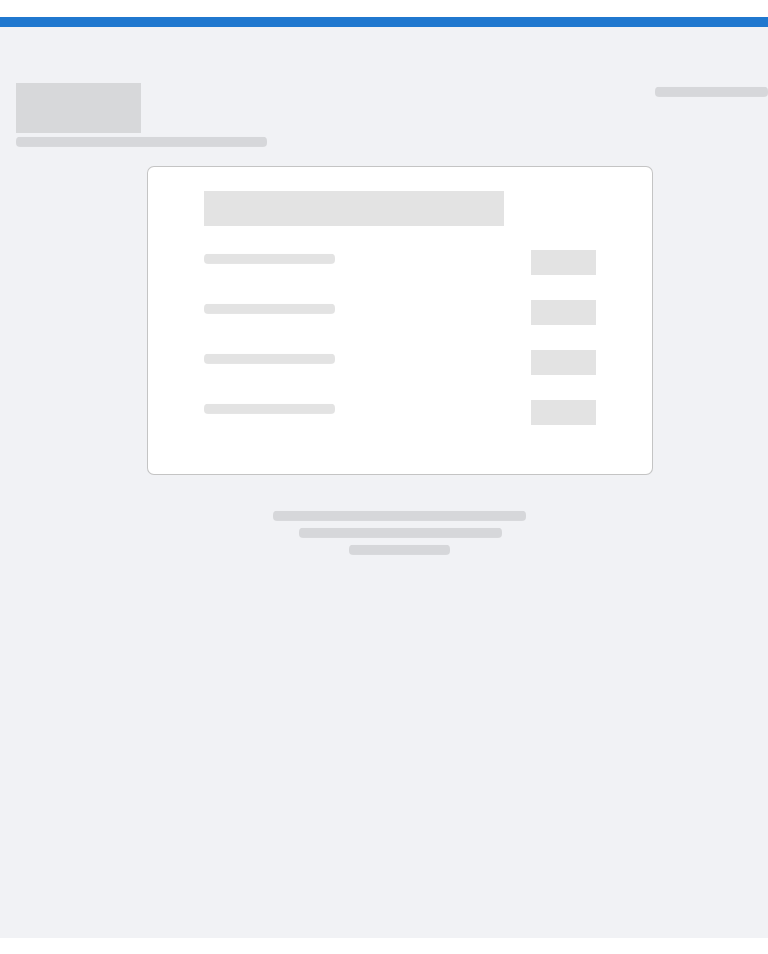 scroll, scrollTop: 0, scrollLeft: 0, axis: both 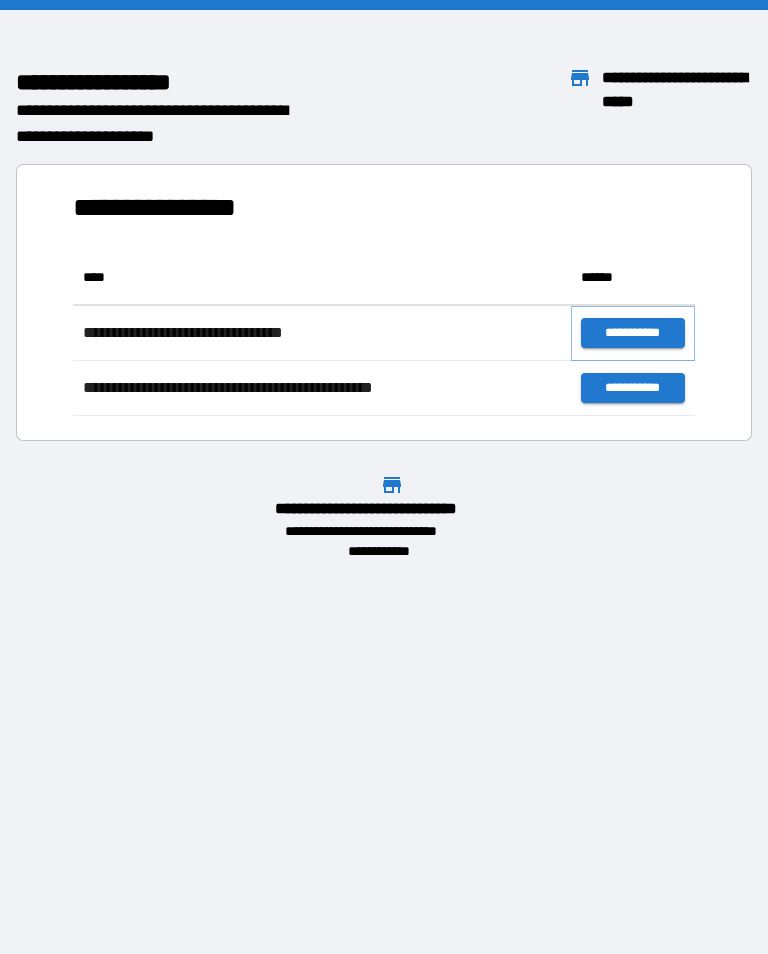 click on "**********" at bounding box center [633, 333] 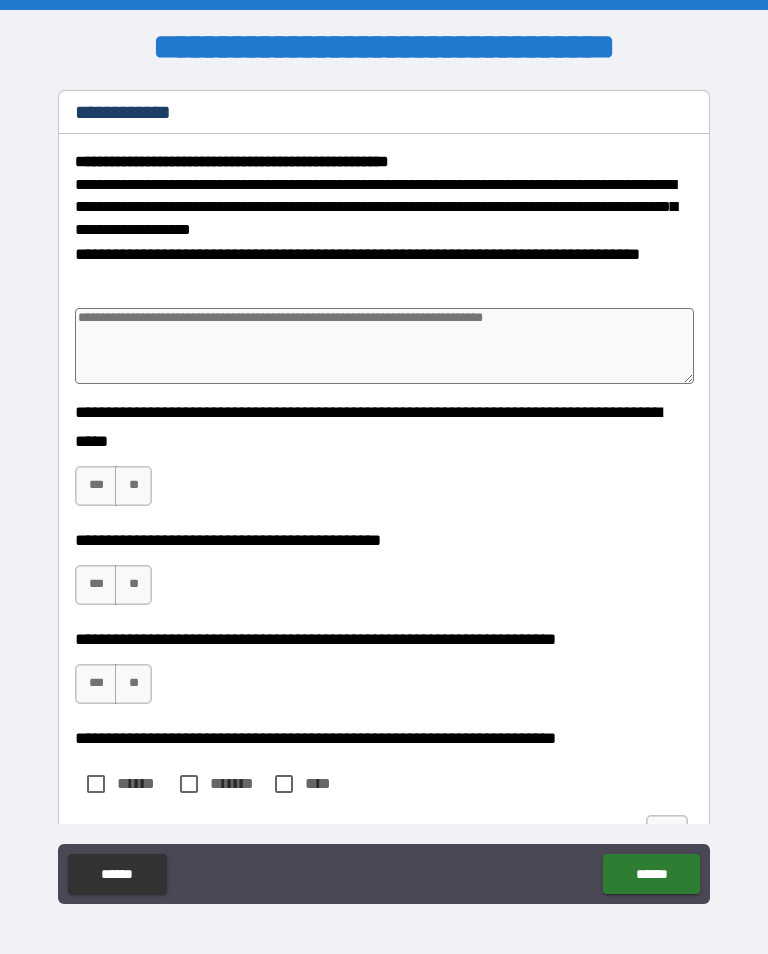 click on "**" at bounding box center (133, 486) 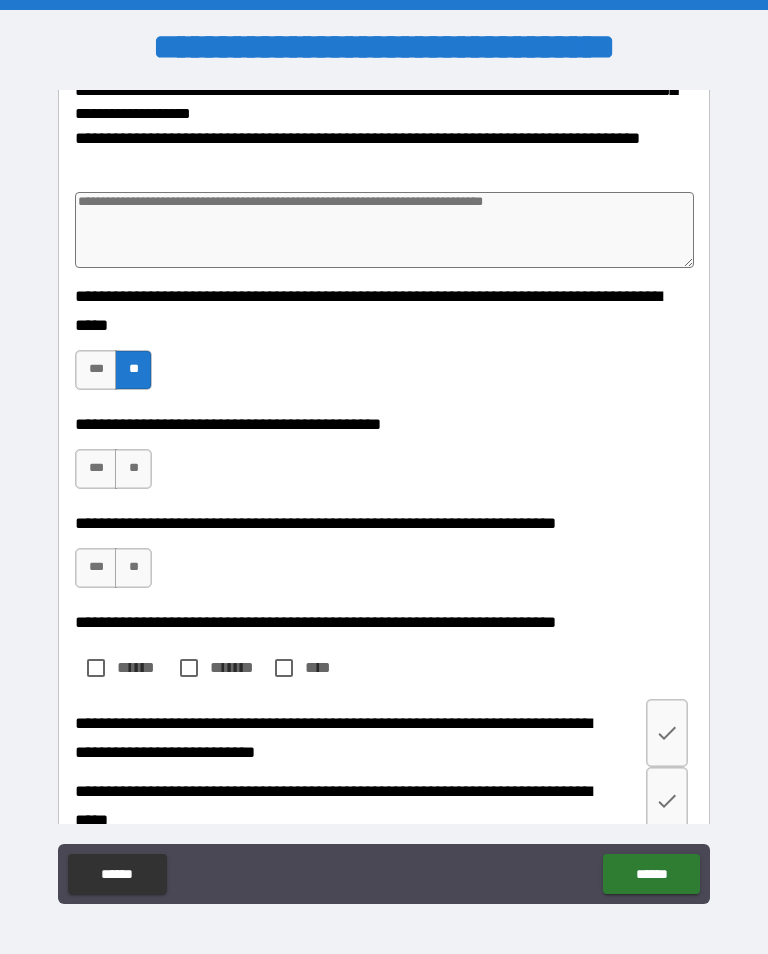 scroll, scrollTop: 118, scrollLeft: 0, axis: vertical 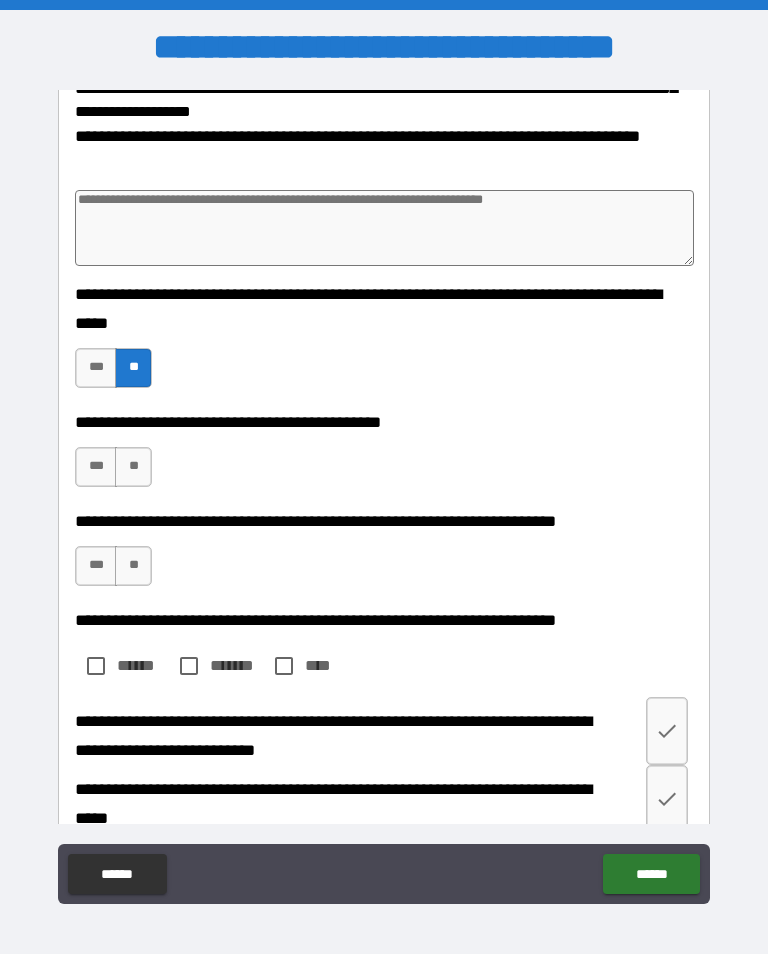 click on "**" at bounding box center (133, 566) 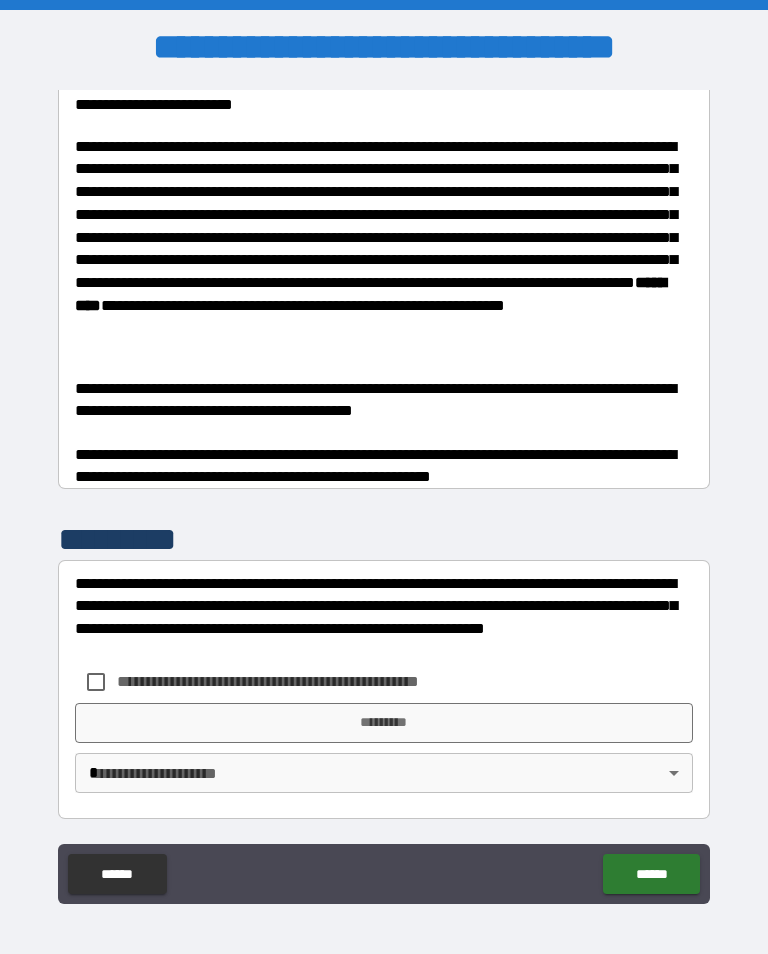 scroll, scrollTop: 1355, scrollLeft: 0, axis: vertical 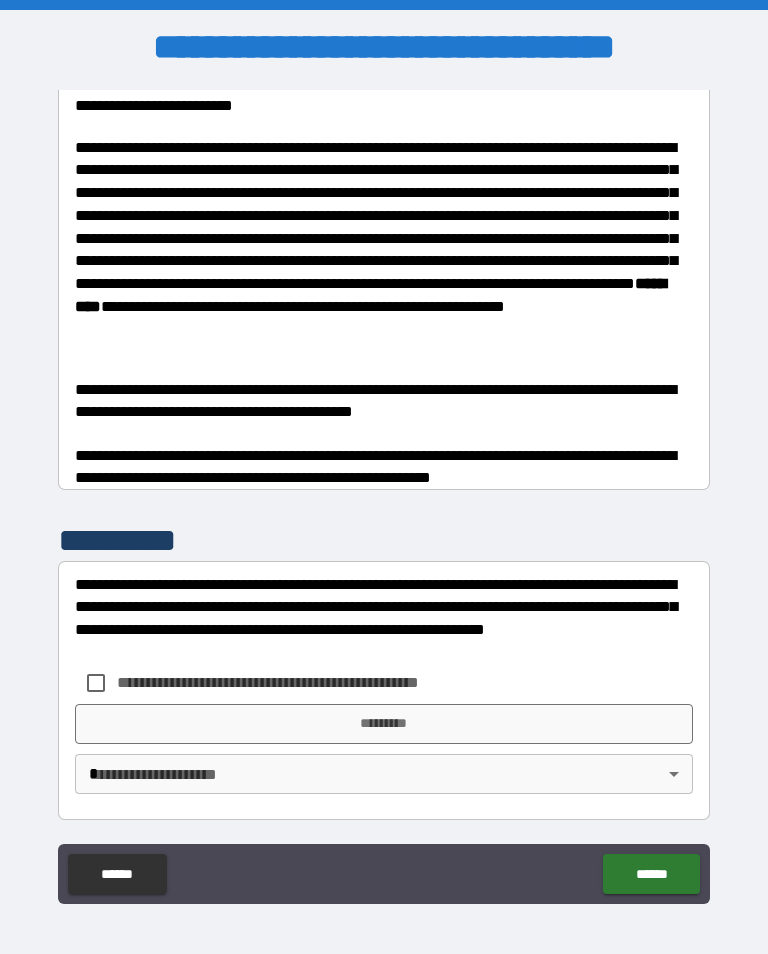 click on "*********" at bounding box center [384, 724] 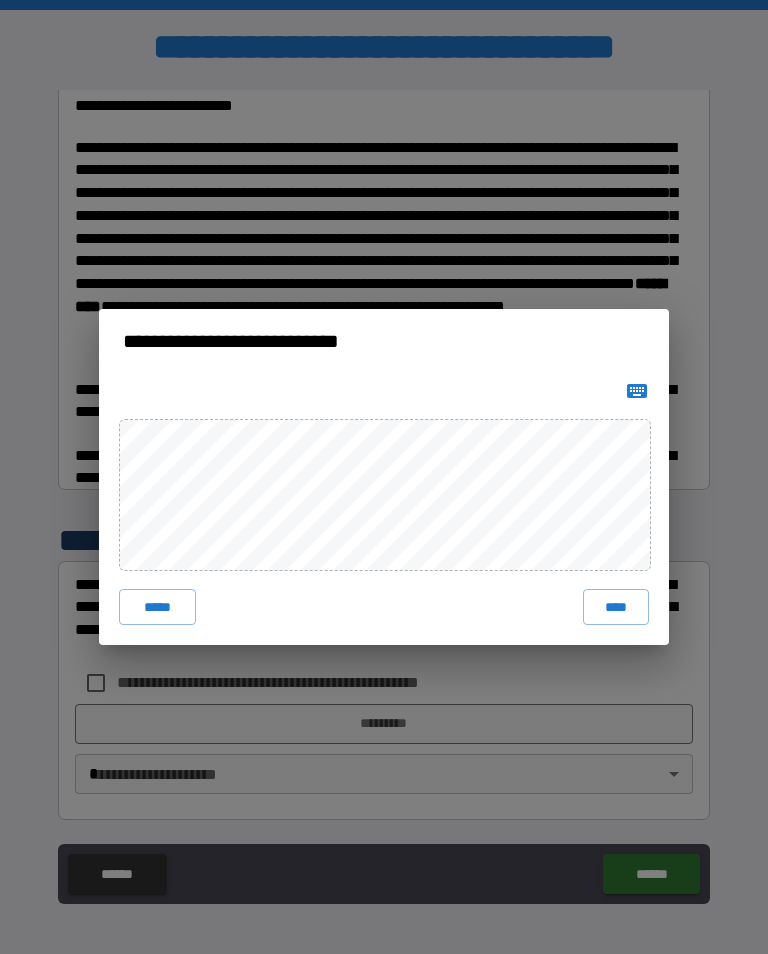 click on "****" at bounding box center (616, 607) 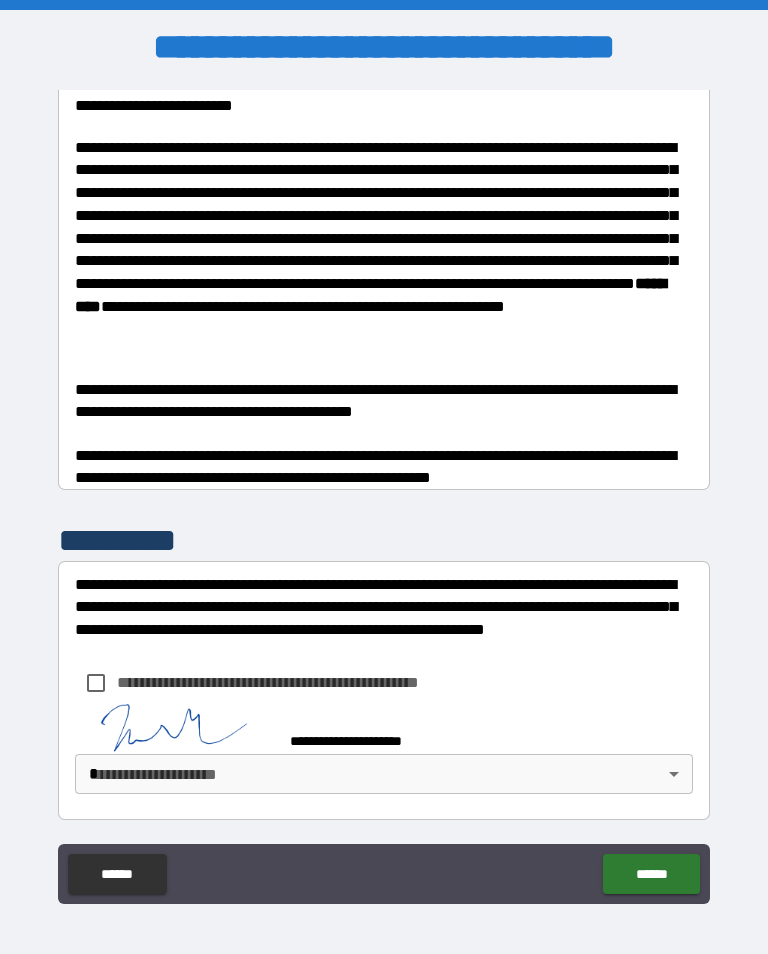 scroll, scrollTop: 1345, scrollLeft: 0, axis: vertical 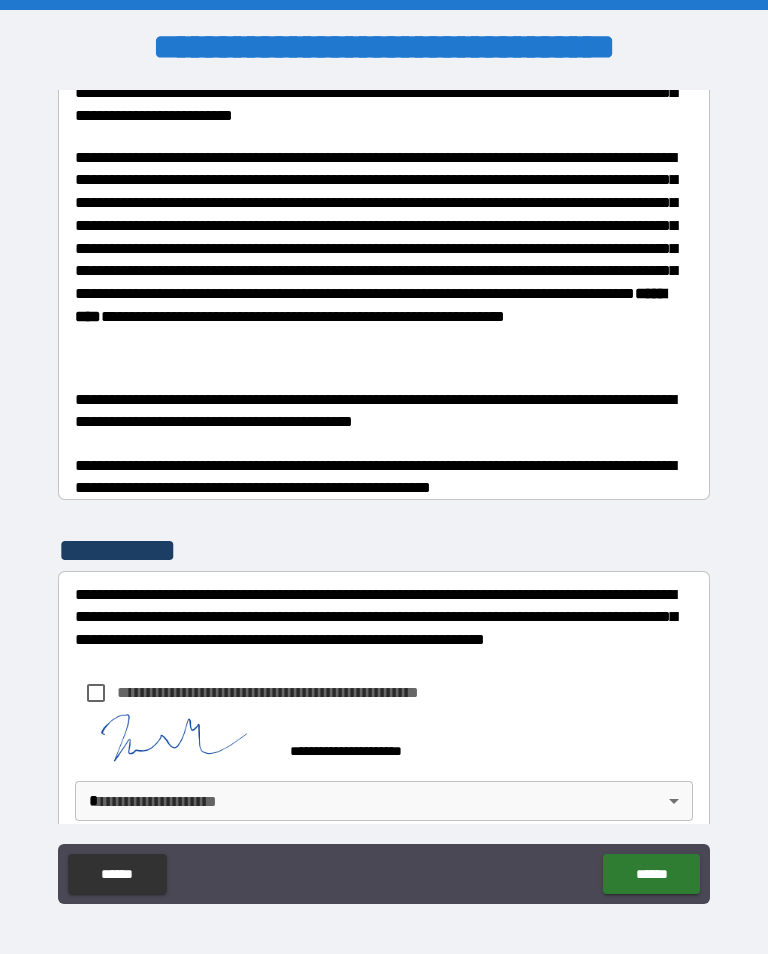 click on "******" at bounding box center [651, 874] 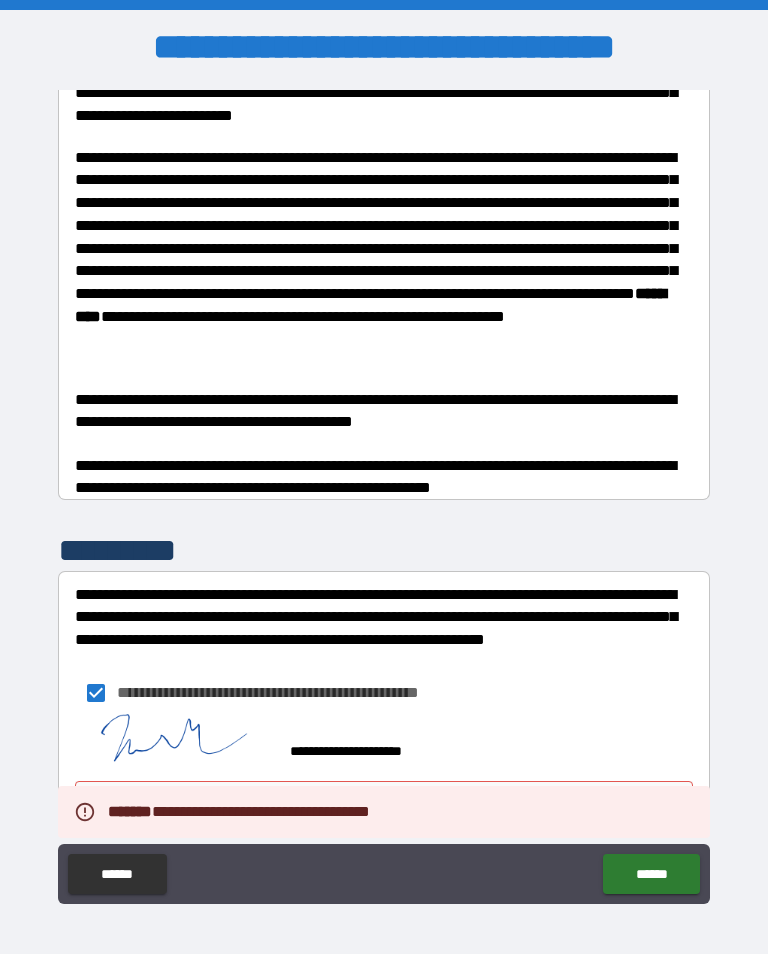 click on "******" at bounding box center [651, 874] 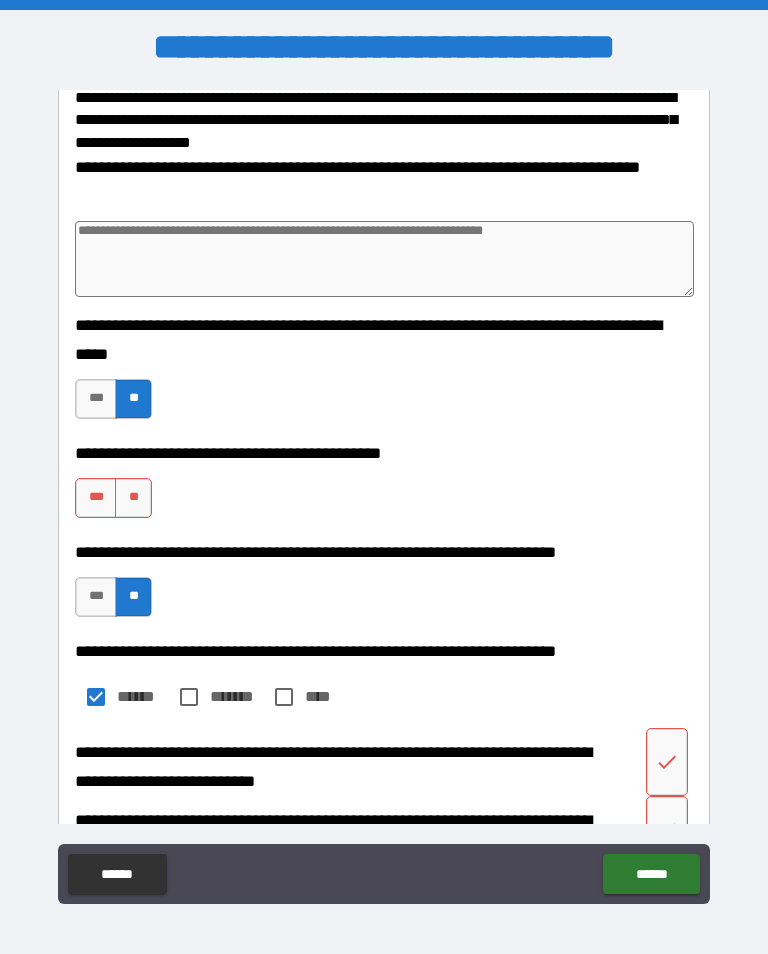 scroll, scrollTop: 88, scrollLeft: 0, axis: vertical 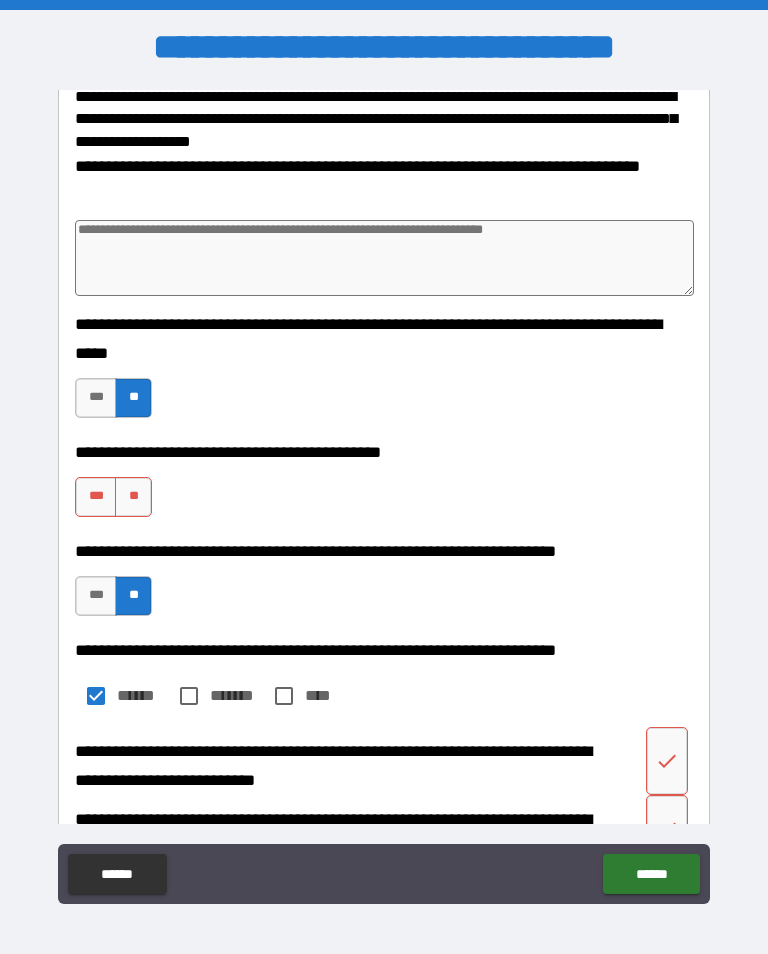 click on "**" at bounding box center [133, 497] 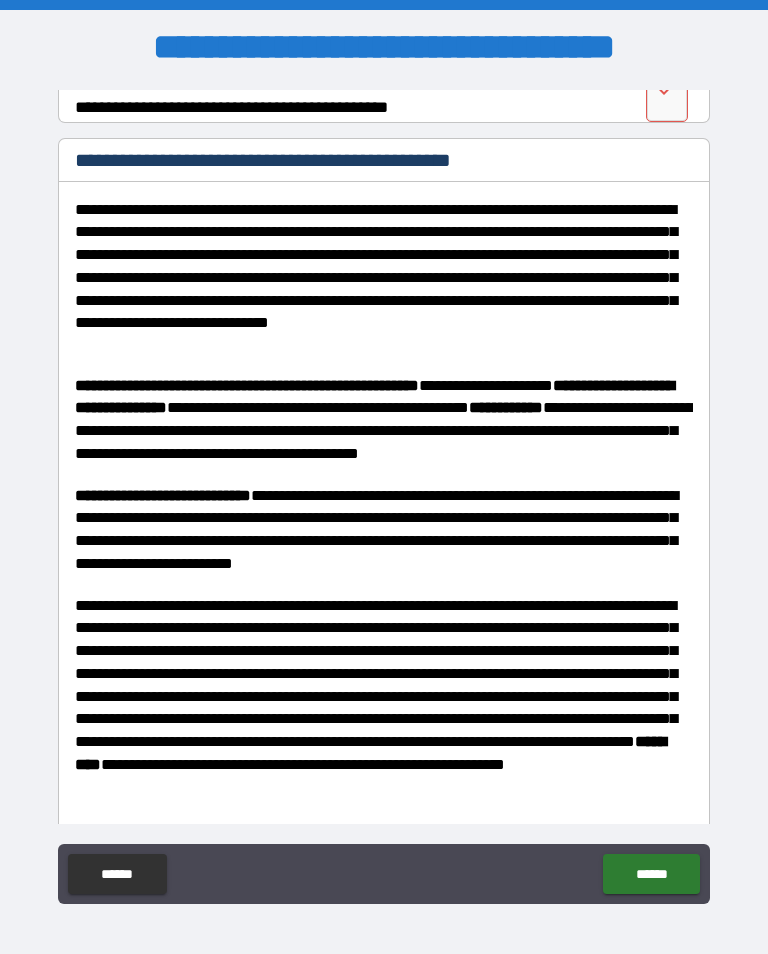 click on "******" at bounding box center [651, 874] 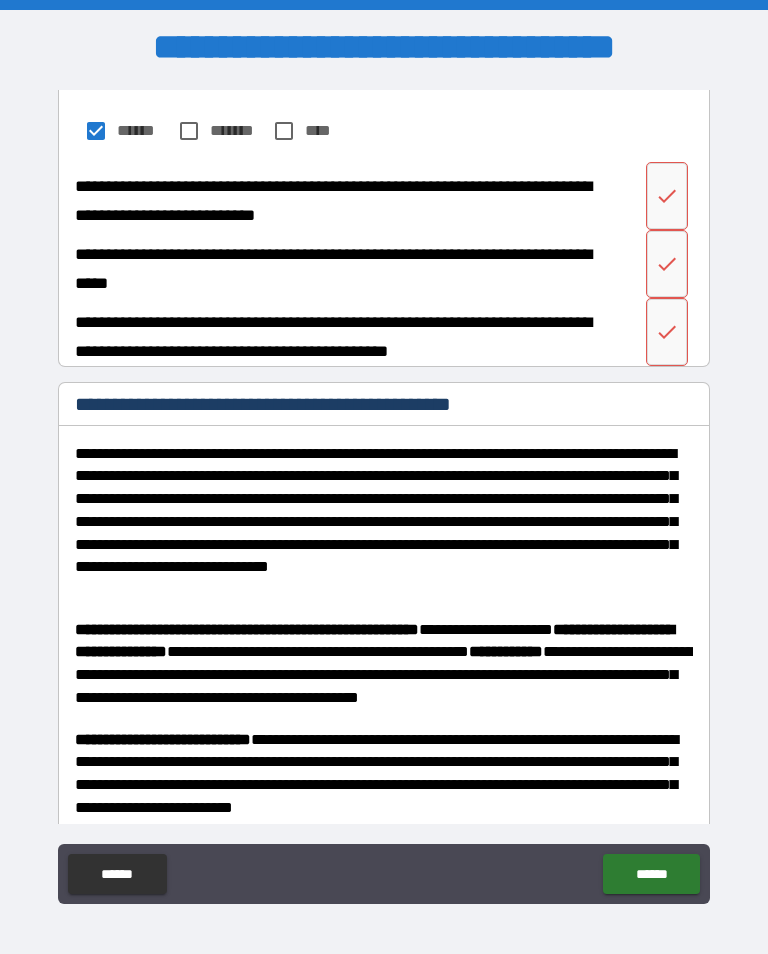 scroll, scrollTop: 639, scrollLeft: 0, axis: vertical 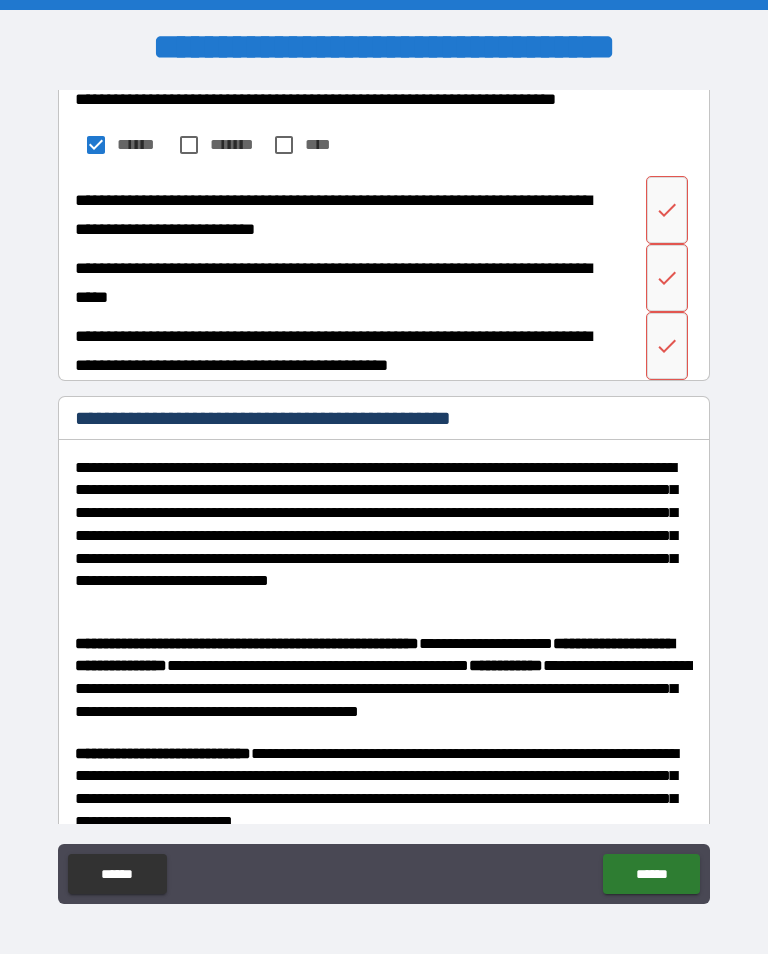 click 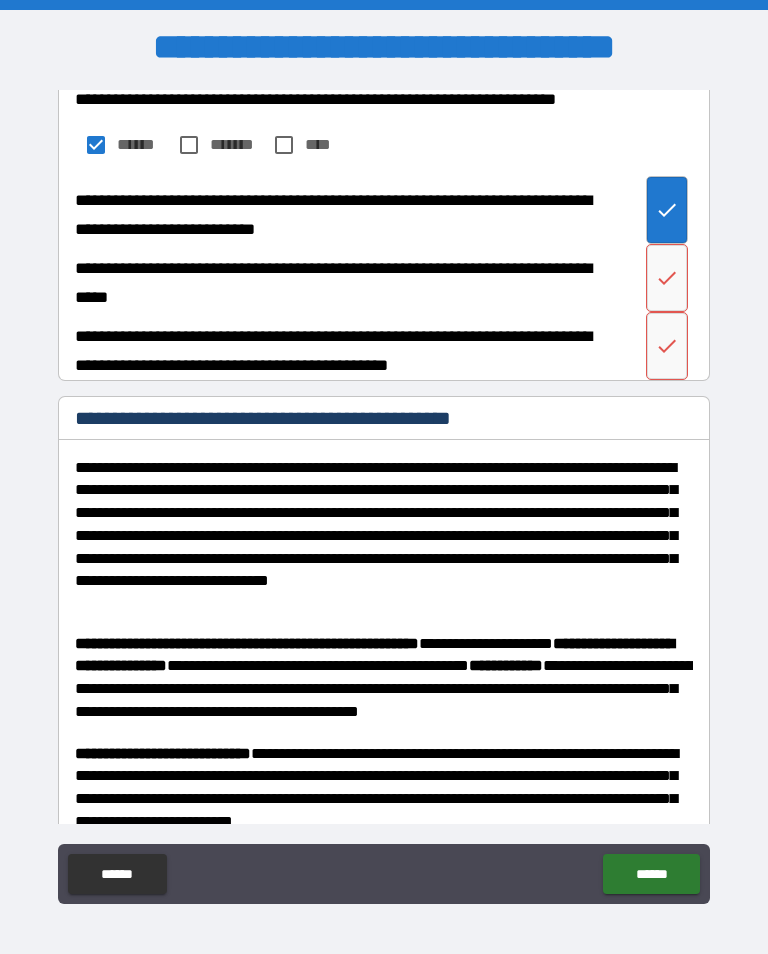 click 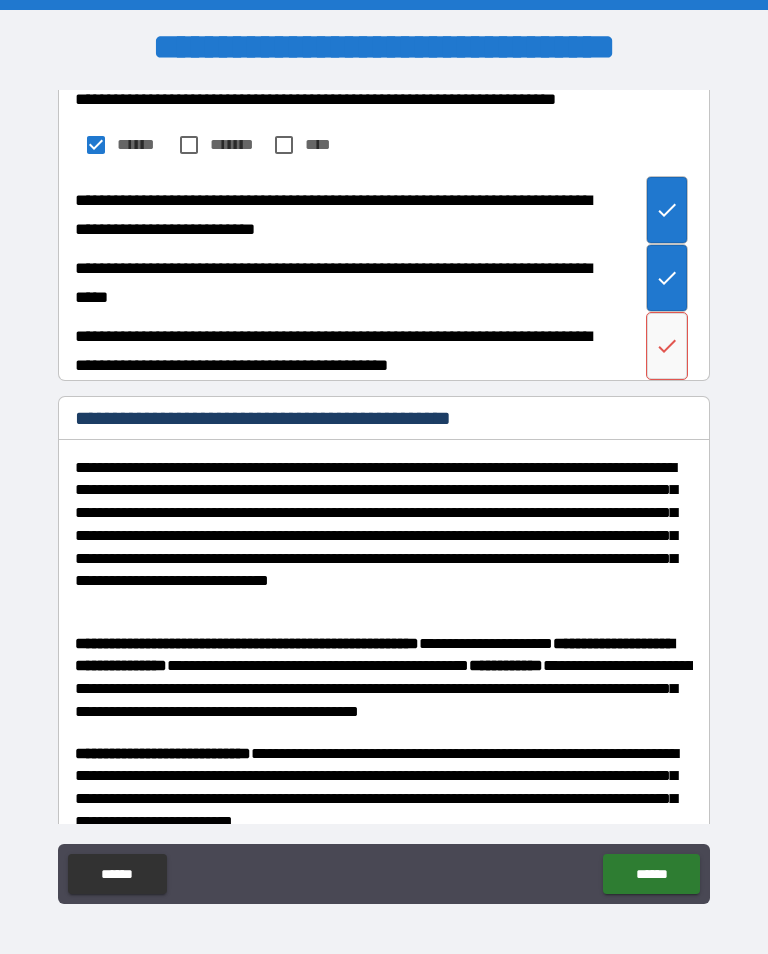 click 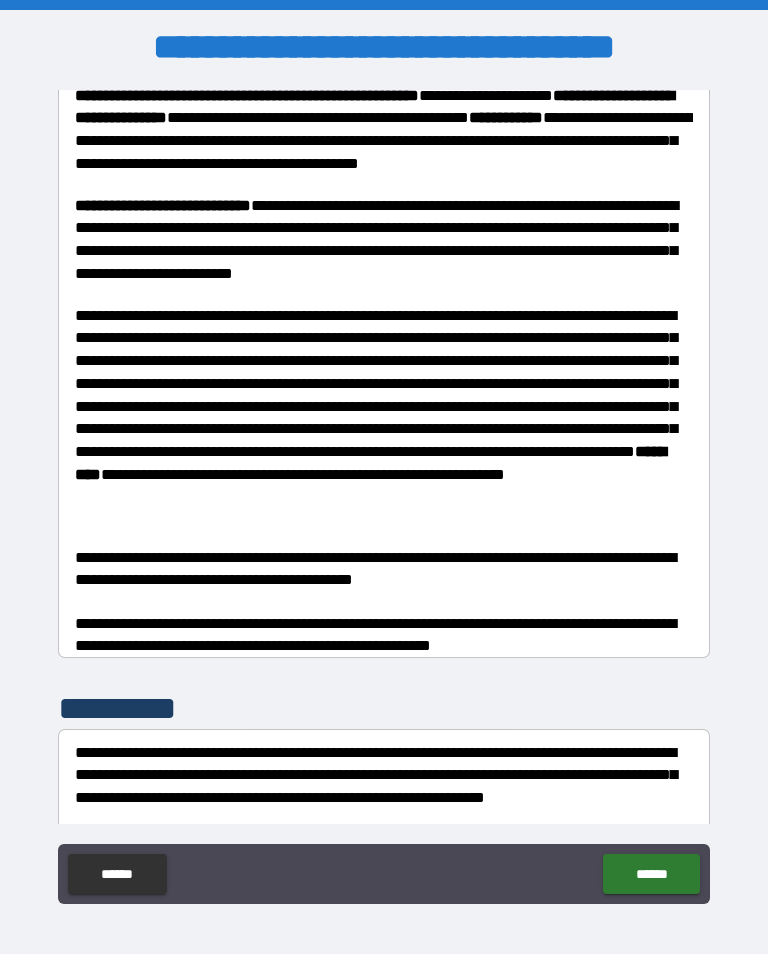 click on "******" at bounding box center (651, 874) 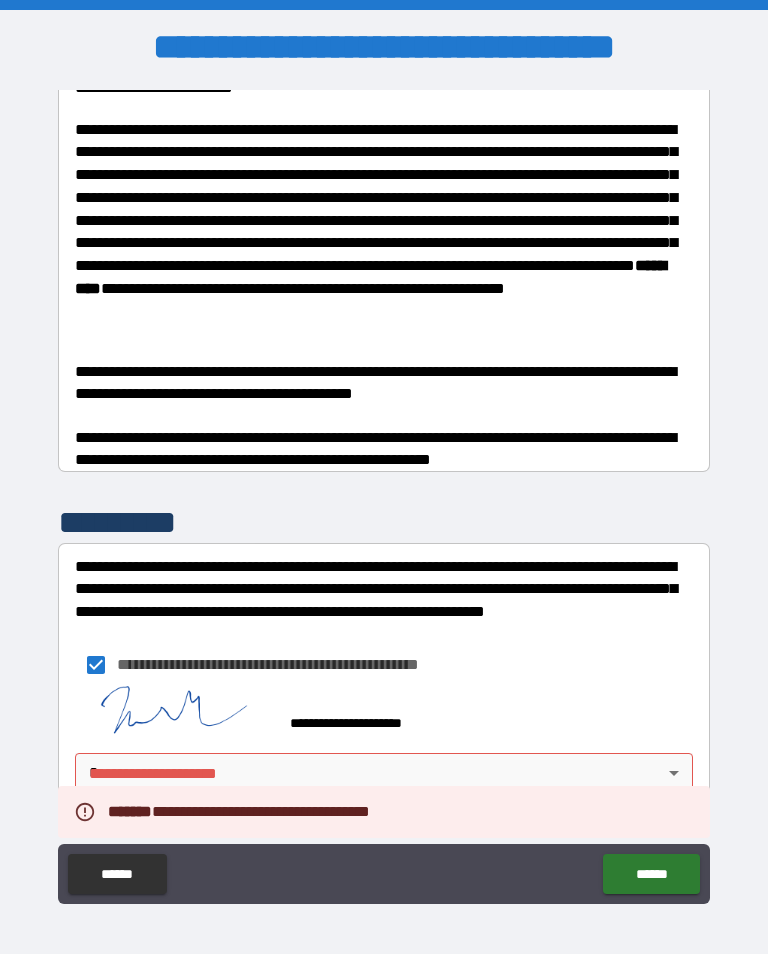 scroll, scrollTop: 1372, scrollLeft: 0, axis: vertical 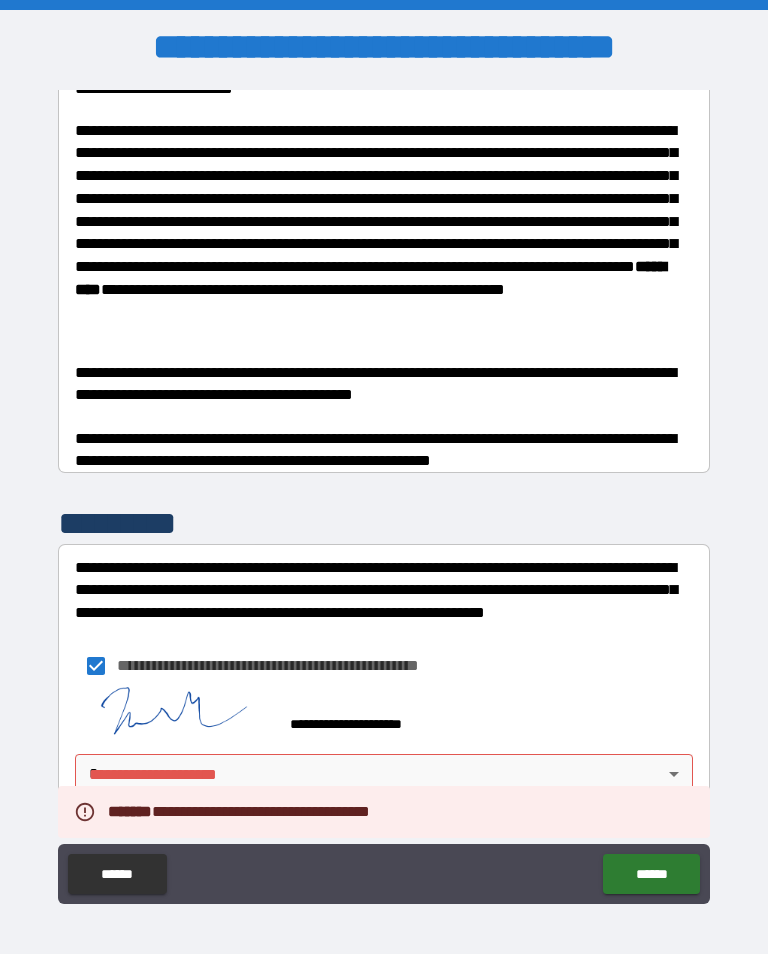 click on "**********" at bounding box center [384, 492] 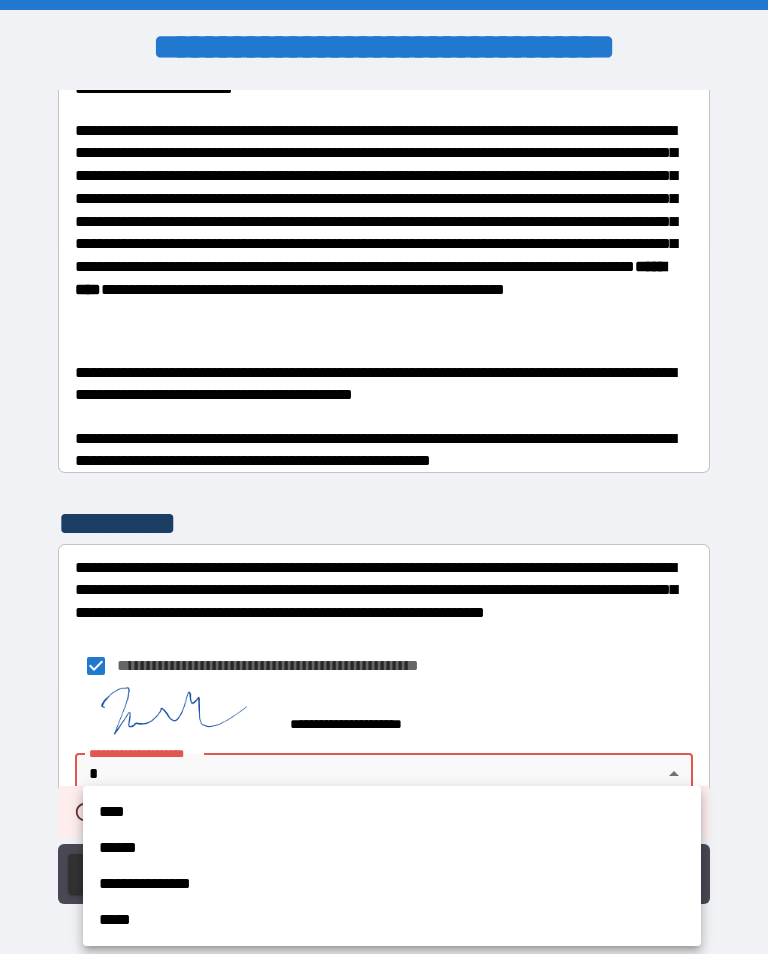 click on "**********" at bounding box center (392, 884) 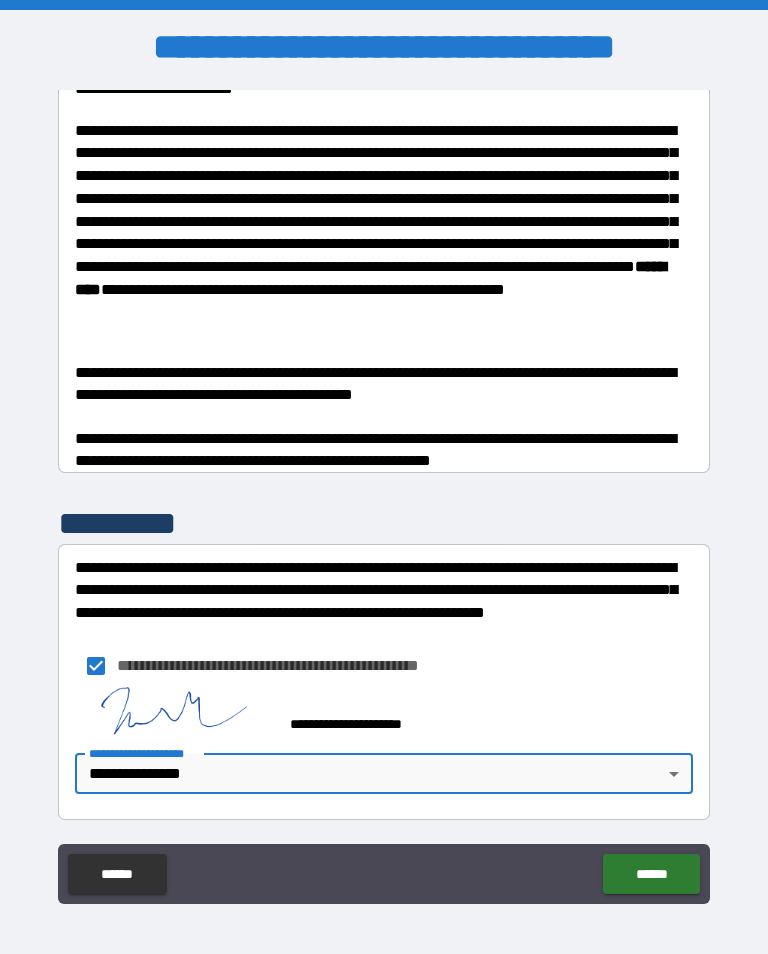 type on "*" 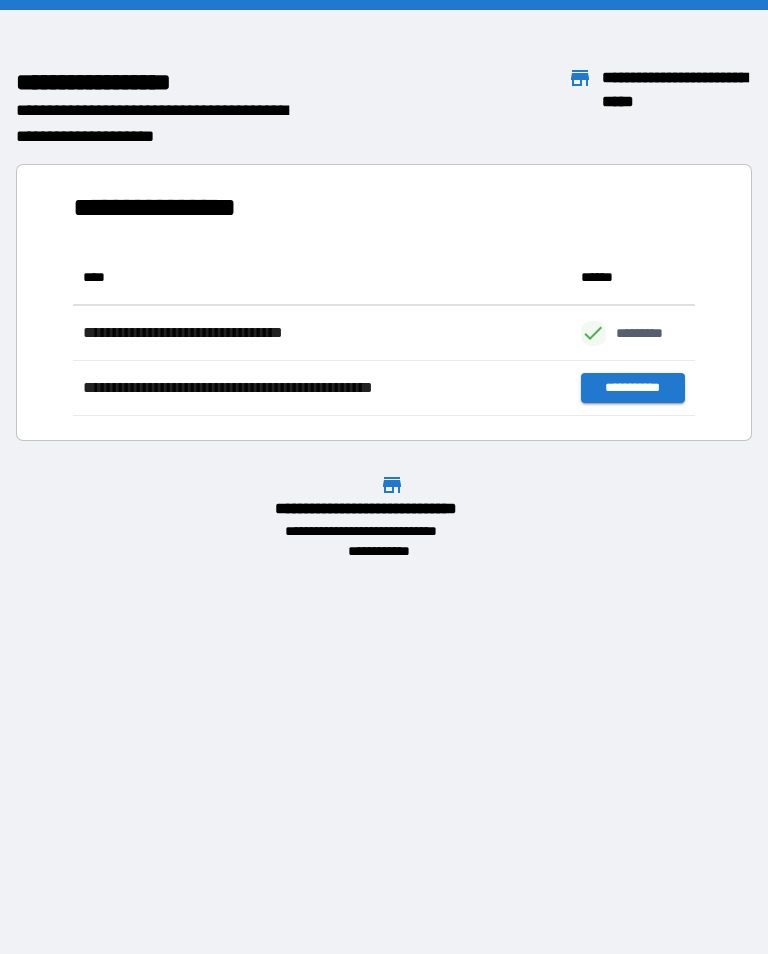 scroll, scrollTop: 1, scrollLeft: 1, axis: both 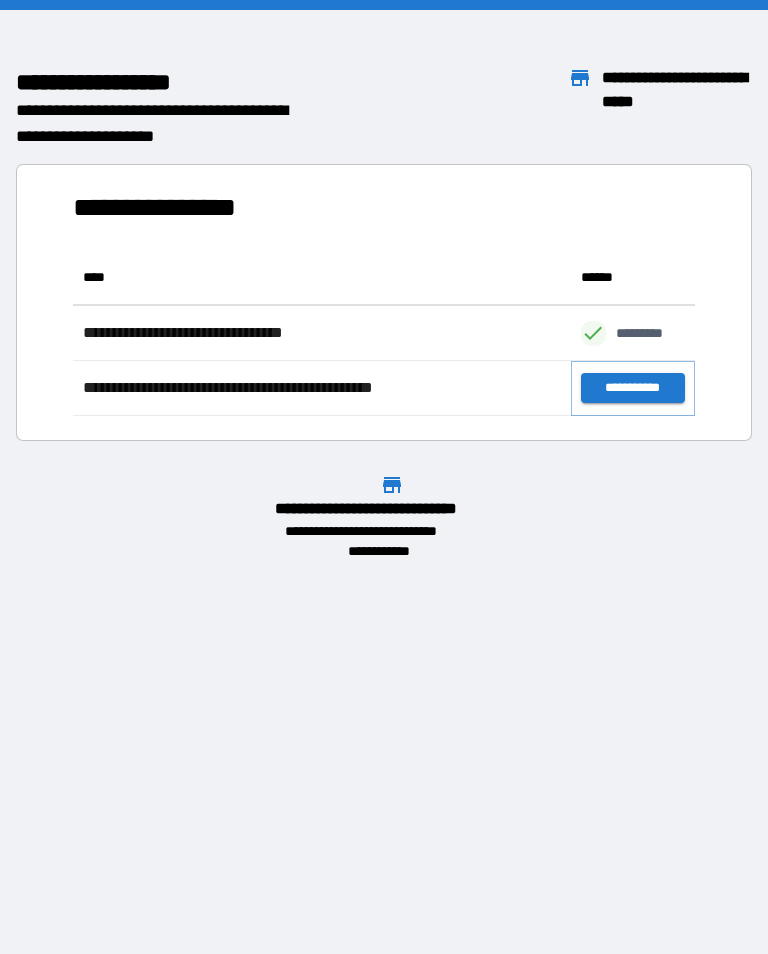 click on "**********" at bounding box center (633, 388) 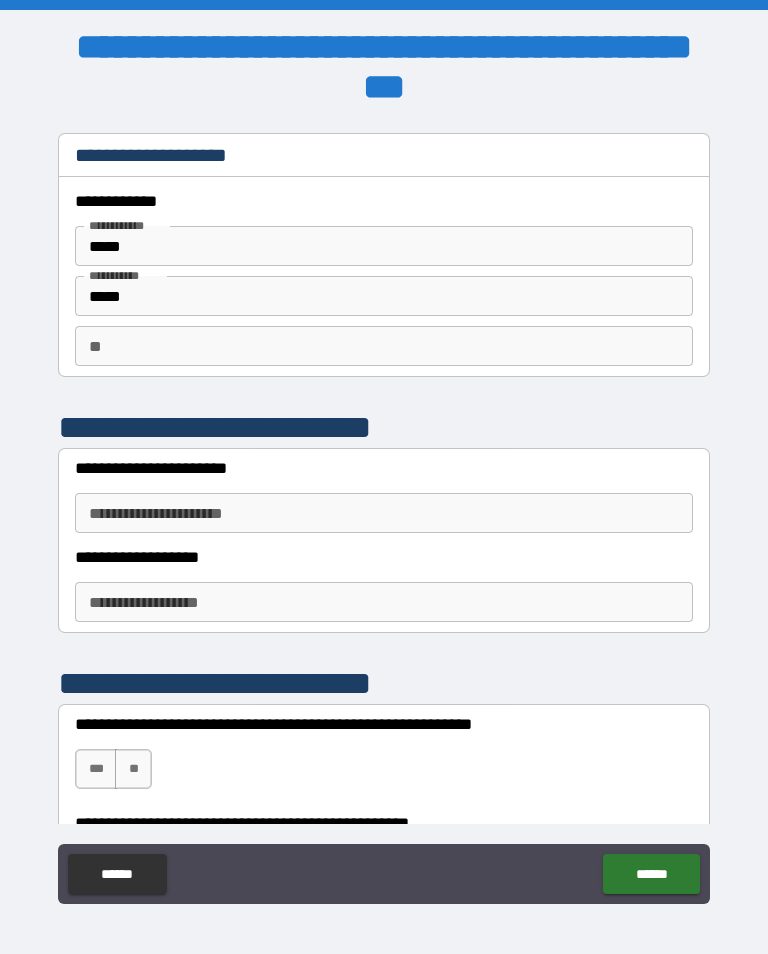 click on "**********" at bounding box center (384, 513) 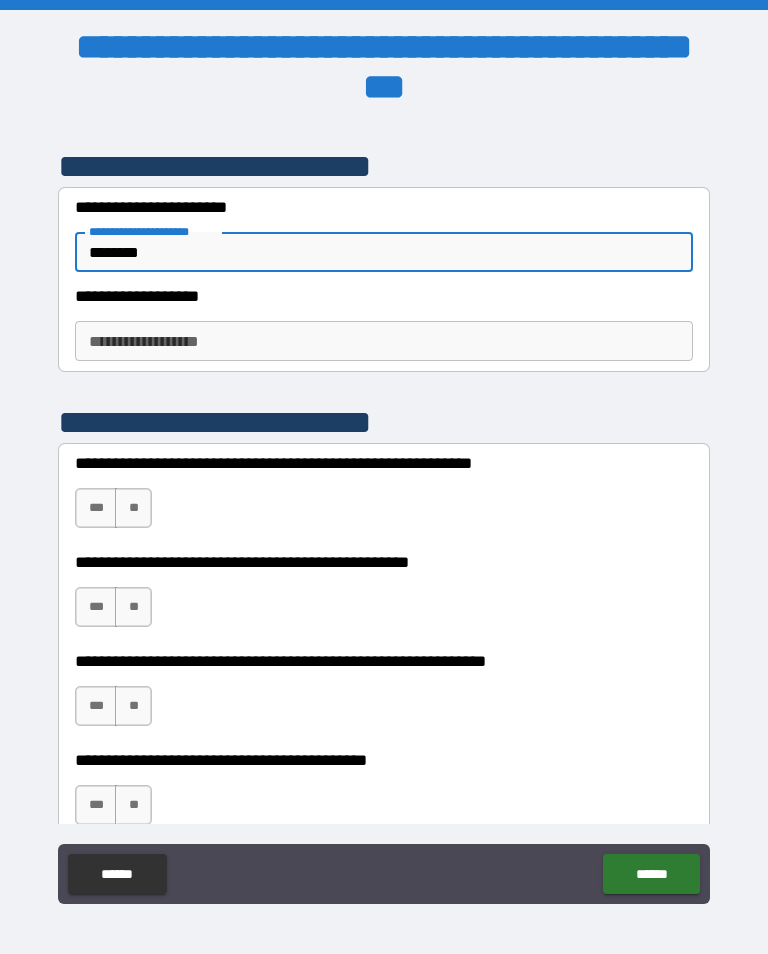 scroll, scrollTop: 260, scrollLeft: 0, axis: vertical 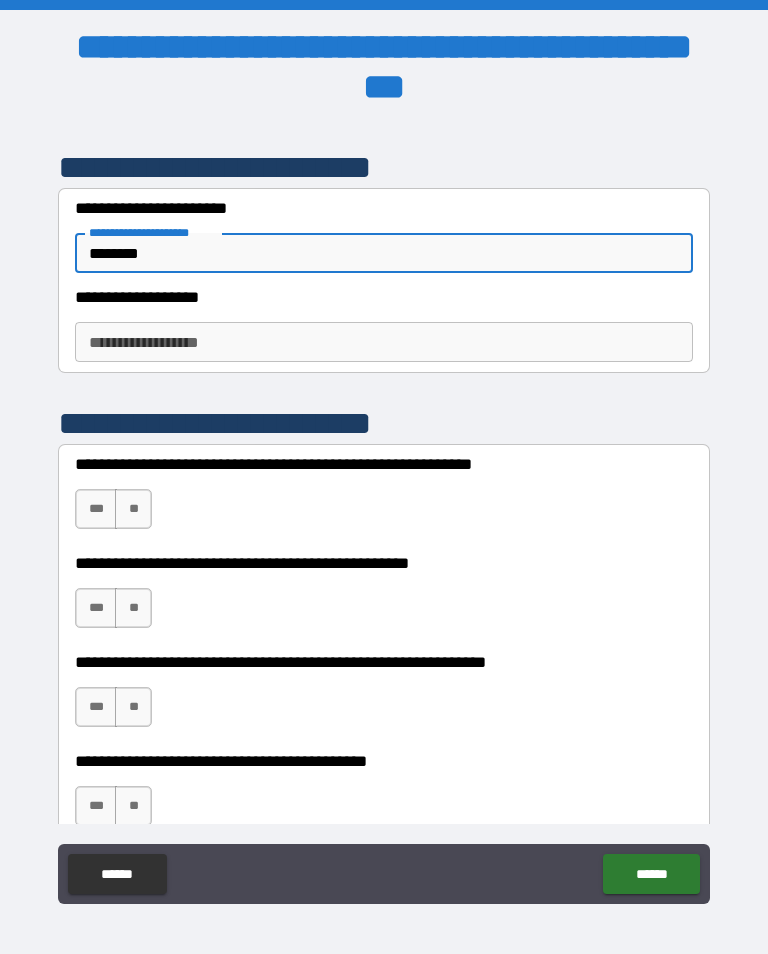 type on "********" 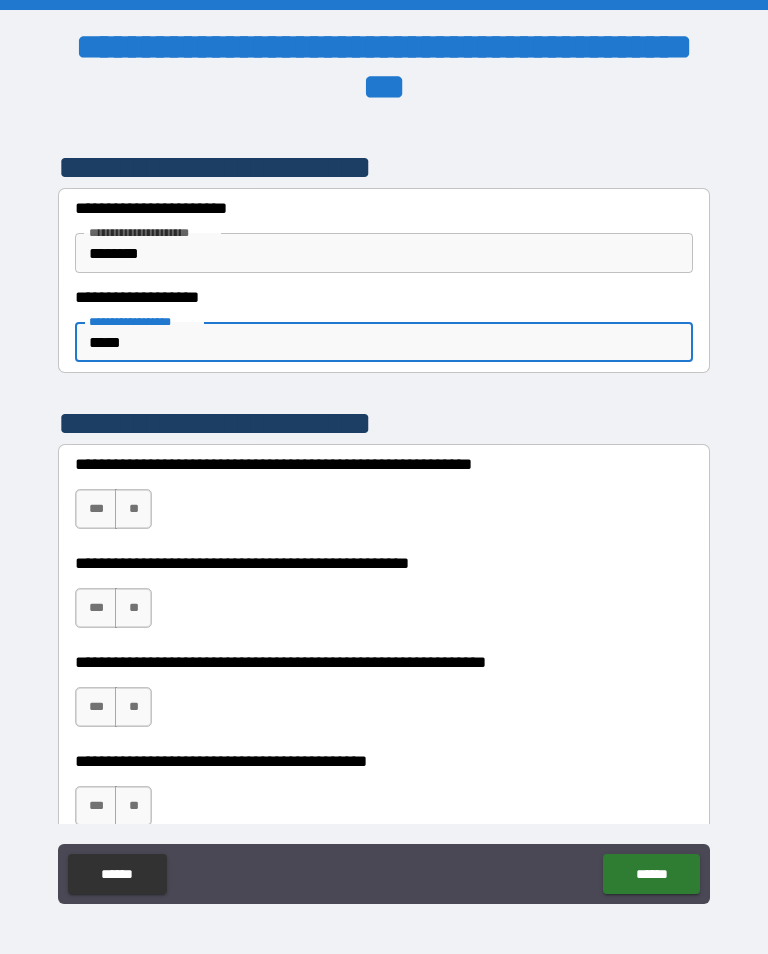 type on "*****" 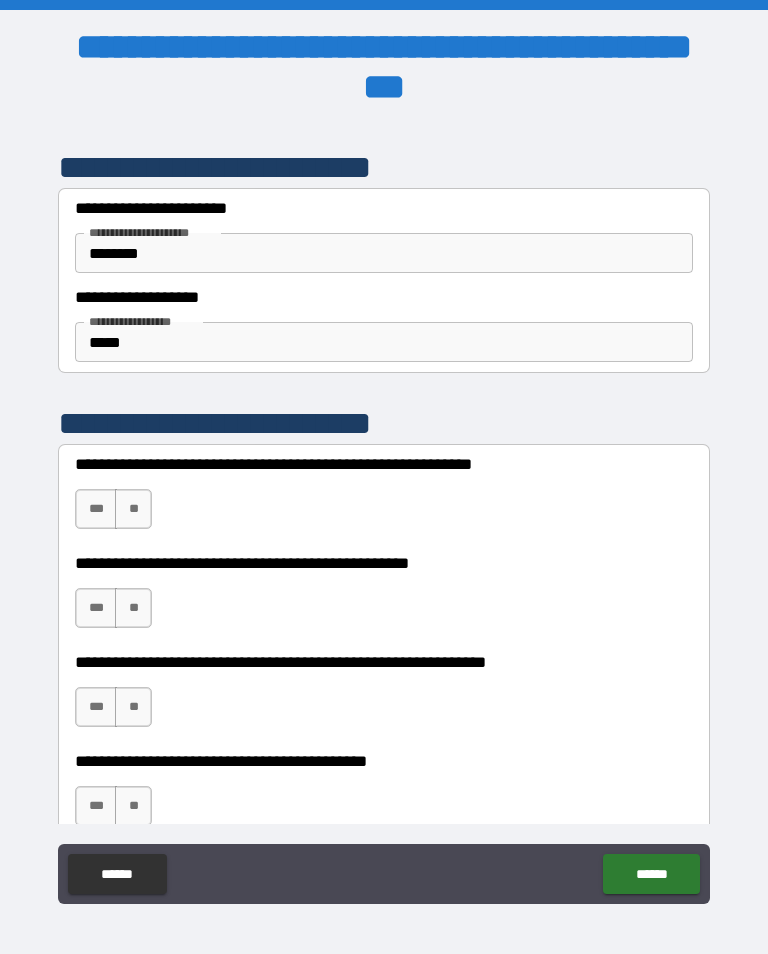 click on "**" at bounding box center [133, 509] 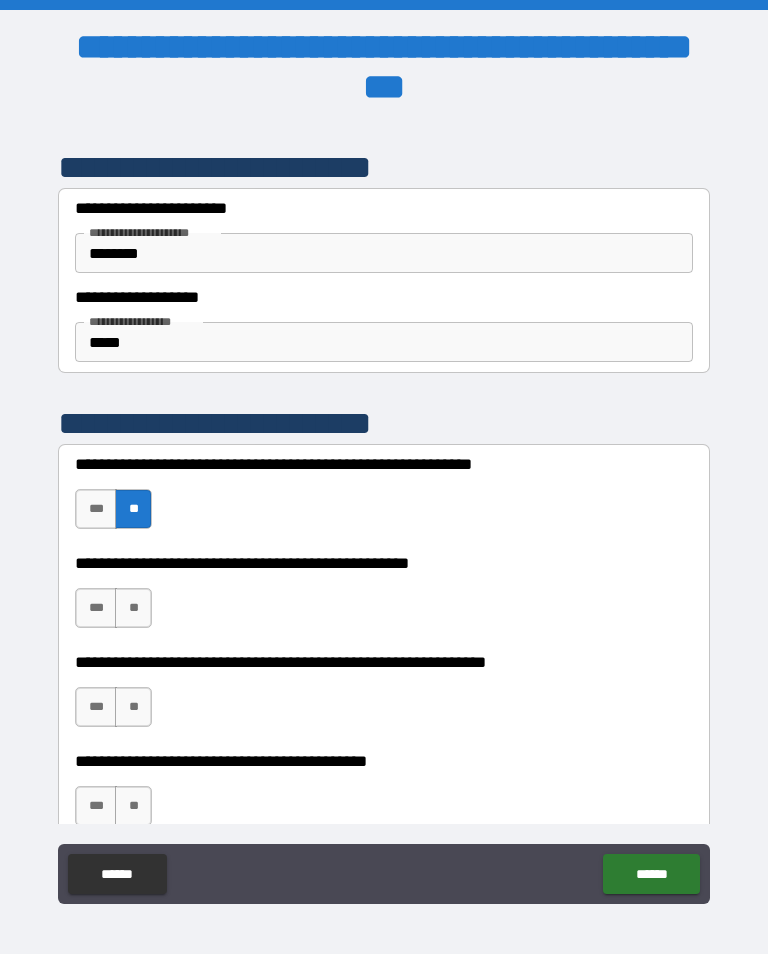 click on "**" at bounding box center [133, 608] 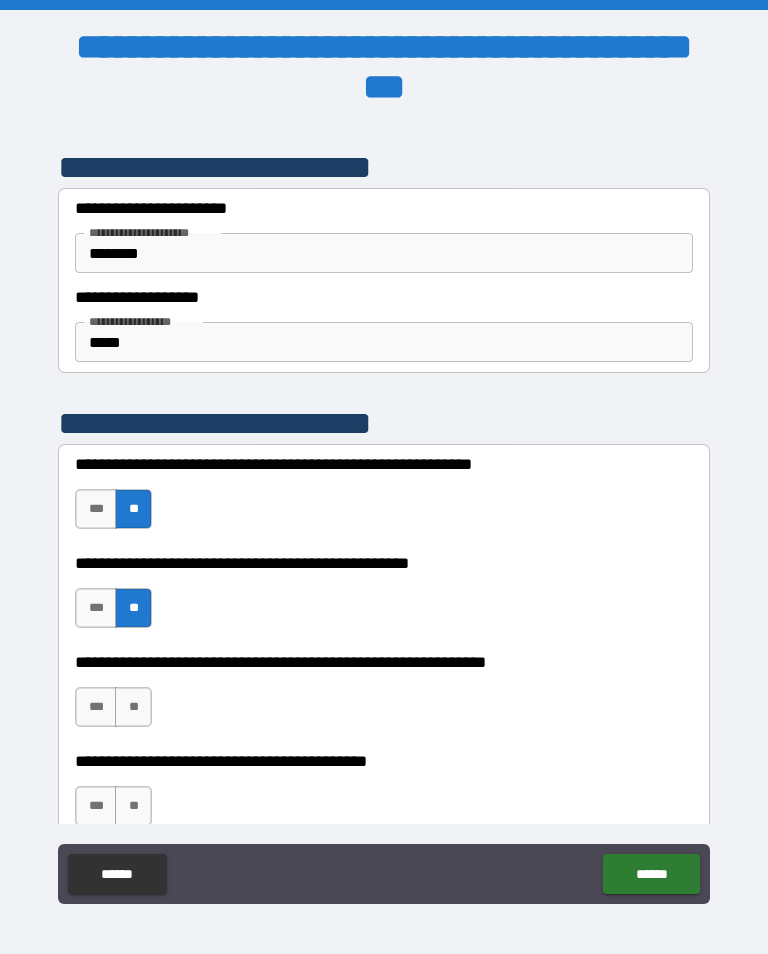 click on "***" at bounding box center [96, 707] 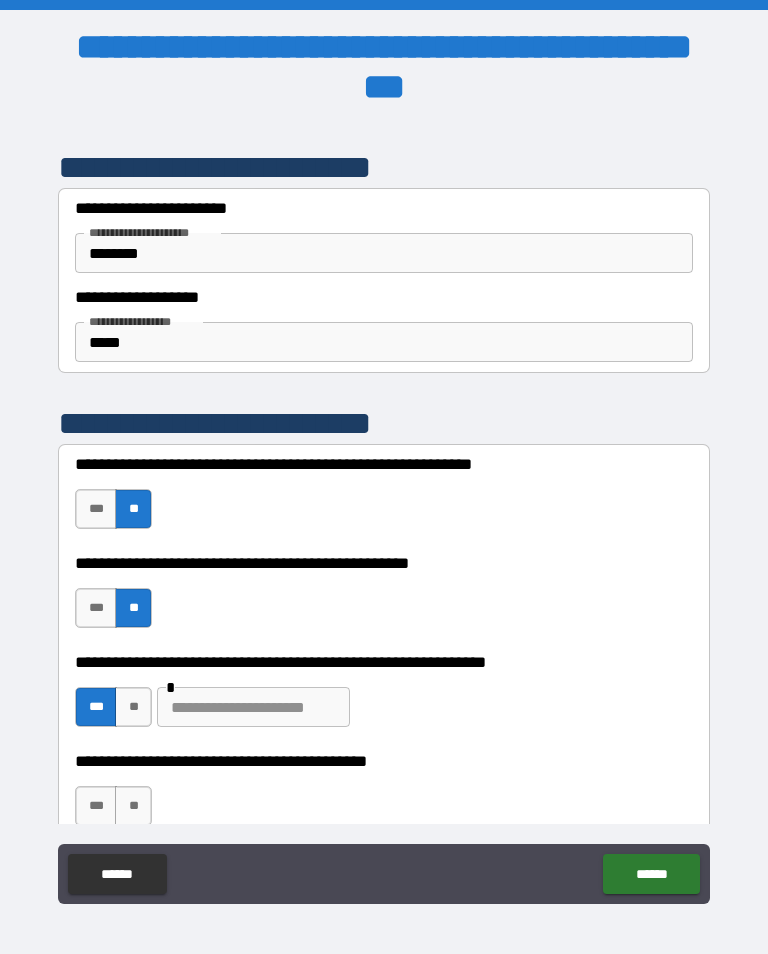click at bounding box center (253, 707) 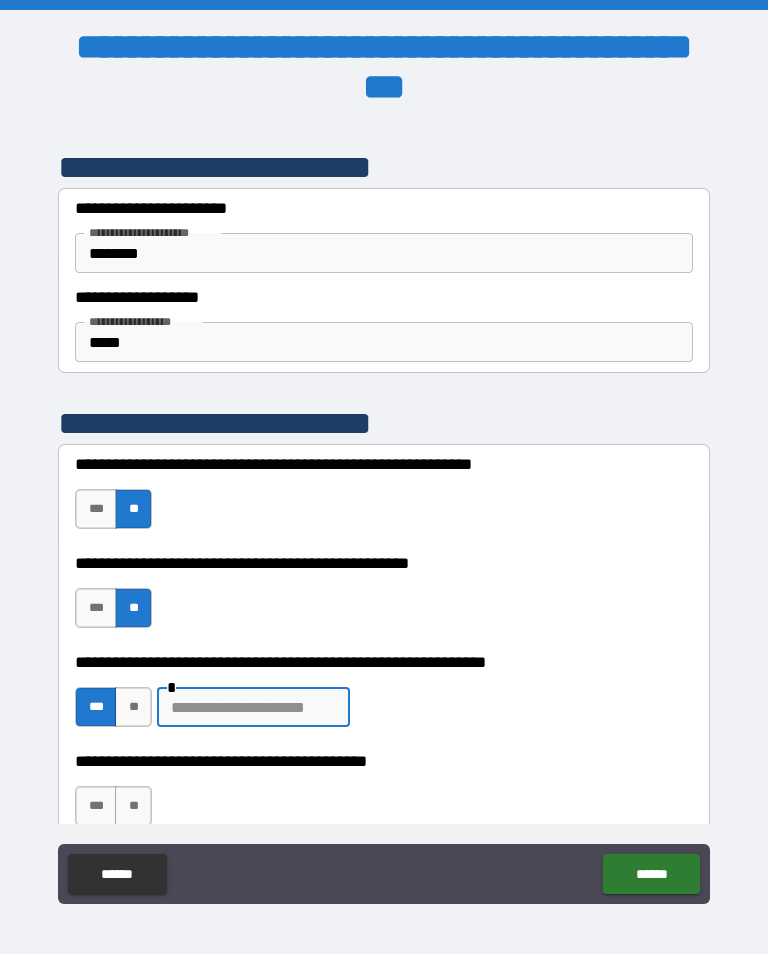 scroll, scrollTop: 31, scrollLeft: 0, axis: vertical 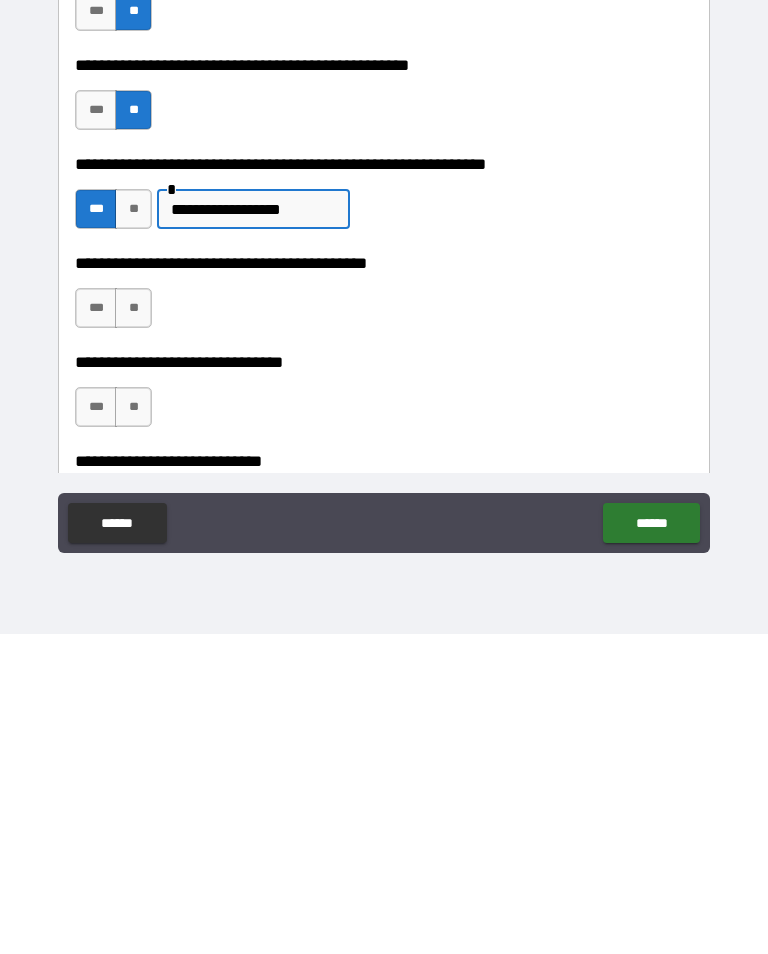type on "**********" 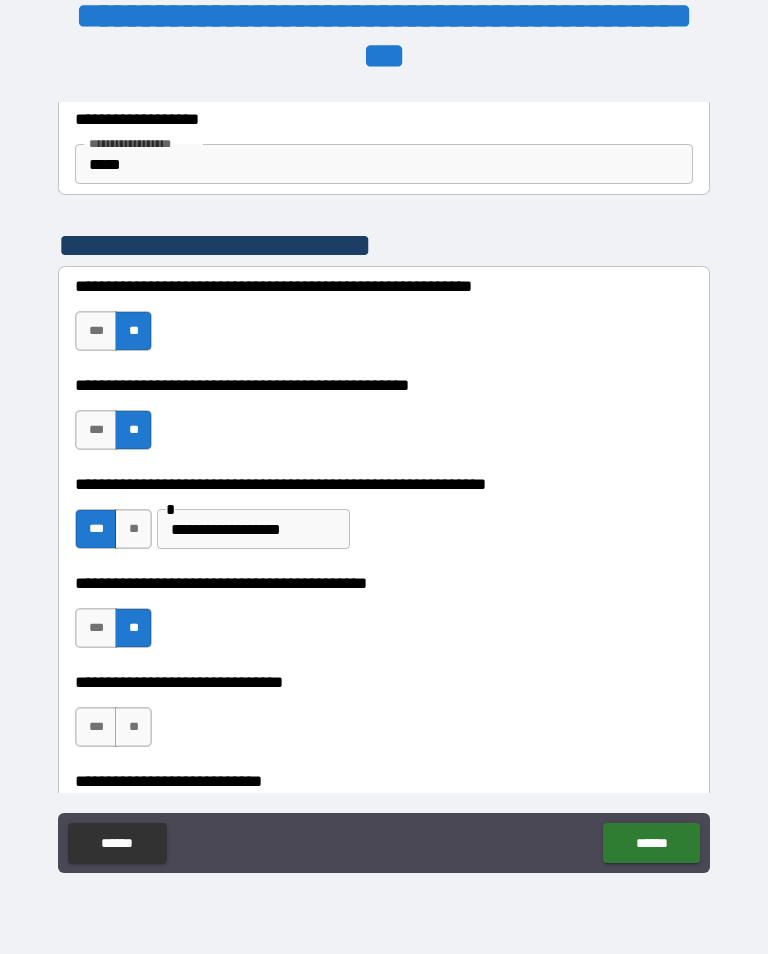 click on "**" at bounding box center (133, 727) 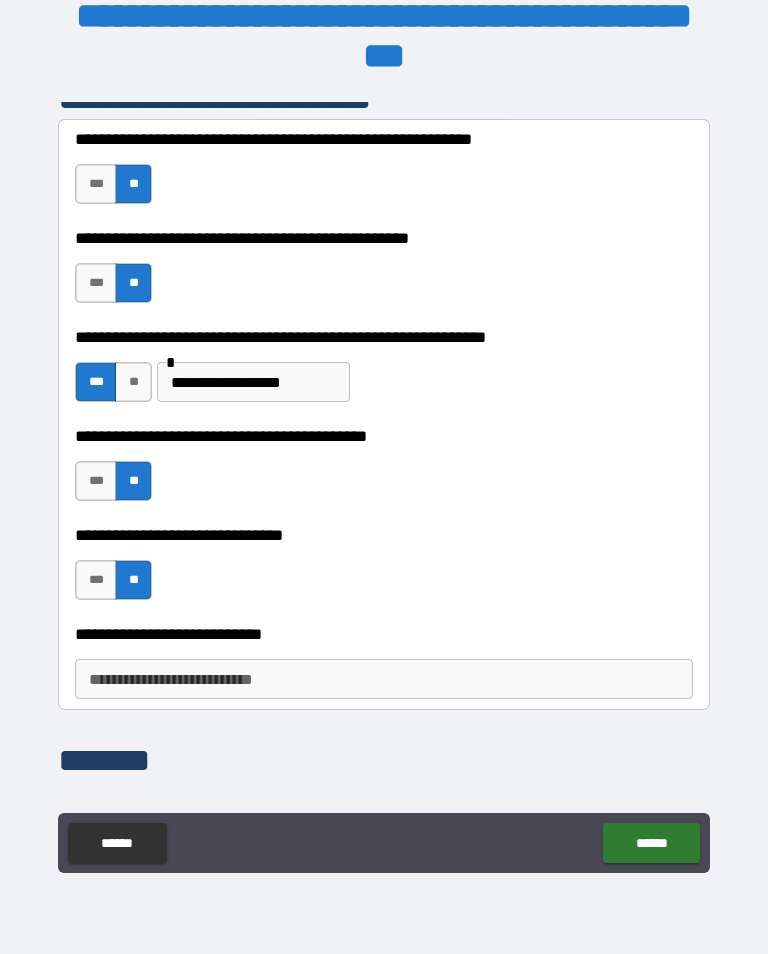 scroll, scrollTop: 560, scrollLeft: 0, axis: vertical 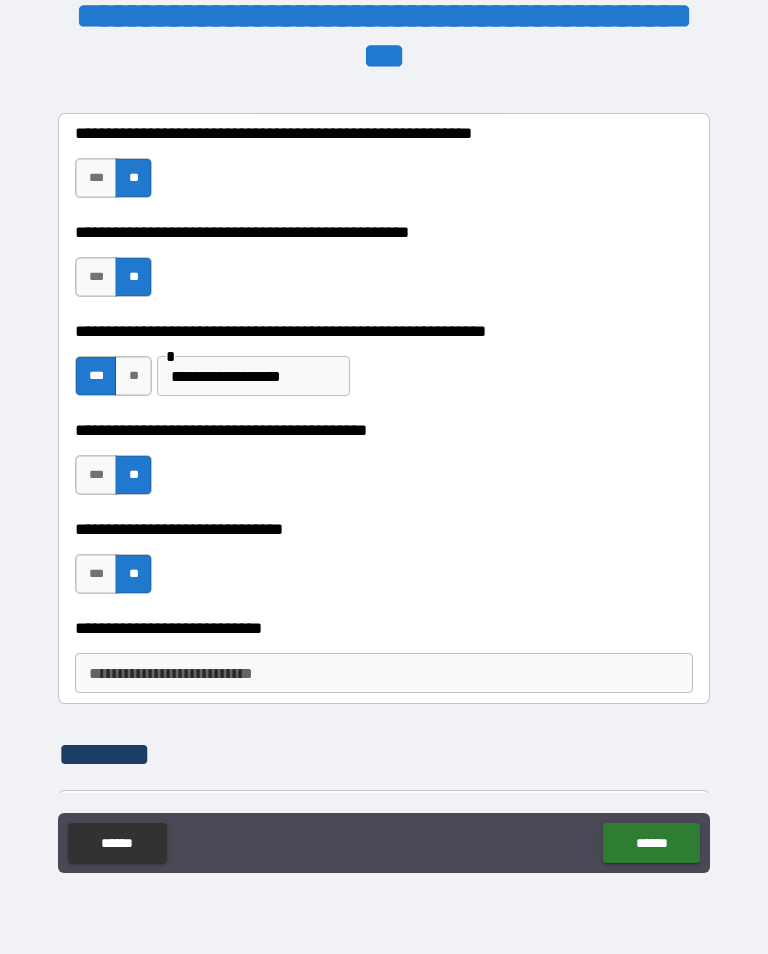 click on "**********" at bounding box center [384, 673] 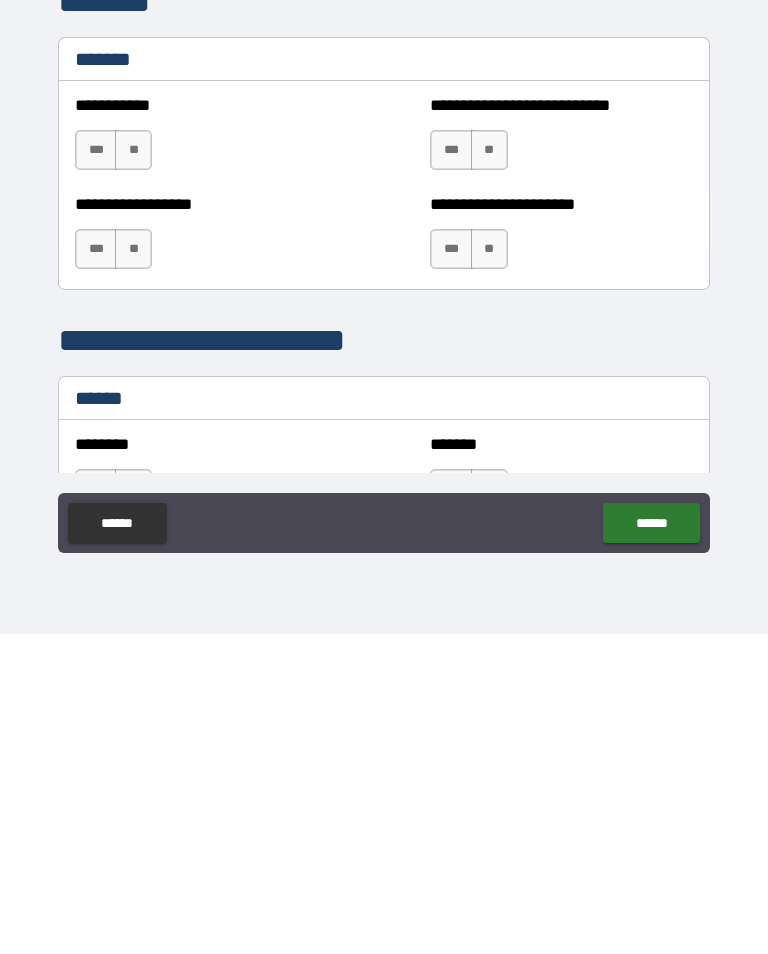 scroll, scrollTop: 990, scrollLeft: 0, axis: vertical 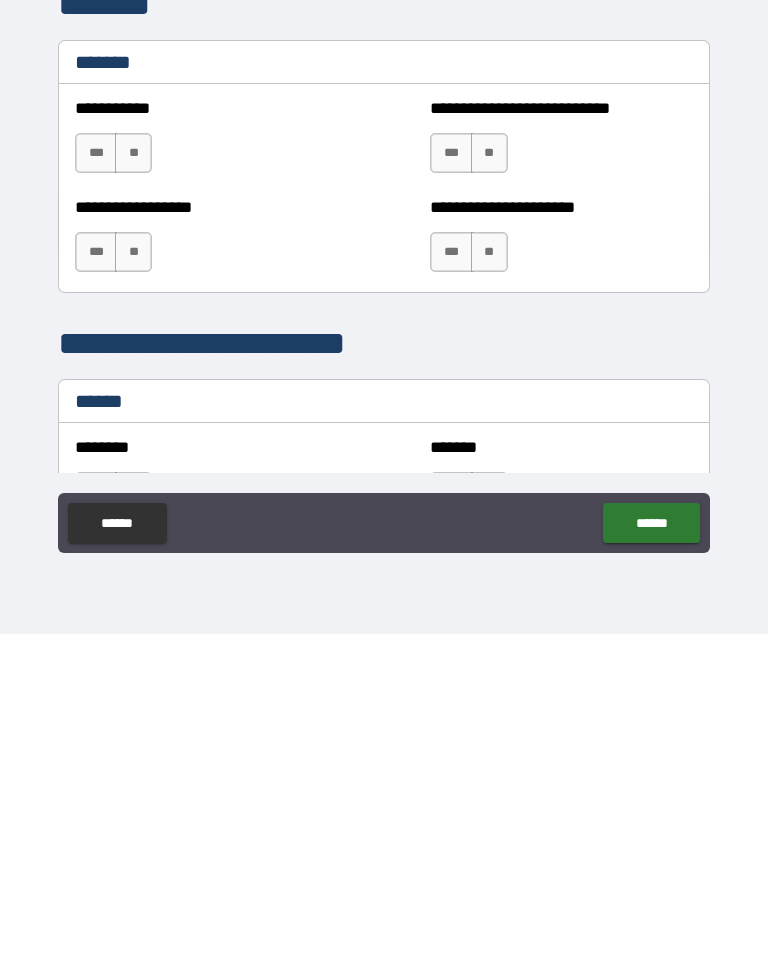 type on "*****" 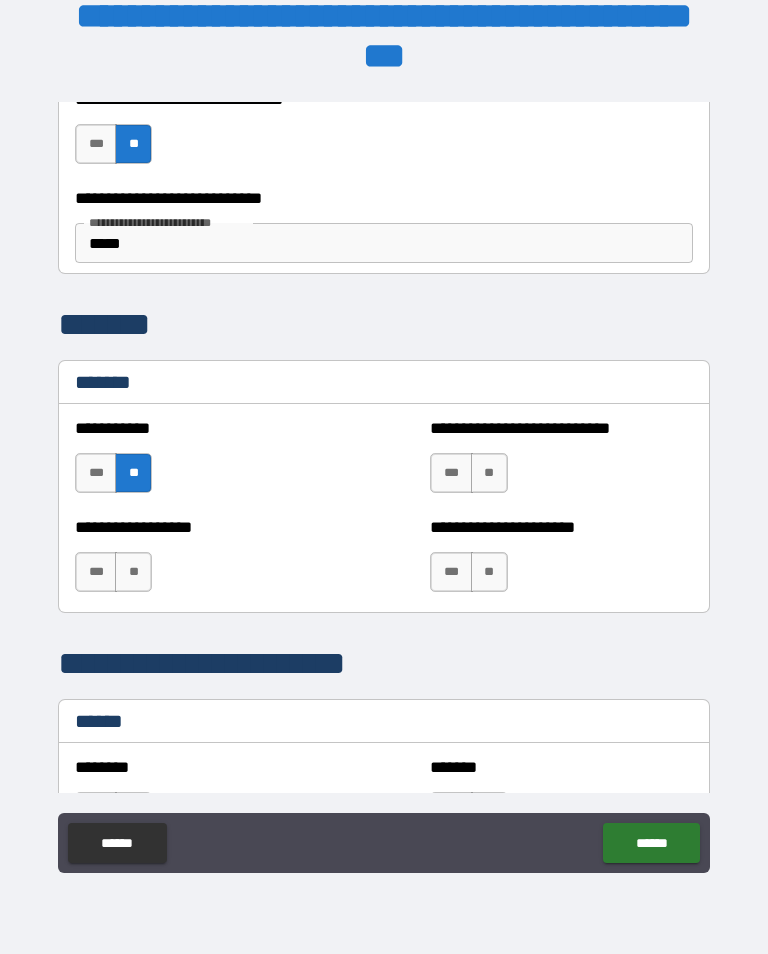 click on "**" at bounding box center [489, 473] 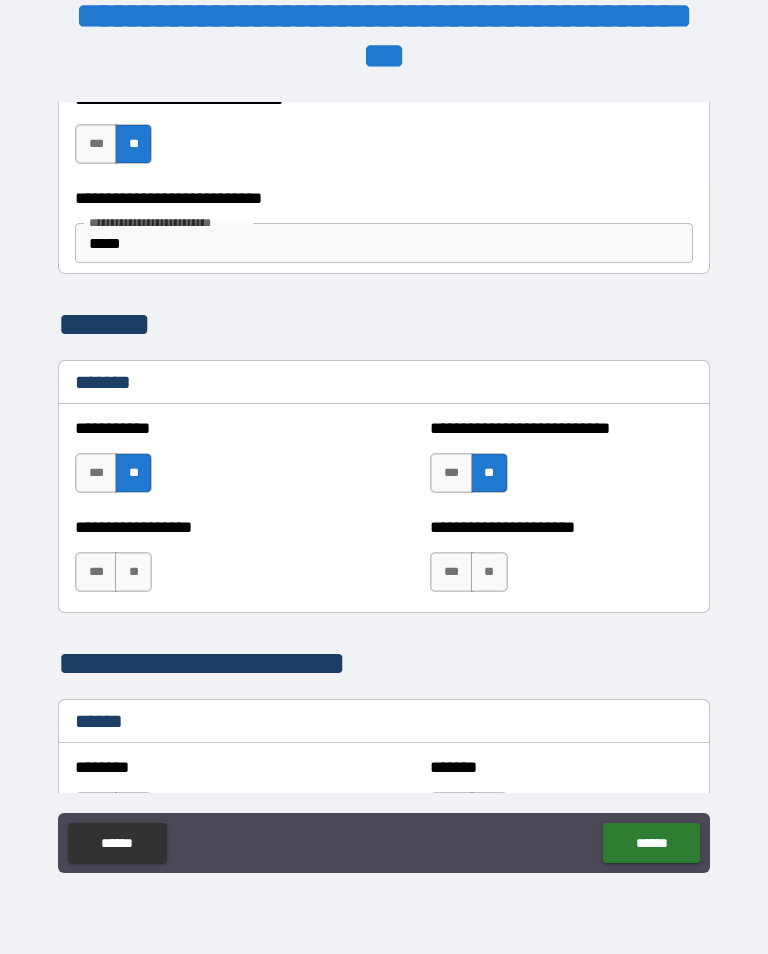 click on "**" at bounding box center [489, 572] 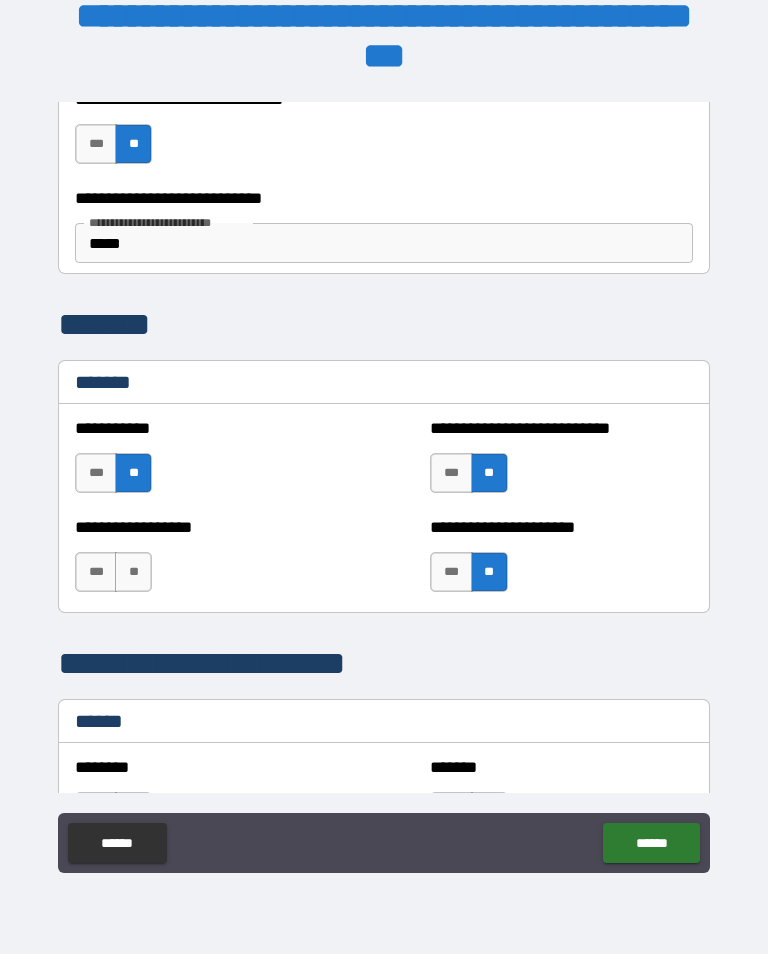 click on "**" at bounding box center [133, 572] 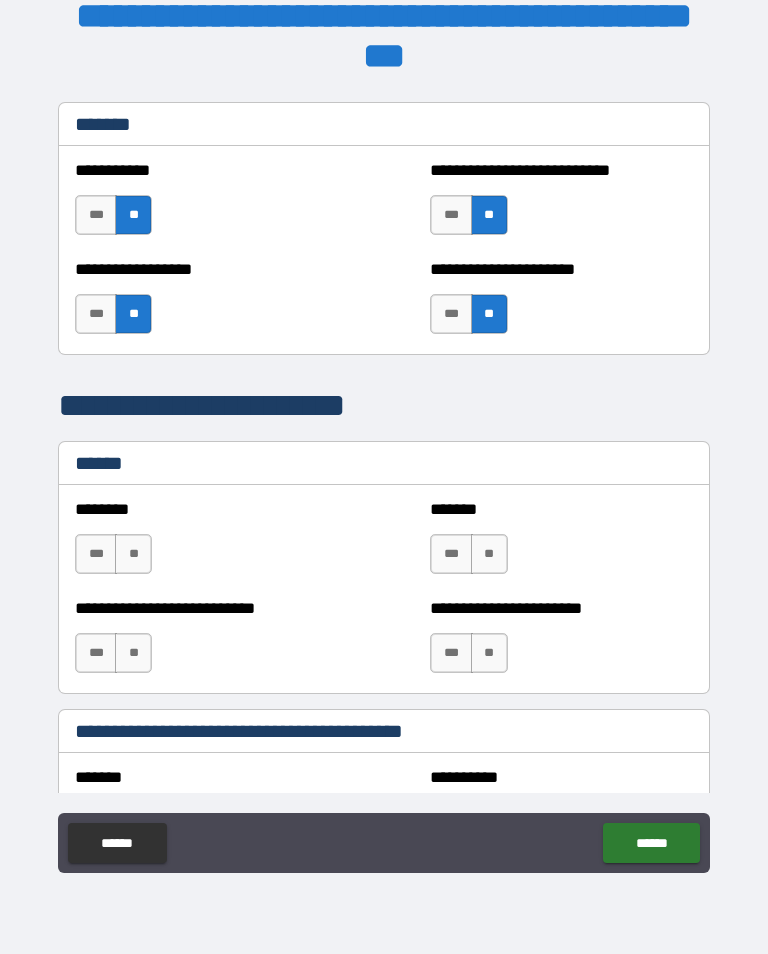scroll, scrollTop: 1253, scrollLeft: 0, axis: vertical 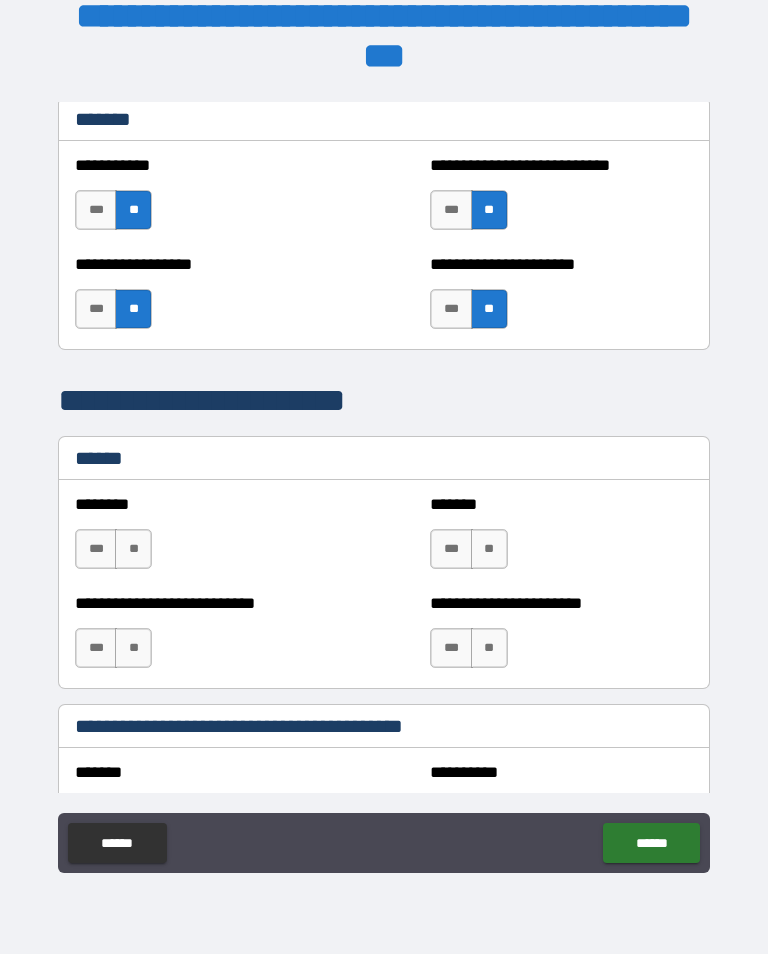 click on "**" at bounding box center (133, 549) 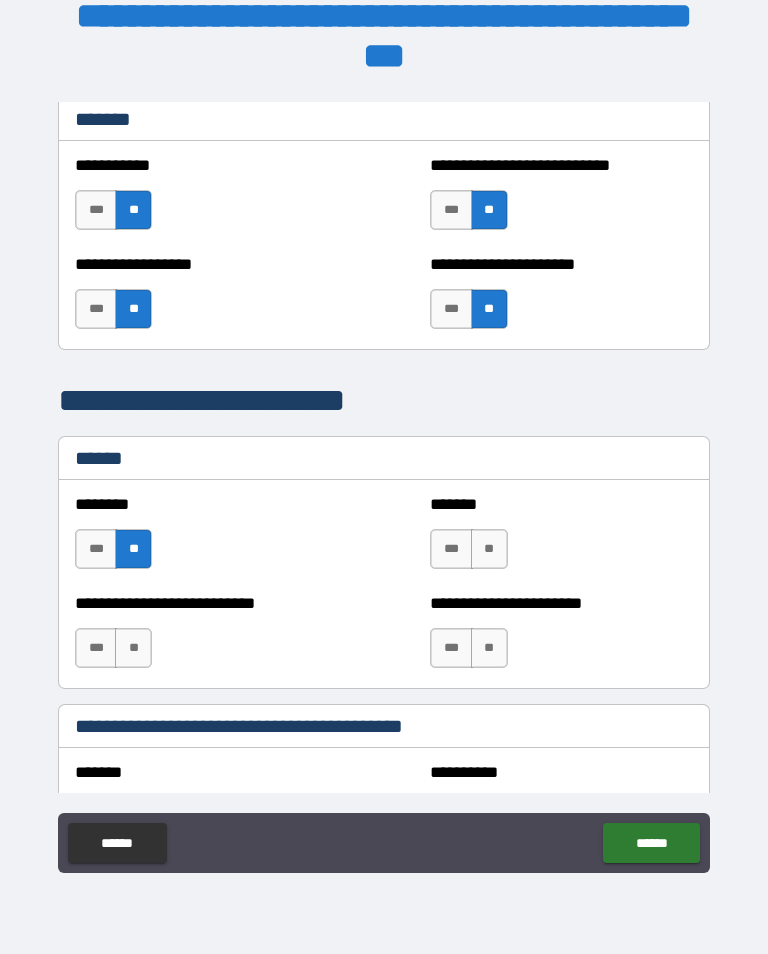 click on "**" at bounding box center (489, 549) 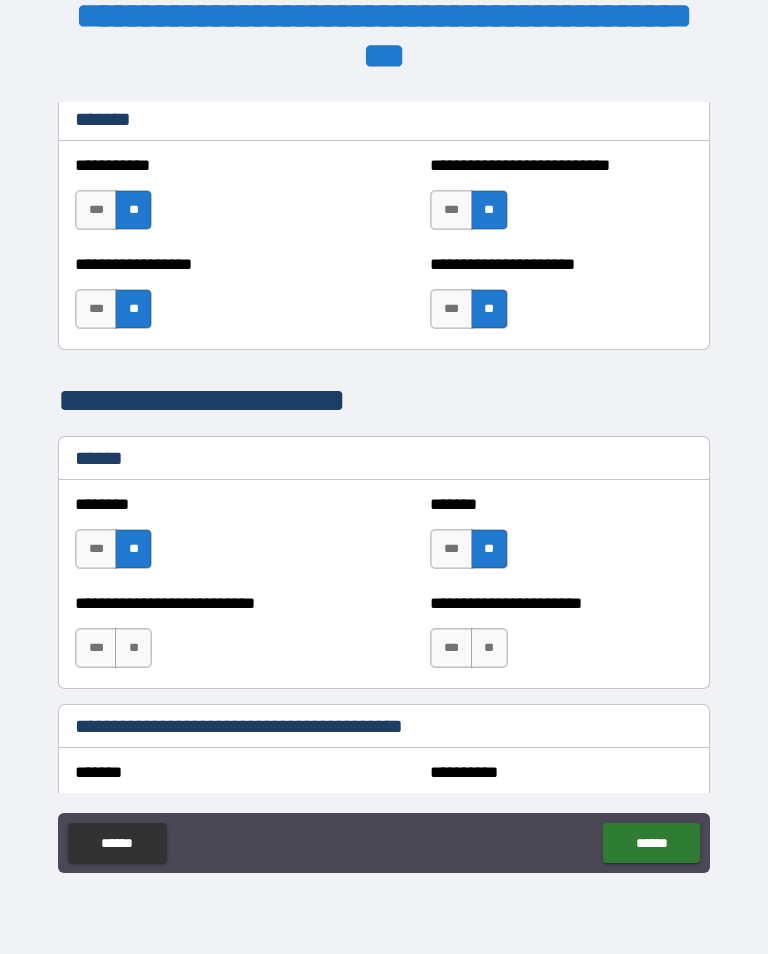 click on "**" at bounding box center (133, 648) 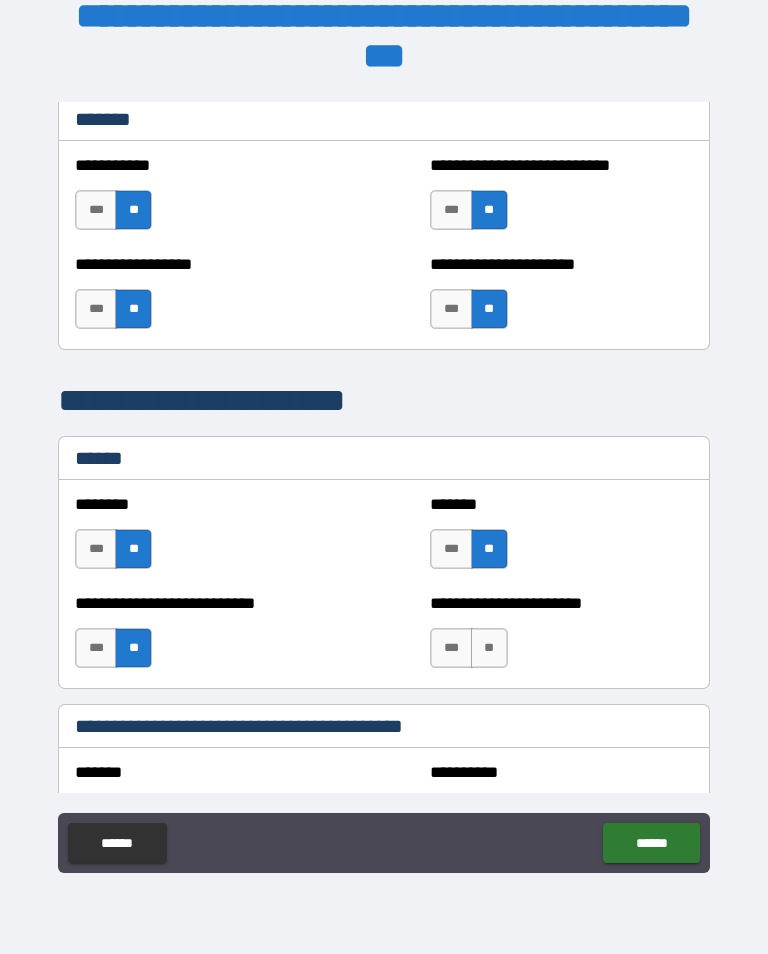 click on "**" at bounding box center (489, 648) 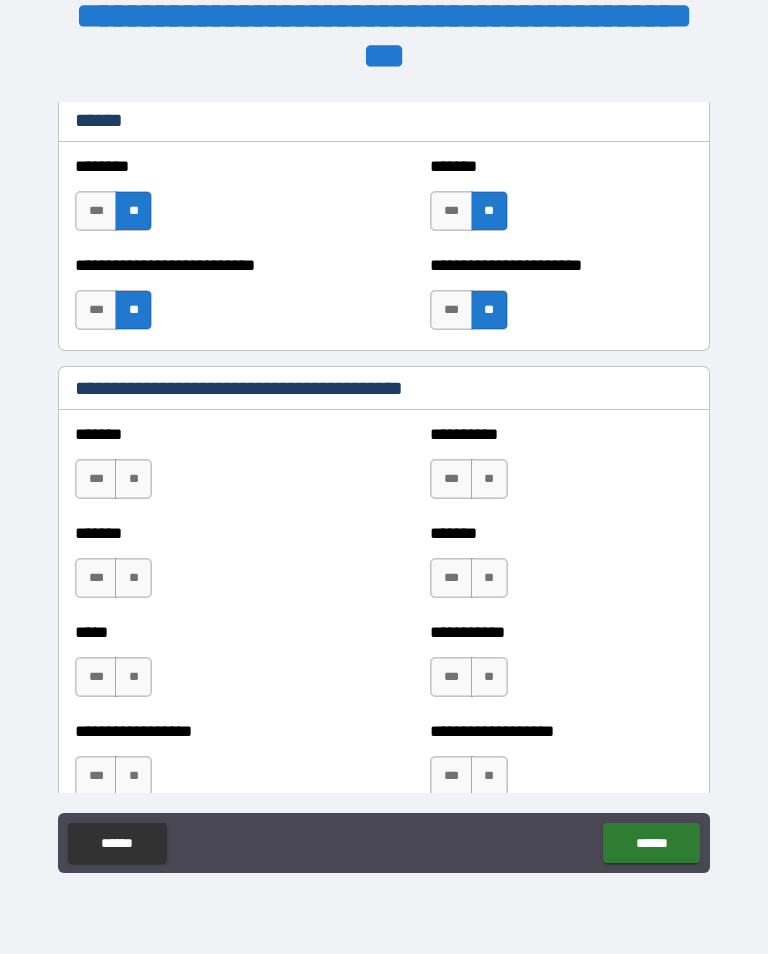 scroll, scrollTop: 1622, scrollLeft: 0, axis: vertical 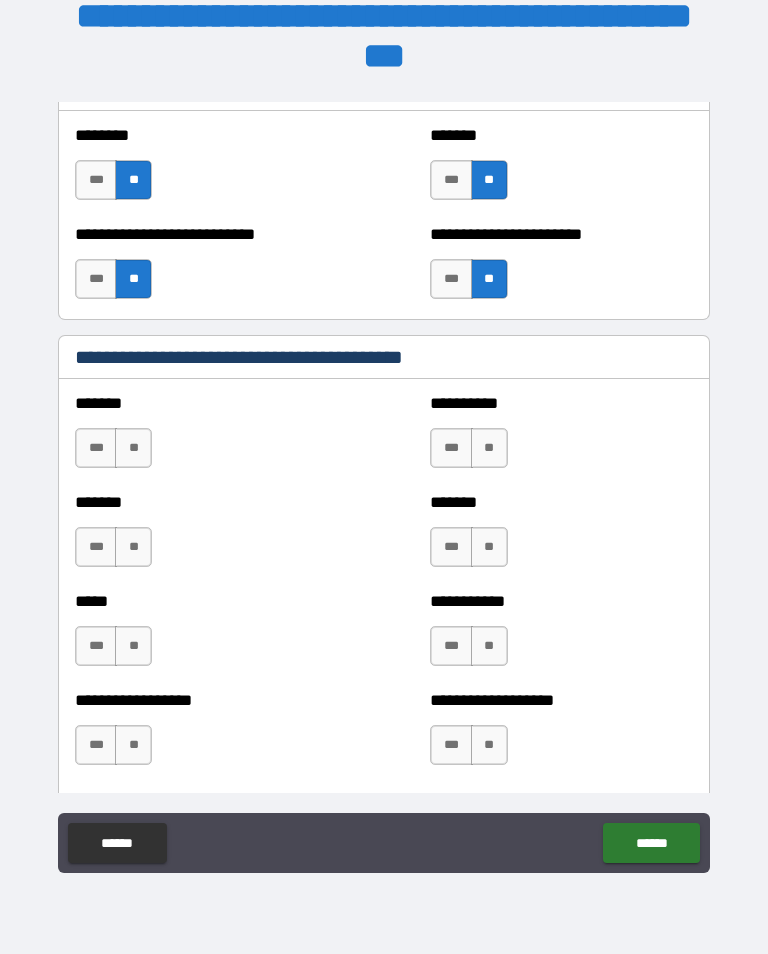 click on "**" at bounding box center (133, 448) 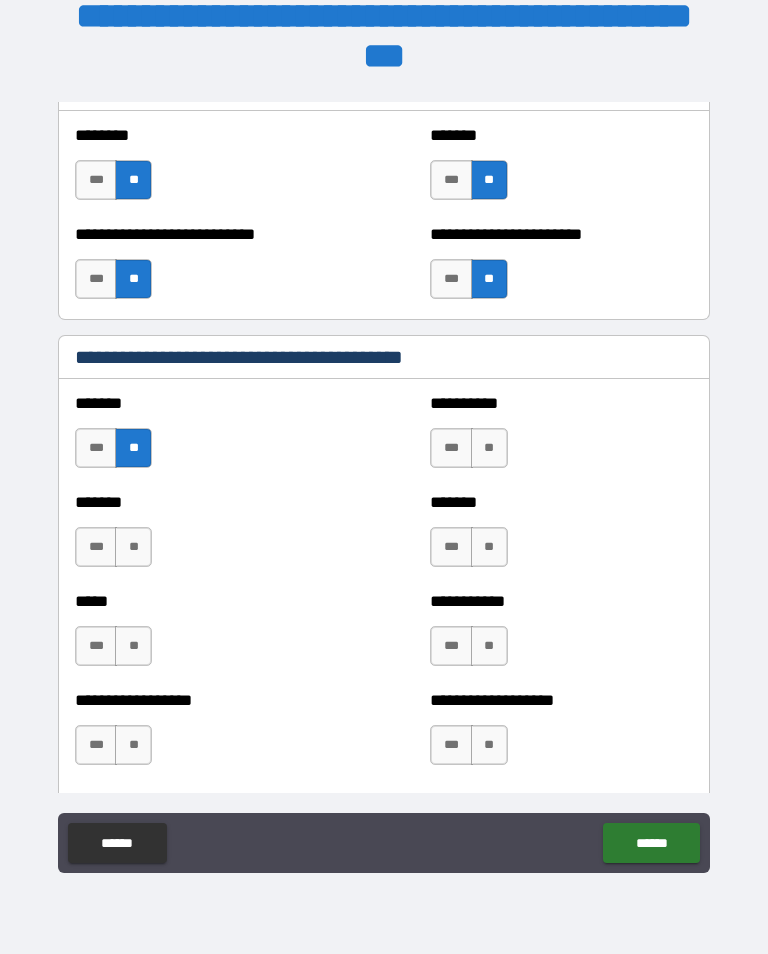 click on "**" at bounding box center [489, 448] 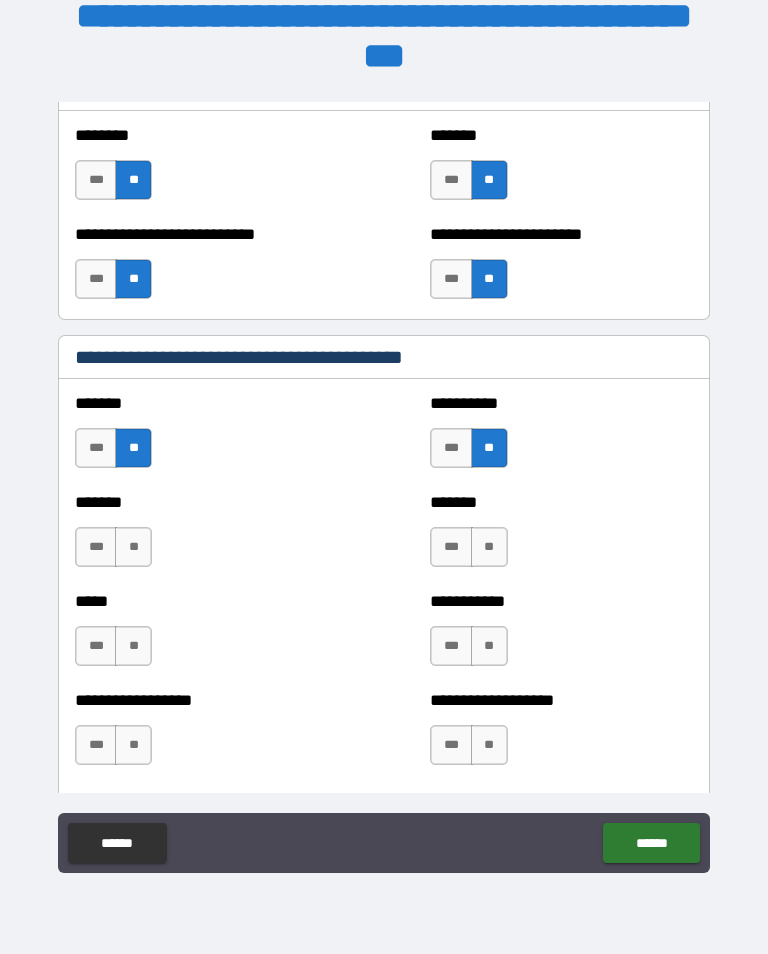 click on "**" at bounding box center [489, 547] 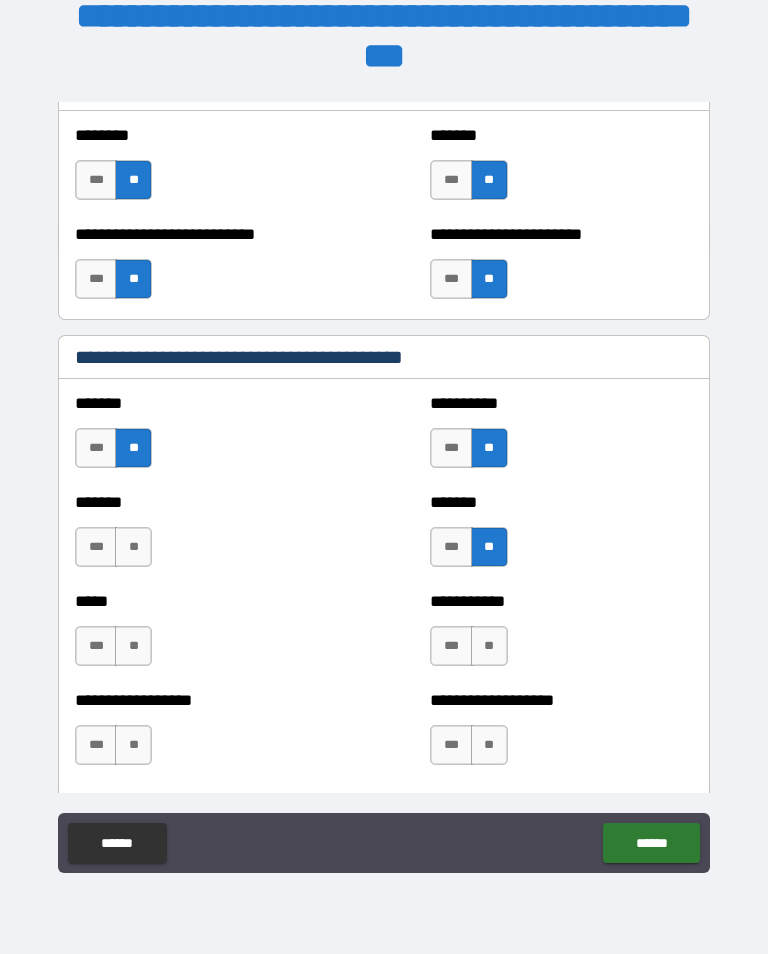click on "**" at bounding box center (133, 547) 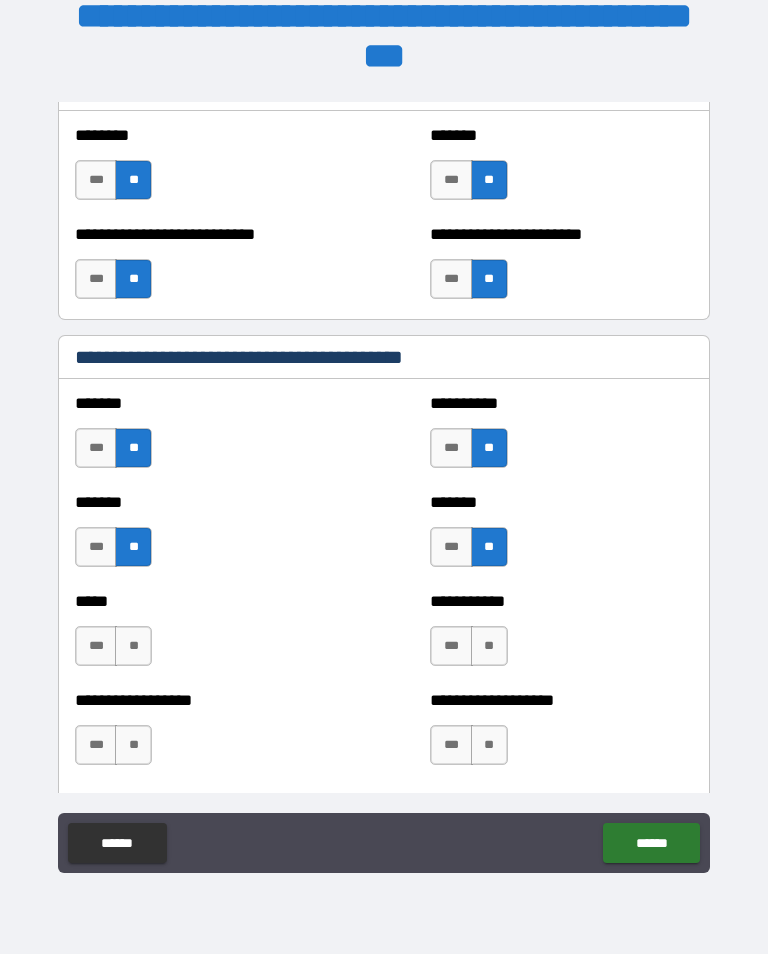 click on "**" at bounding box center (133, 646) 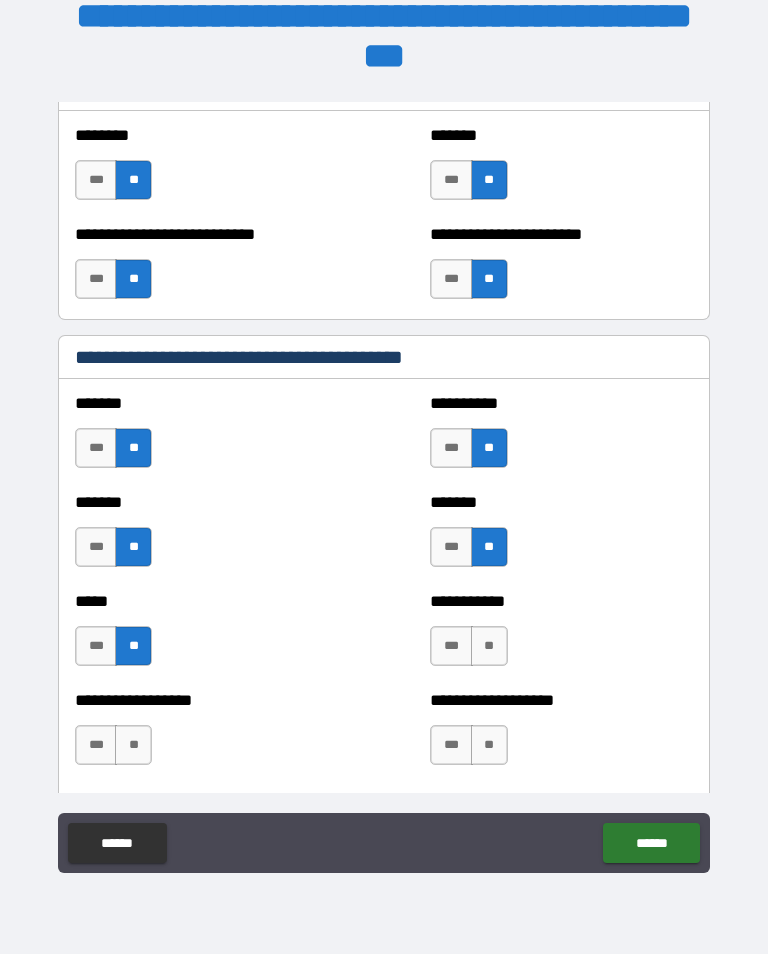 click on "**" at bounding box center [489, 646] 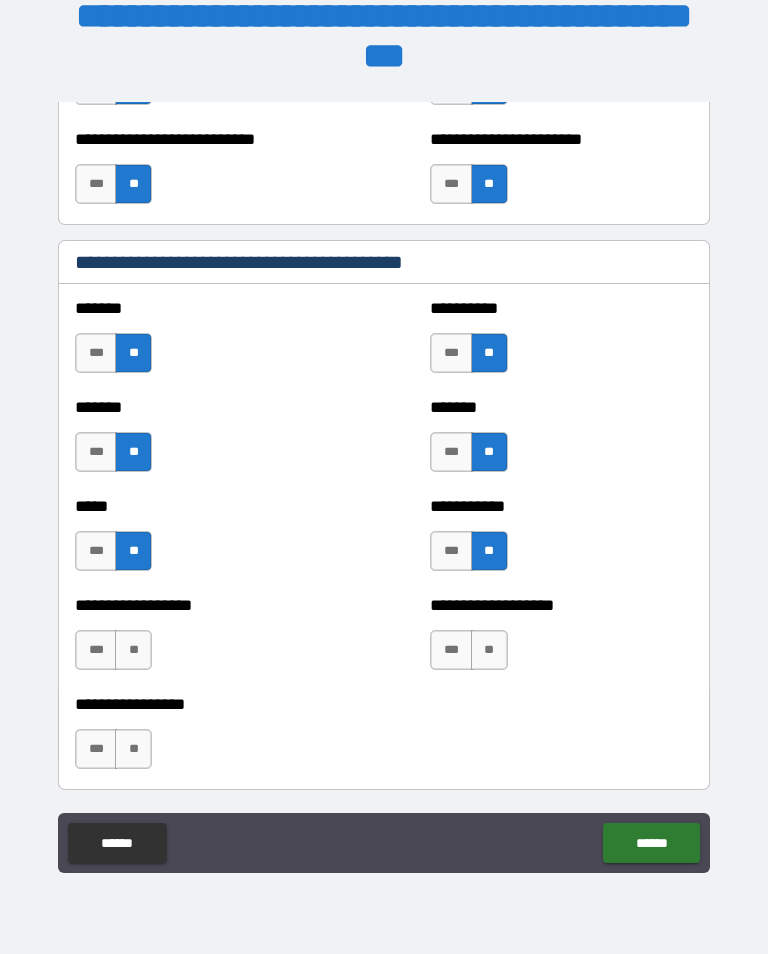scroll, scrollTop: 1726, scrollLeft: 0, axis: vertical 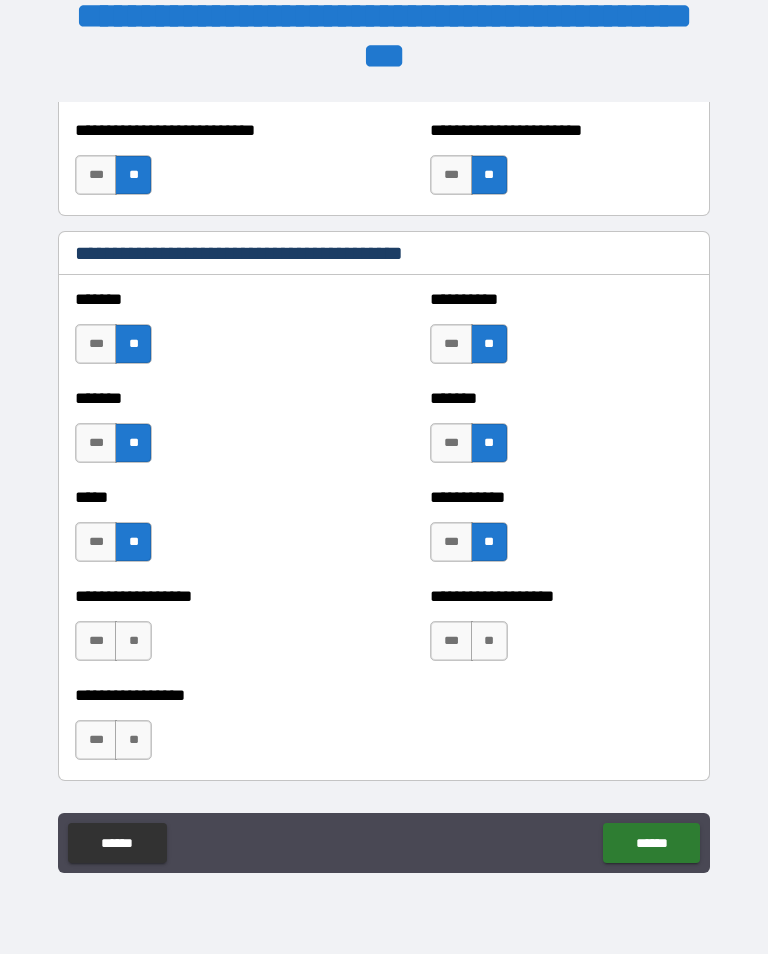 click on "**" at bounding box center (489, 641) 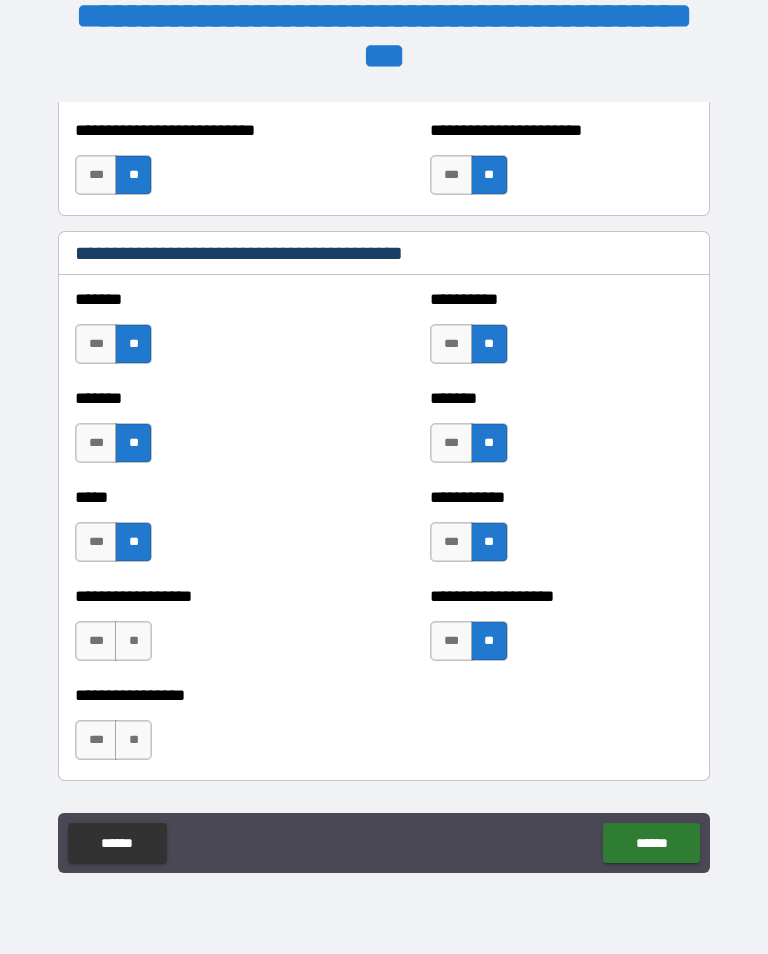 click on "**" at bounding box center [133, 641] 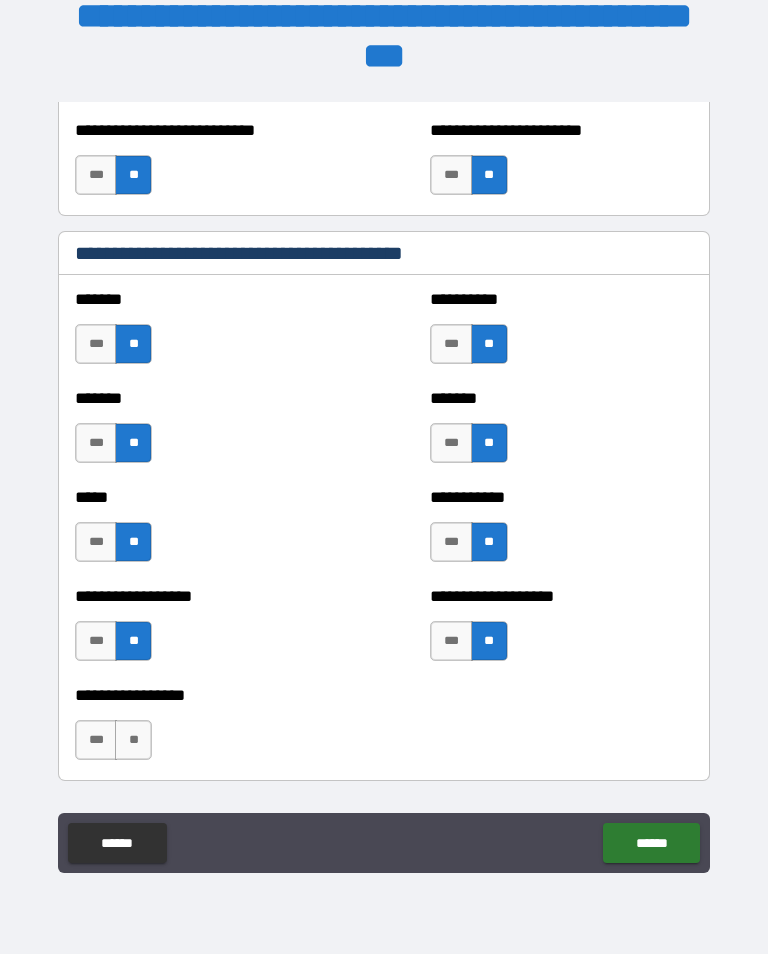 click on "**" at bounding box center [133, 740] 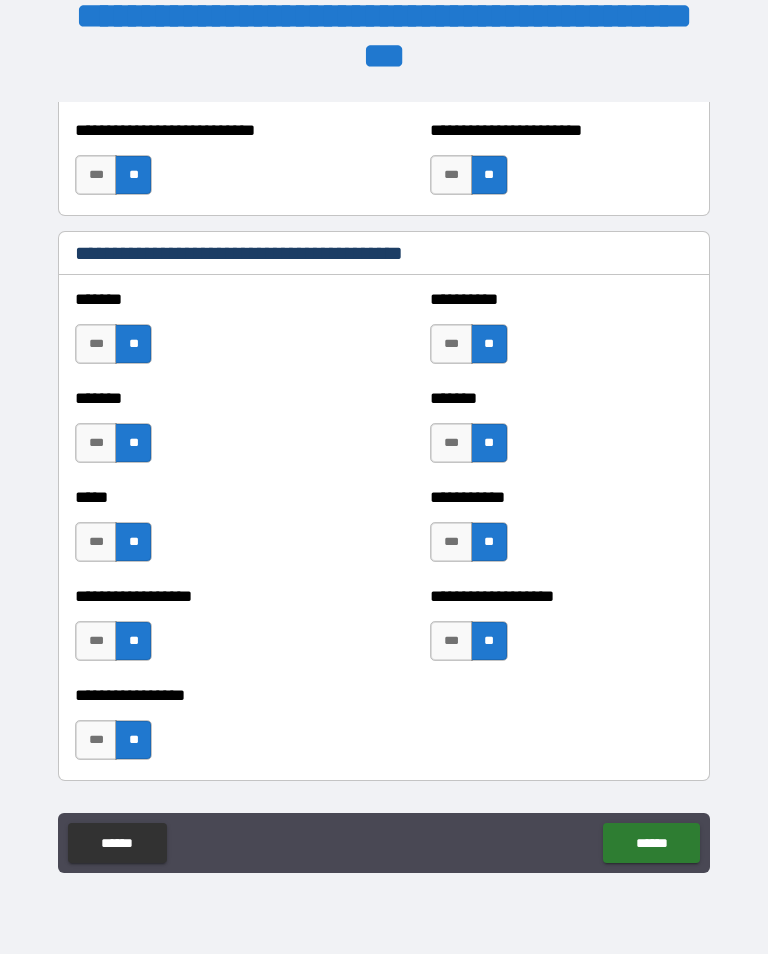 click on "******" at bounding box center (651, 843) 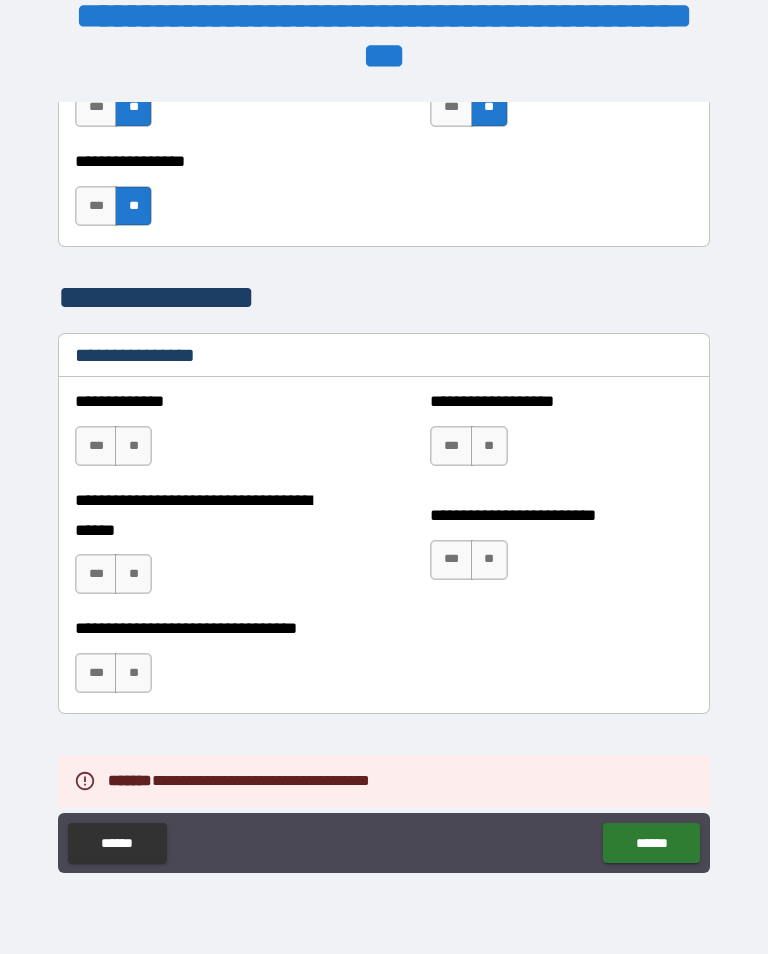 scroll, scrollTop: 2248, scrollLeft: 0, axis: vertical 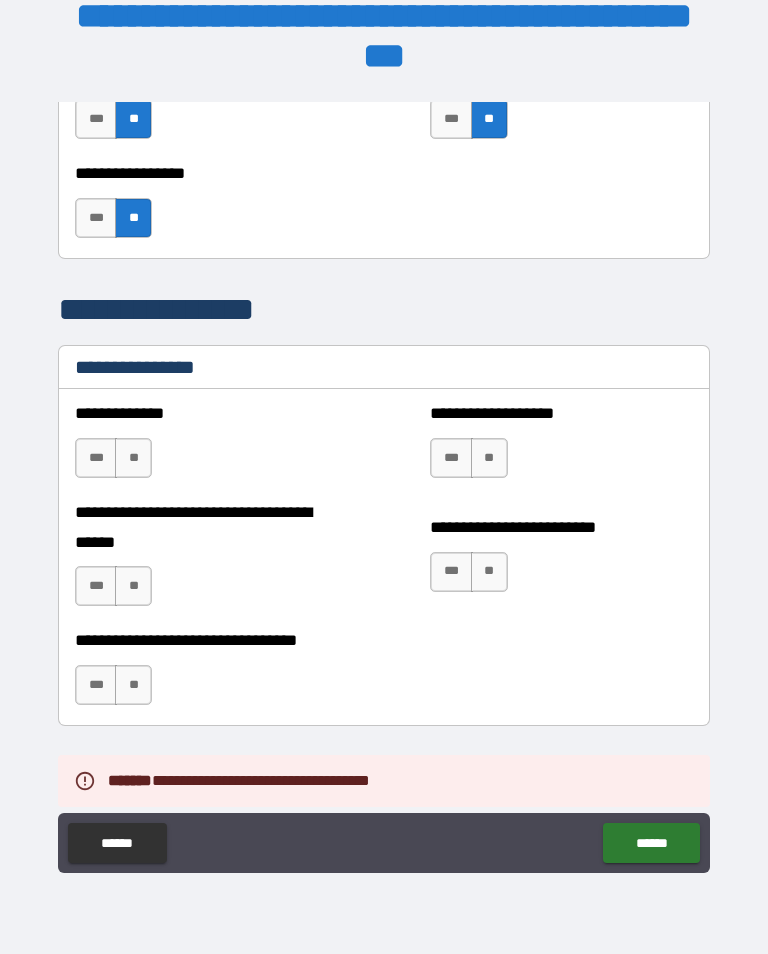 click on "**" at bounding box center (133, 458) 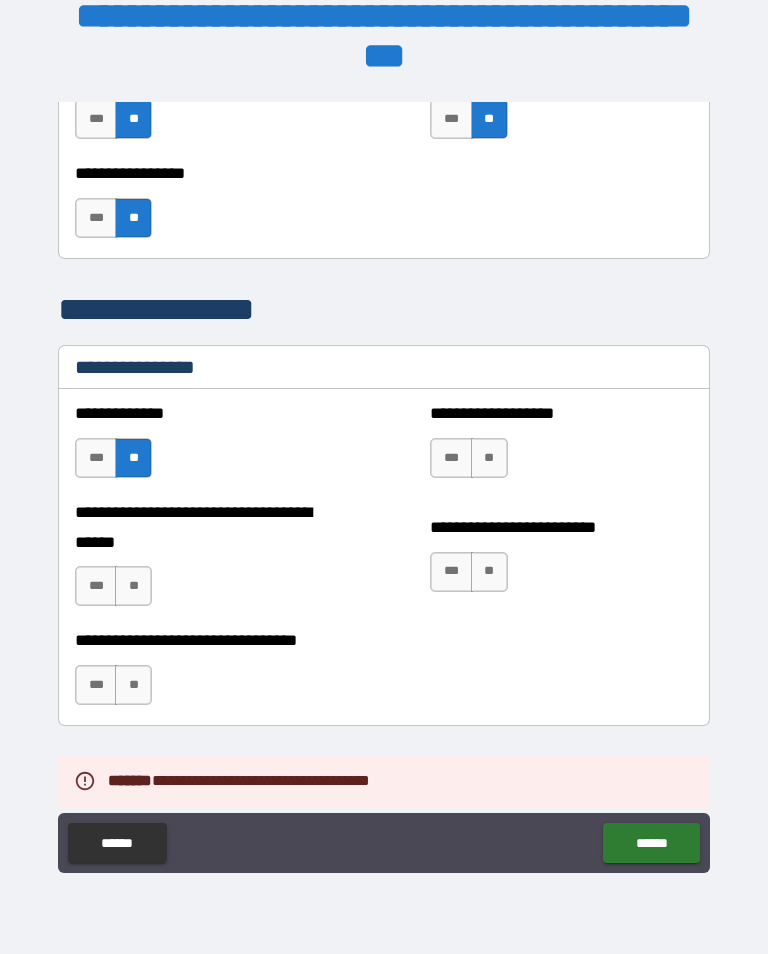 click on "**" at bounding box center [489, 458] 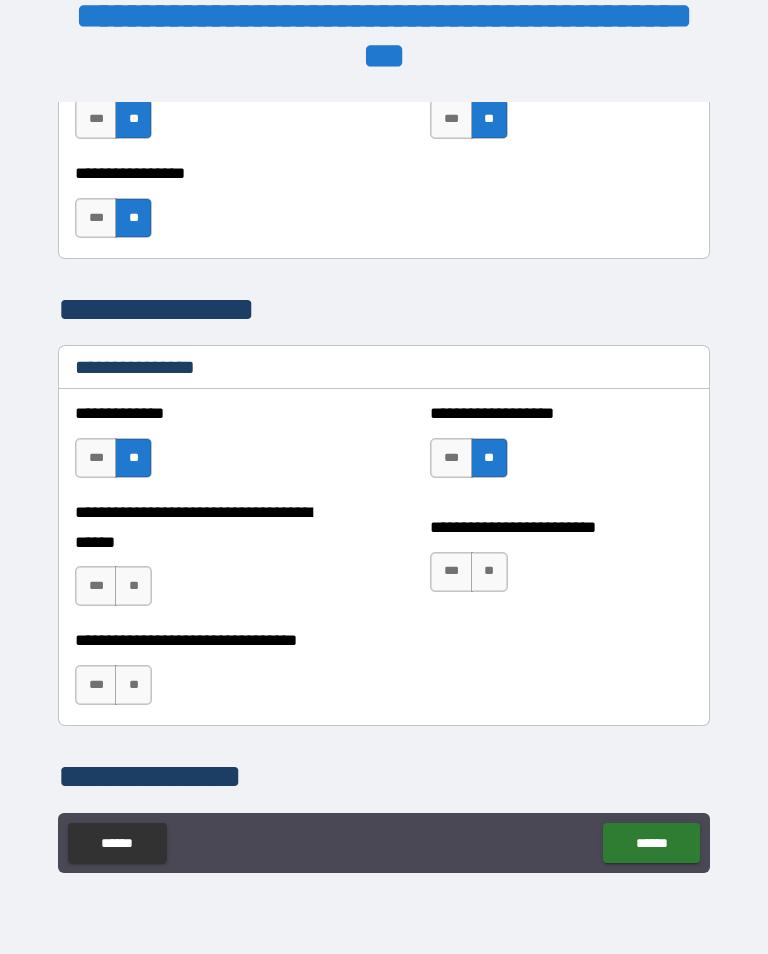 click on "**" at bounding box center [133, 586] 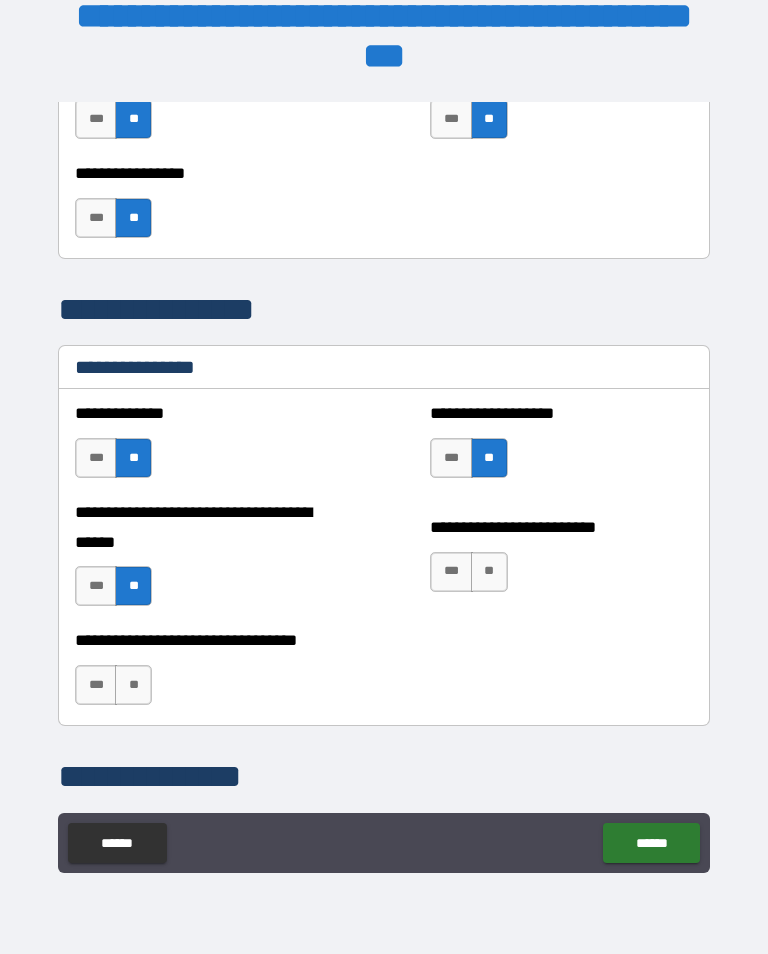 click on "**" at bounding box center [489, 572] 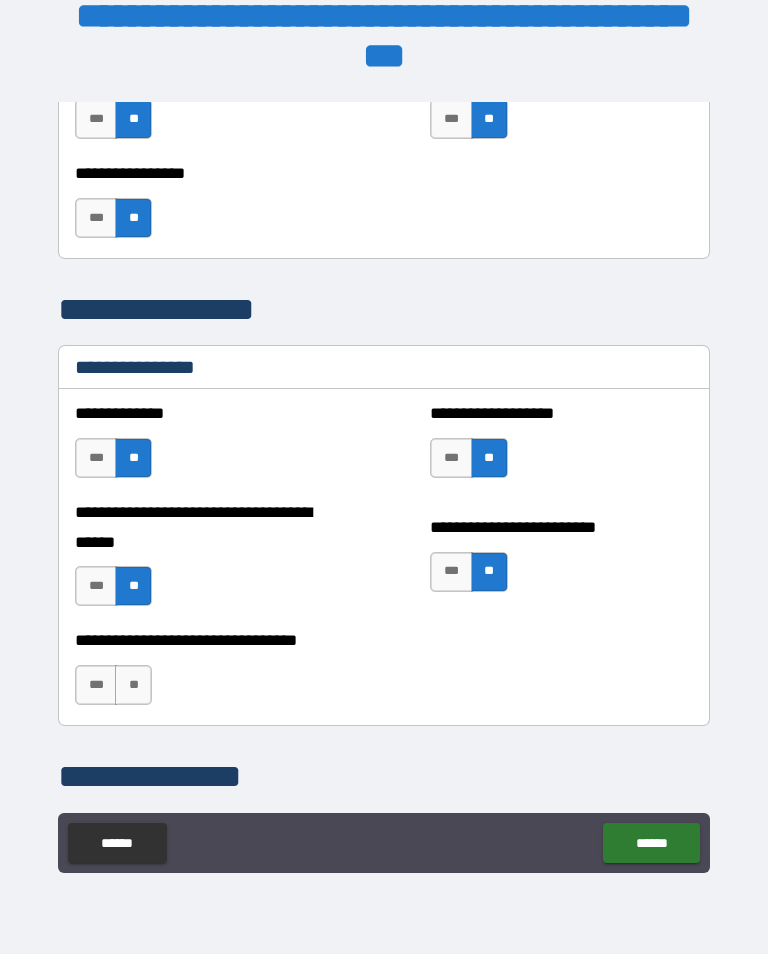 click on "**" at bounding box center (133, 685) 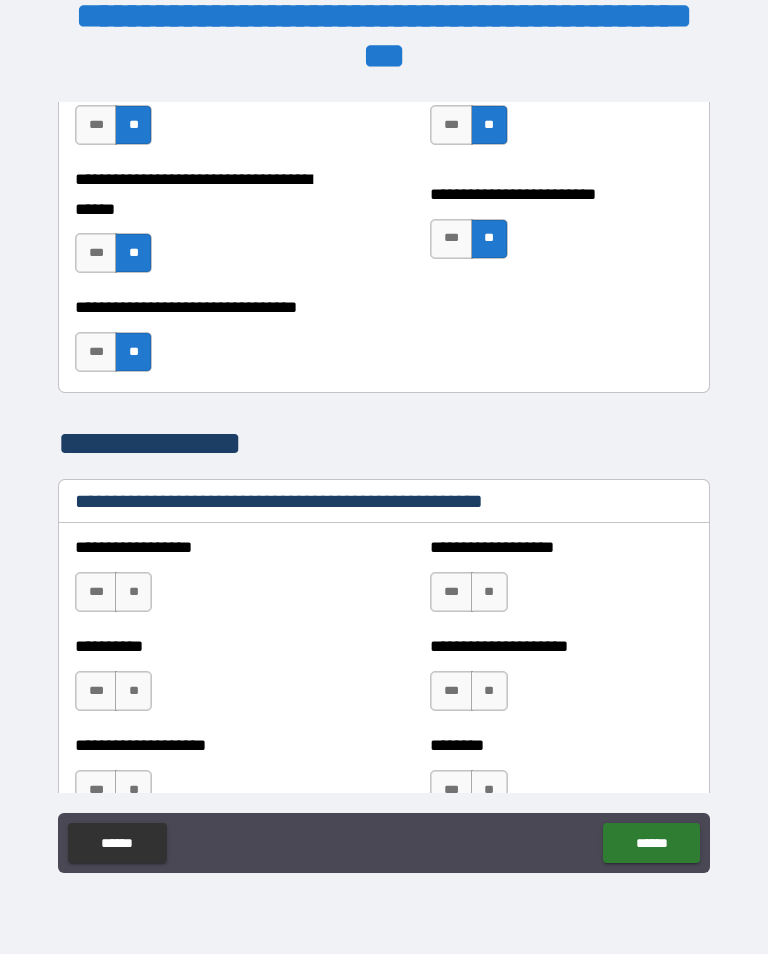 scroll, scrollTop: 2580, scrollLeft: 0, axis: vertical 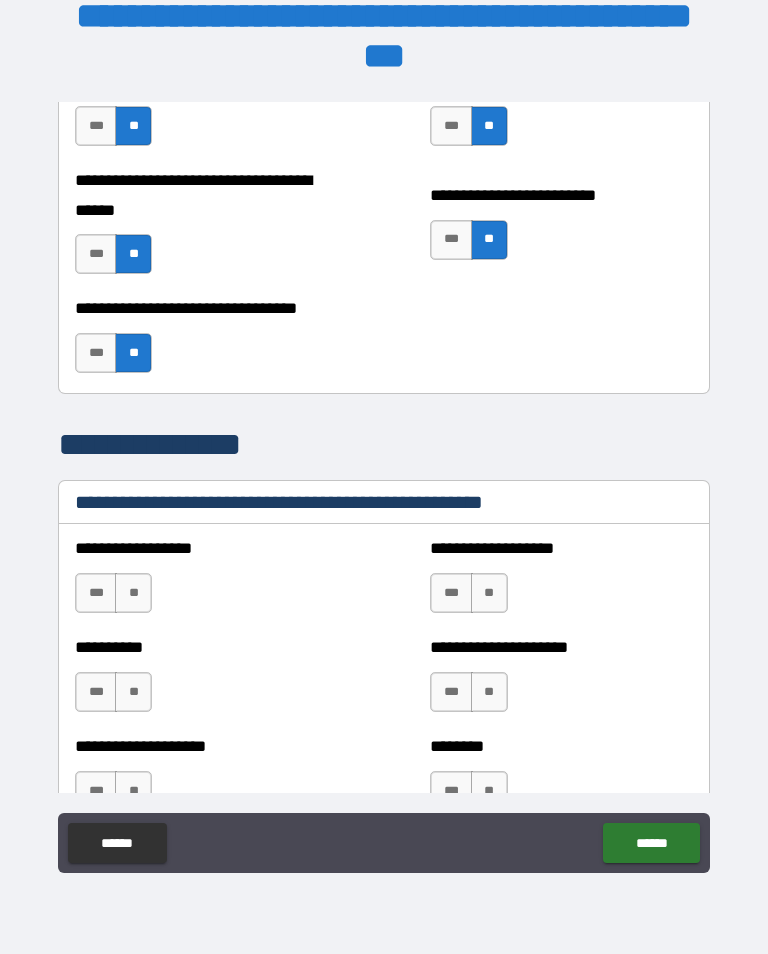 click on "**" at bounding box center (133, 593) 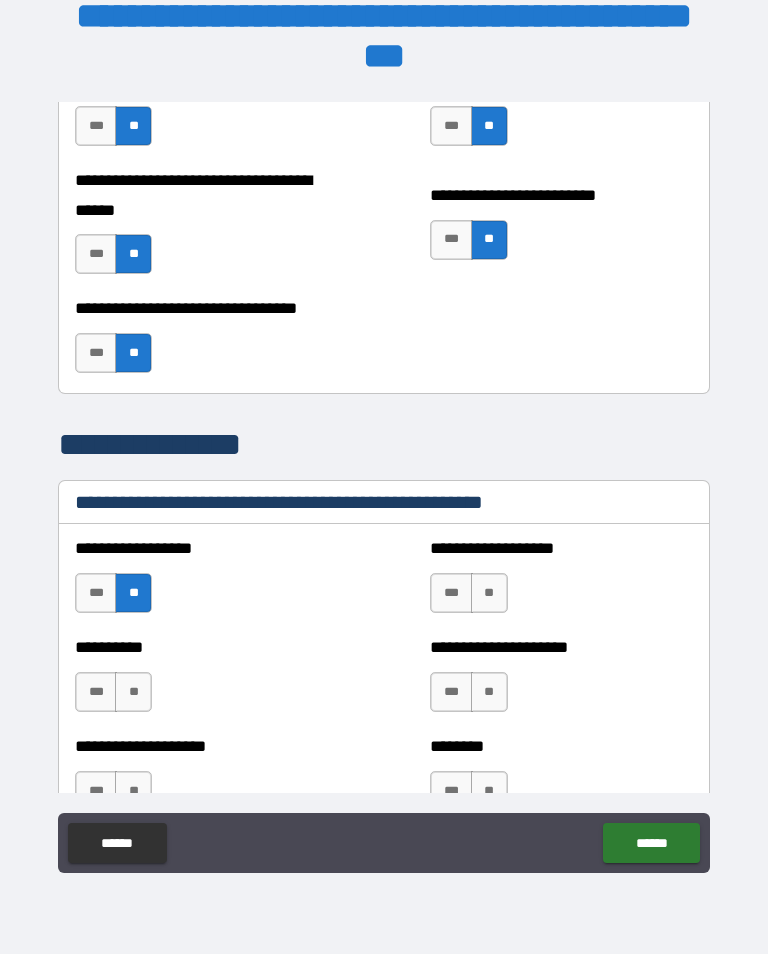 click on "**" at bounding box center (489, 593) 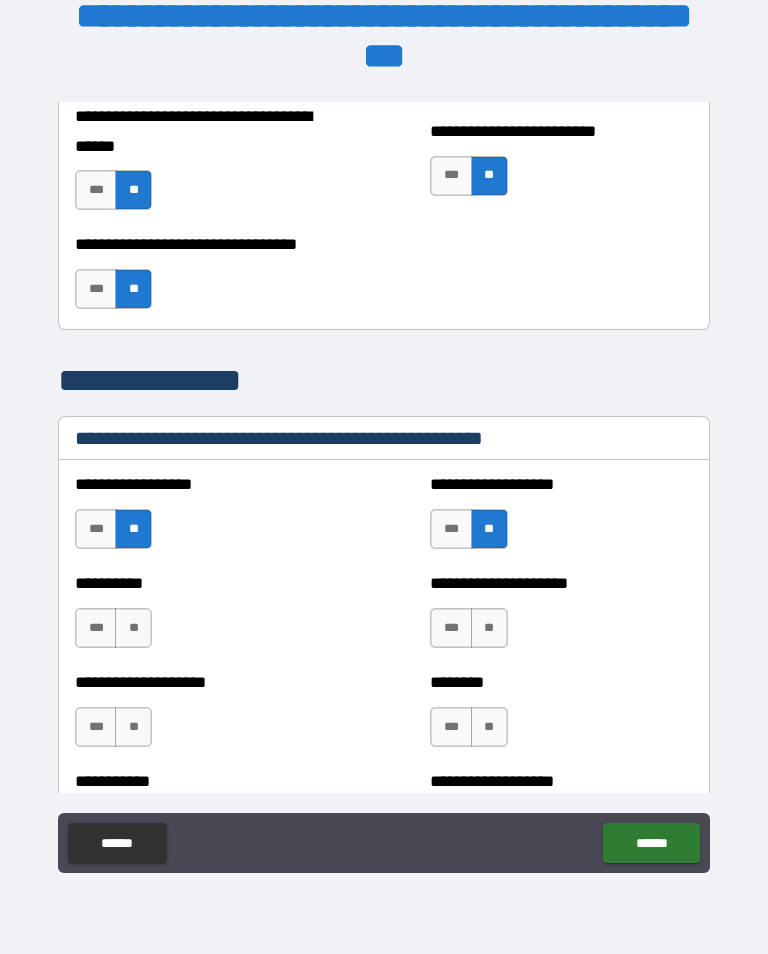 scroll, scrollTop: 2661, scrollLeft: 0, axis: vertical 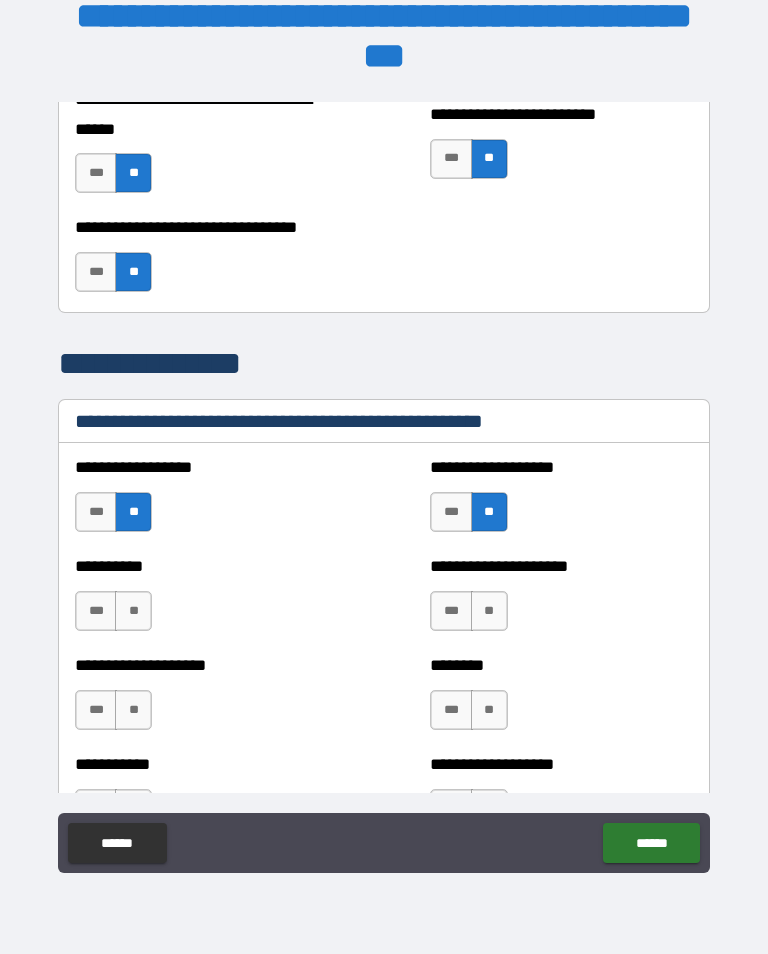 click on "**" at bounding box center [133, 611] 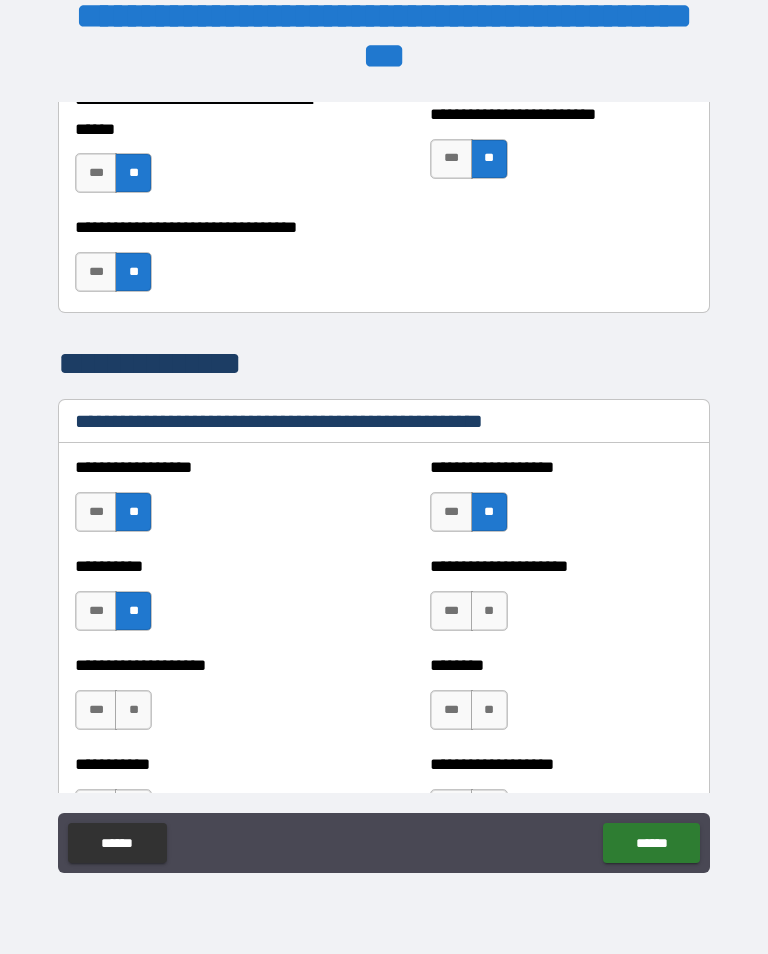 click on "**" at bounding box center (489, 611) 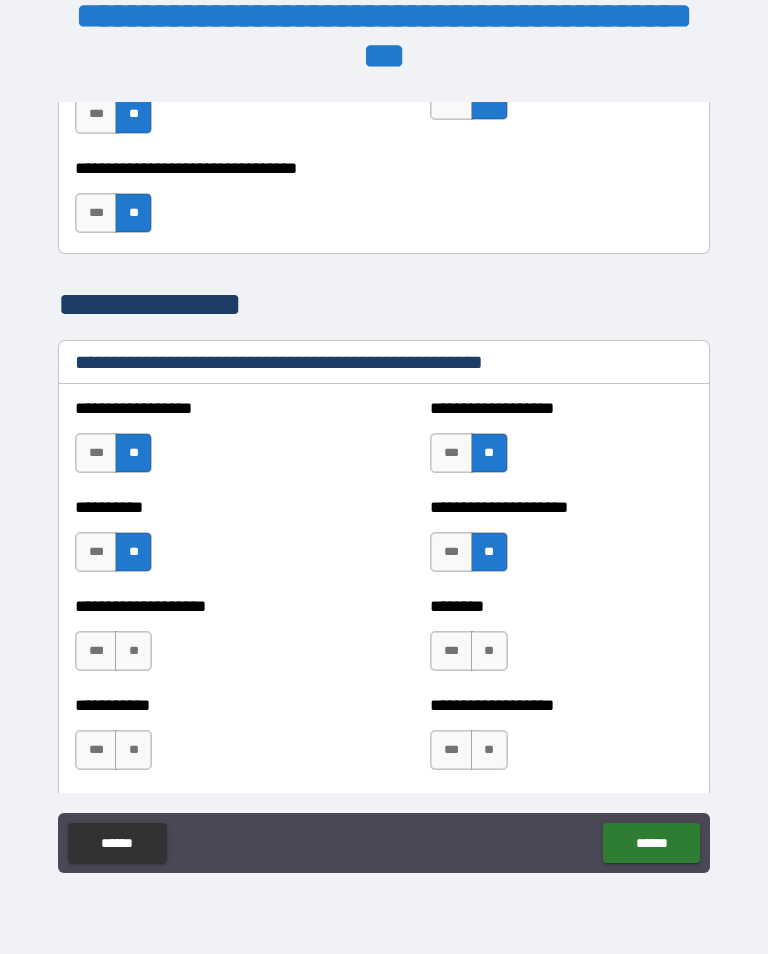 scroll, scrollTop: 2719, scrollLeft: 0, axis: vertical 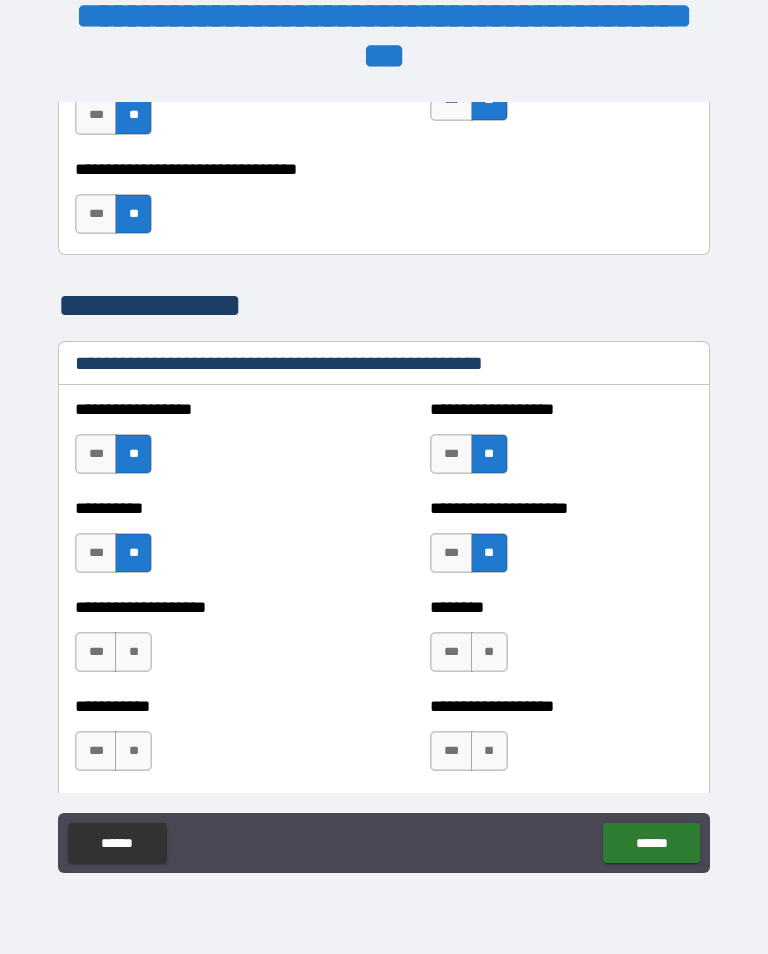 click on "**" at bounding box center [489, 652] 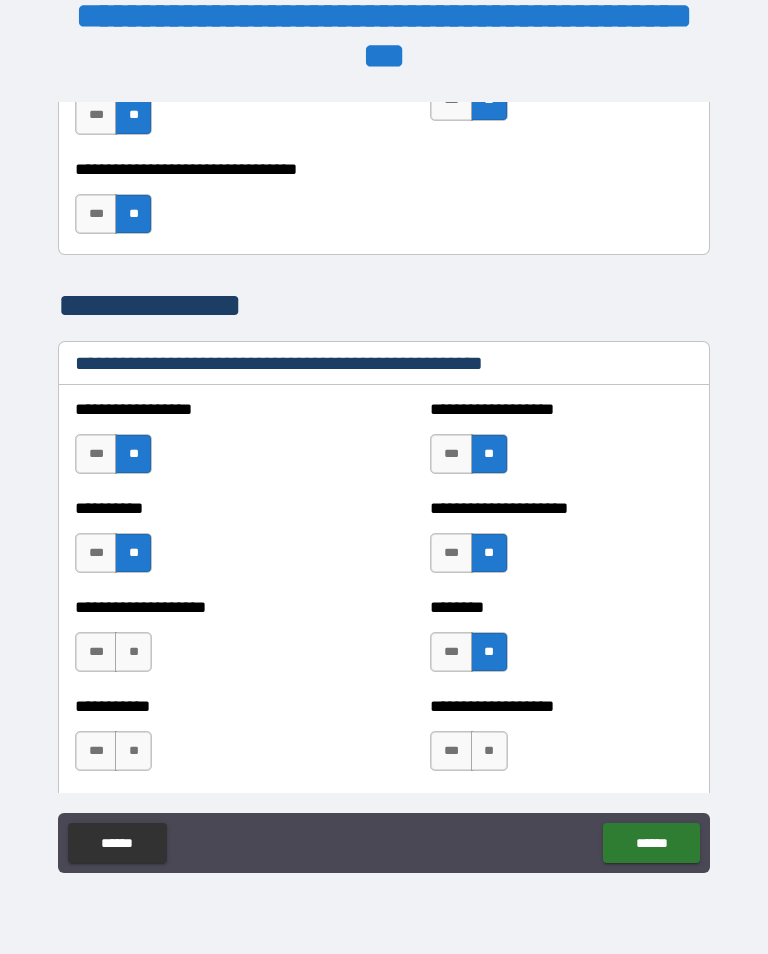 click on "**" at bounding box center (133, 652) 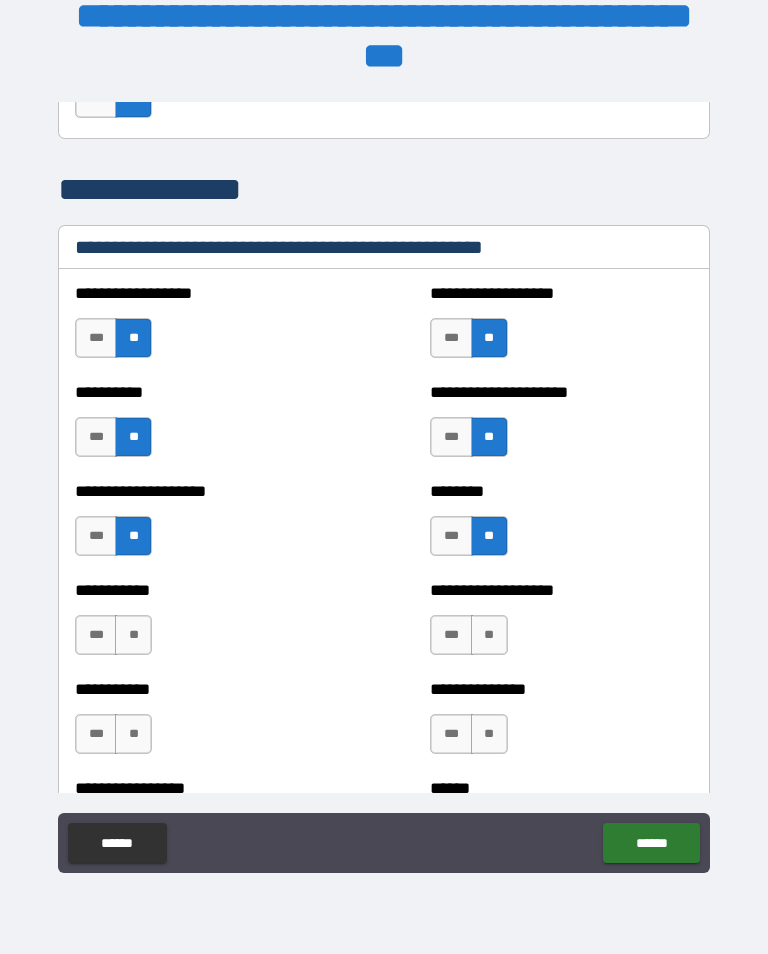 scroll, scrollTop: 2856, scrollLeft: 0, axis: vertical 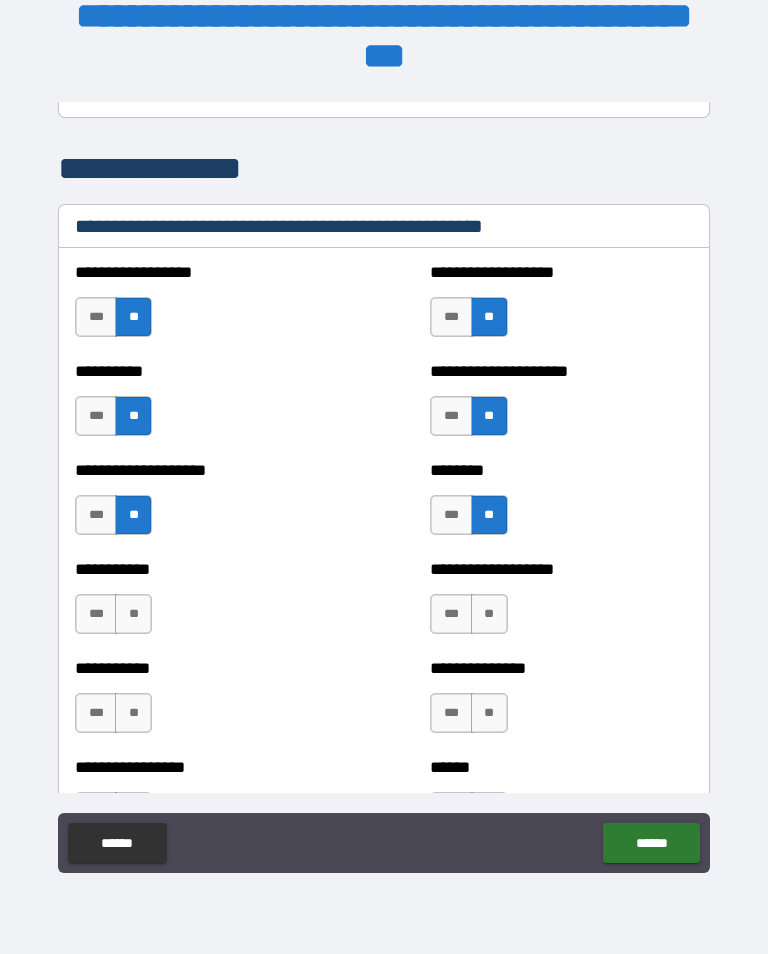 click on "**" at bounding box center (133, 614) 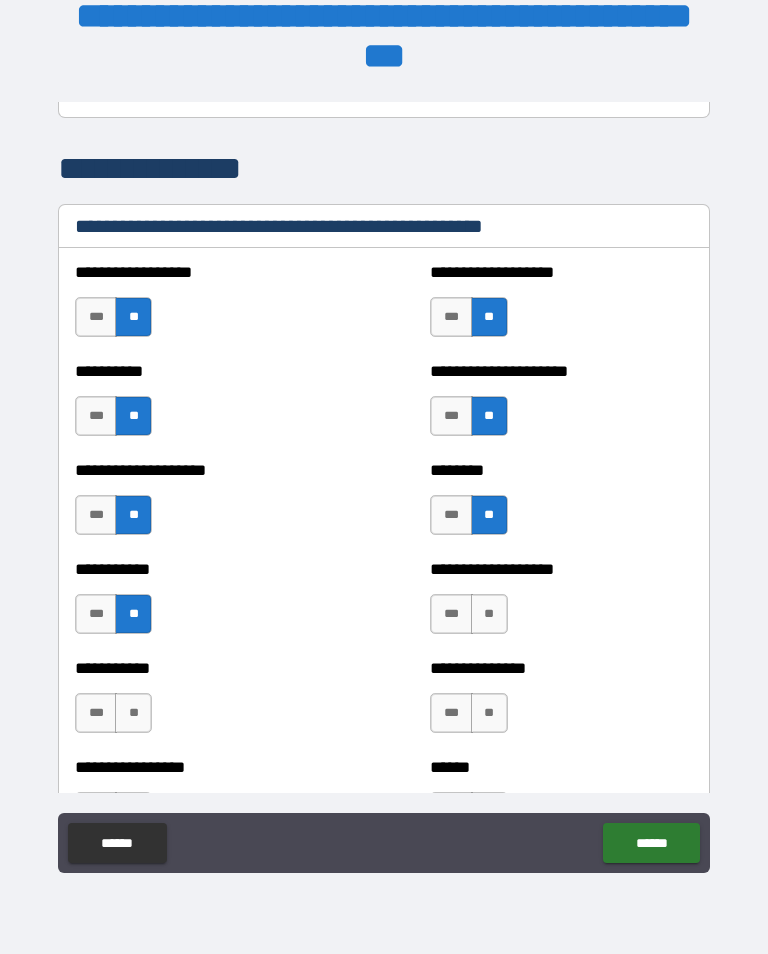 click on "**" at bounding box center [489, 614] 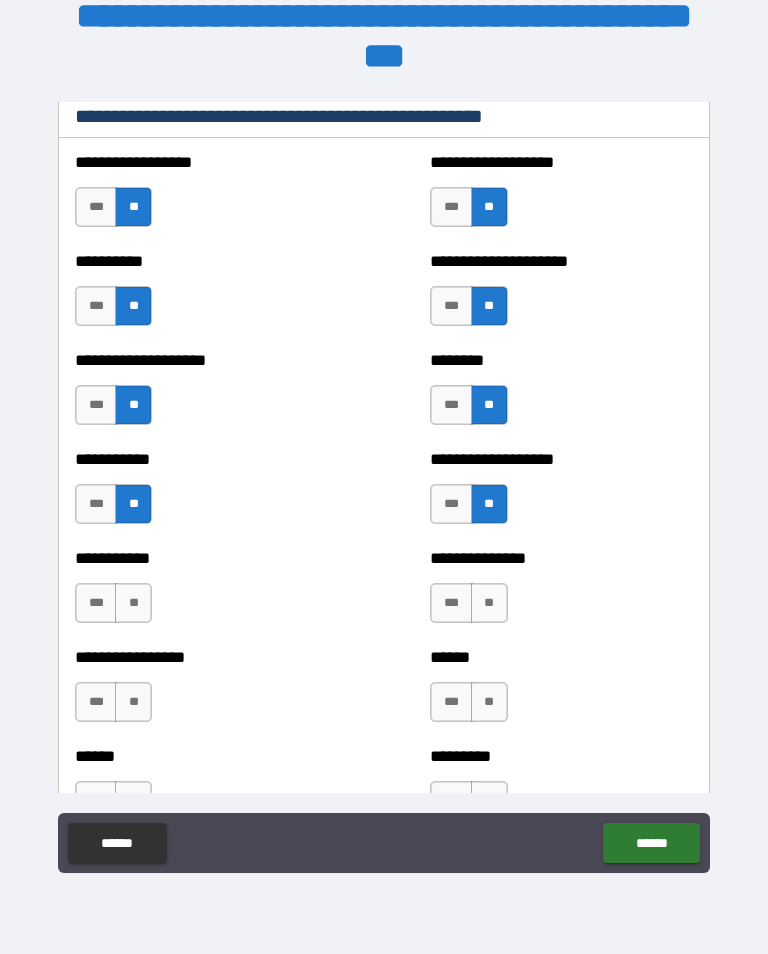 scroll, scrollTop: 2974, scrollLeft: 0, axis: vertical 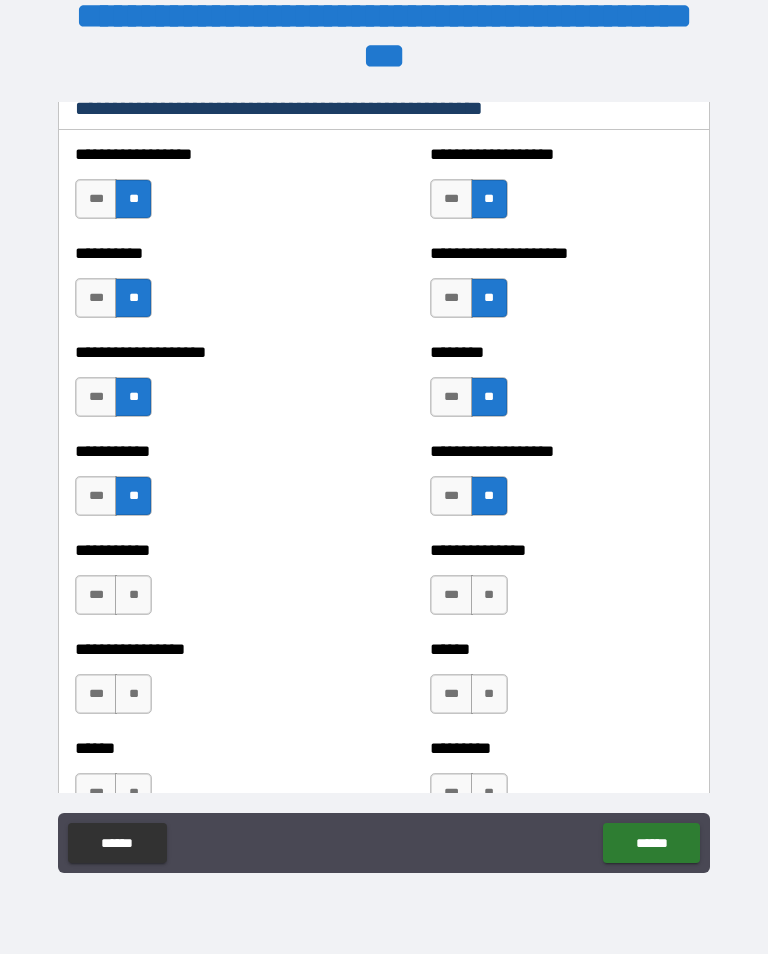 click on "**" at bounding box center [489, 595] 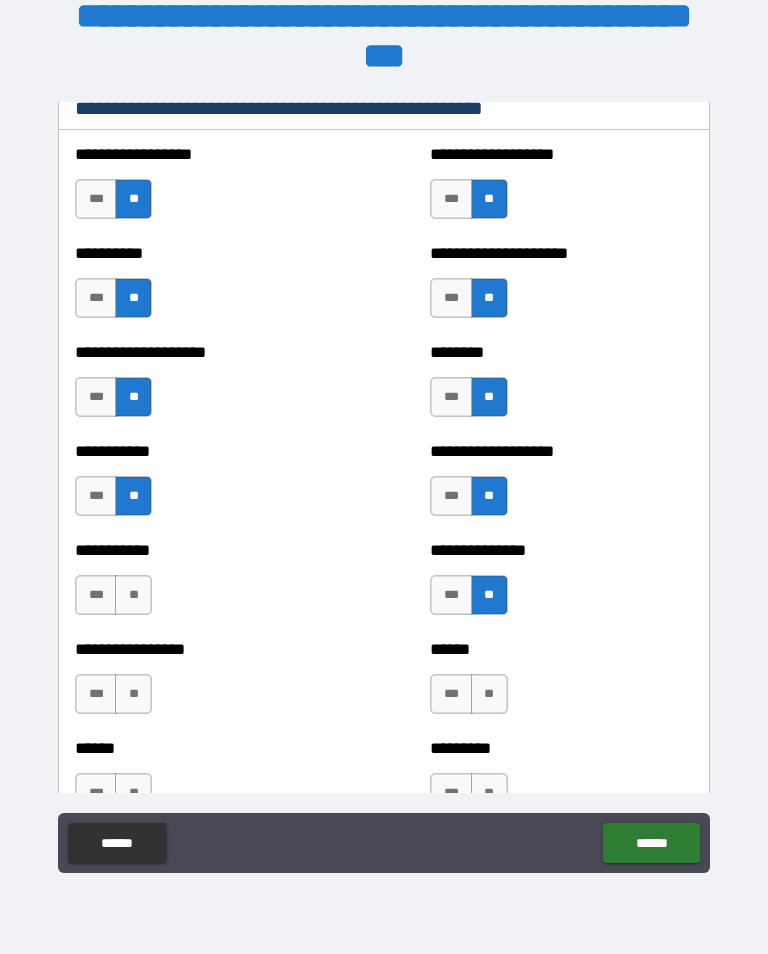 click on "**" at bounding box center [133, 595] 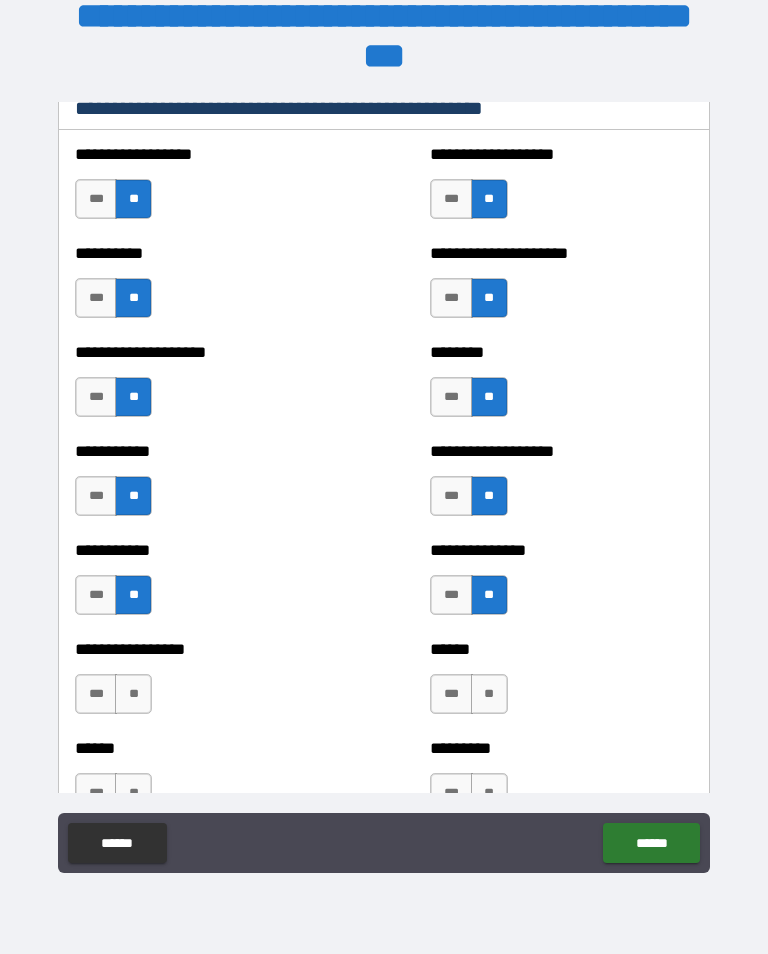 click on "**" at bounding box center [133, 694] 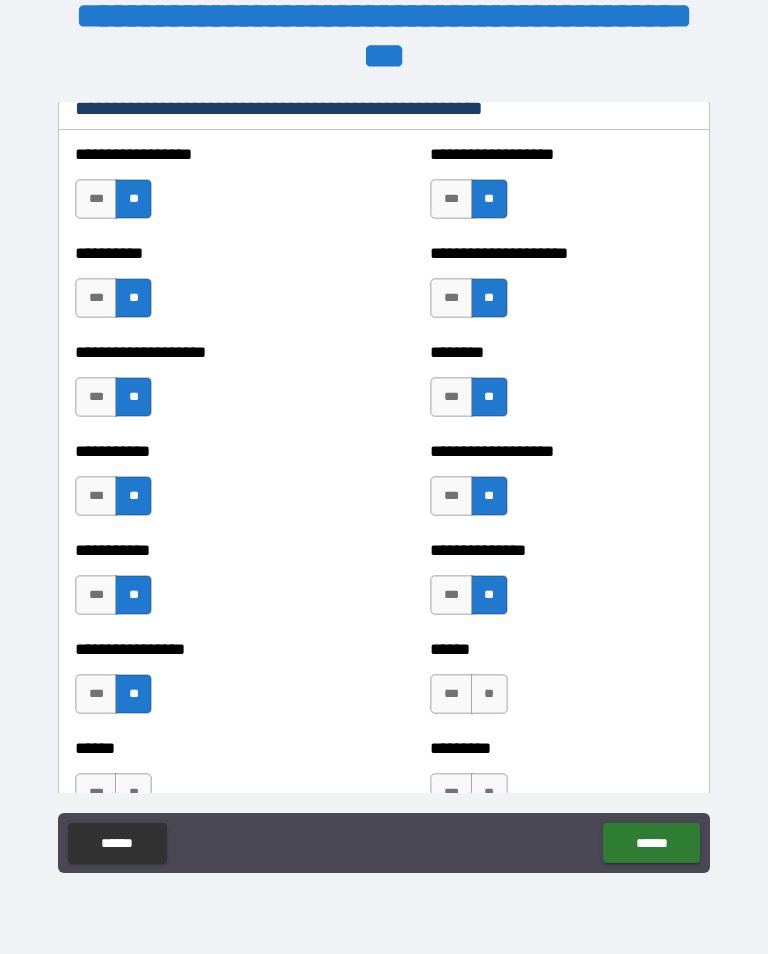 click on "**" at bounding box center [489, 694] 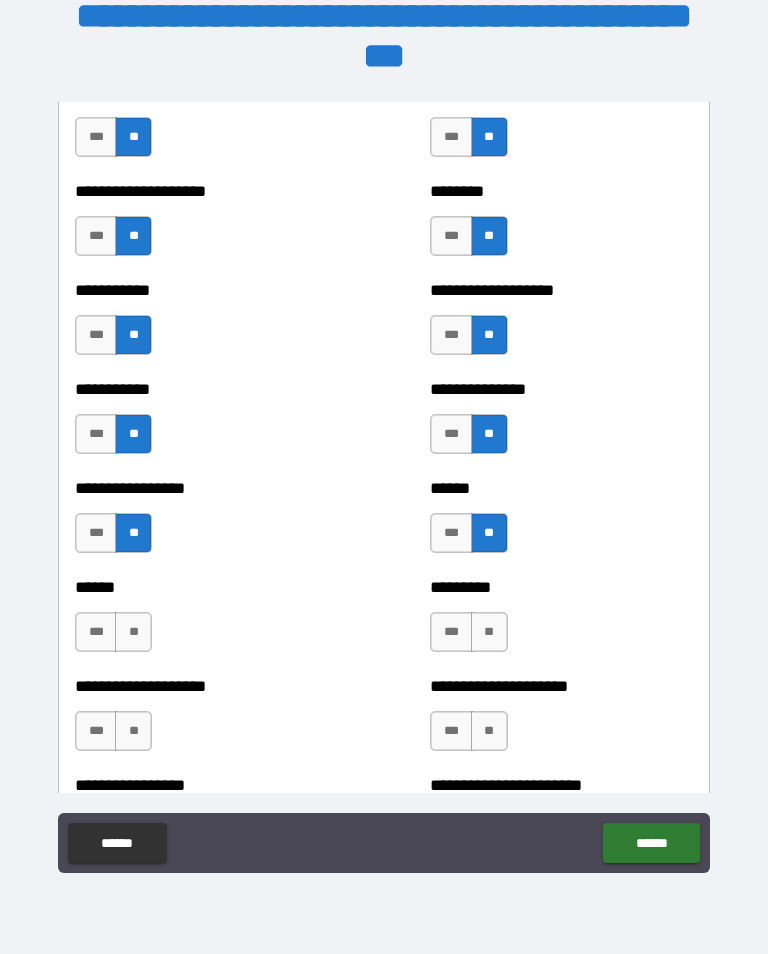 scroll, scrollTop: 3143, scrollLeft: 0, axis: vertical 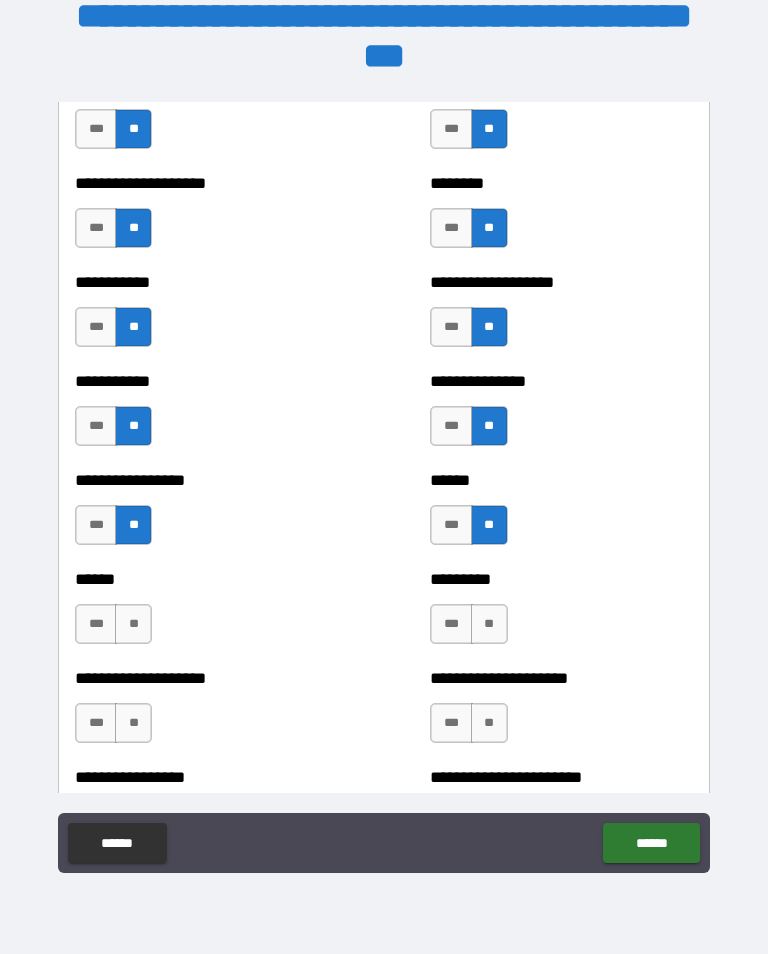 click on "**" at bounding box center [489, 624] 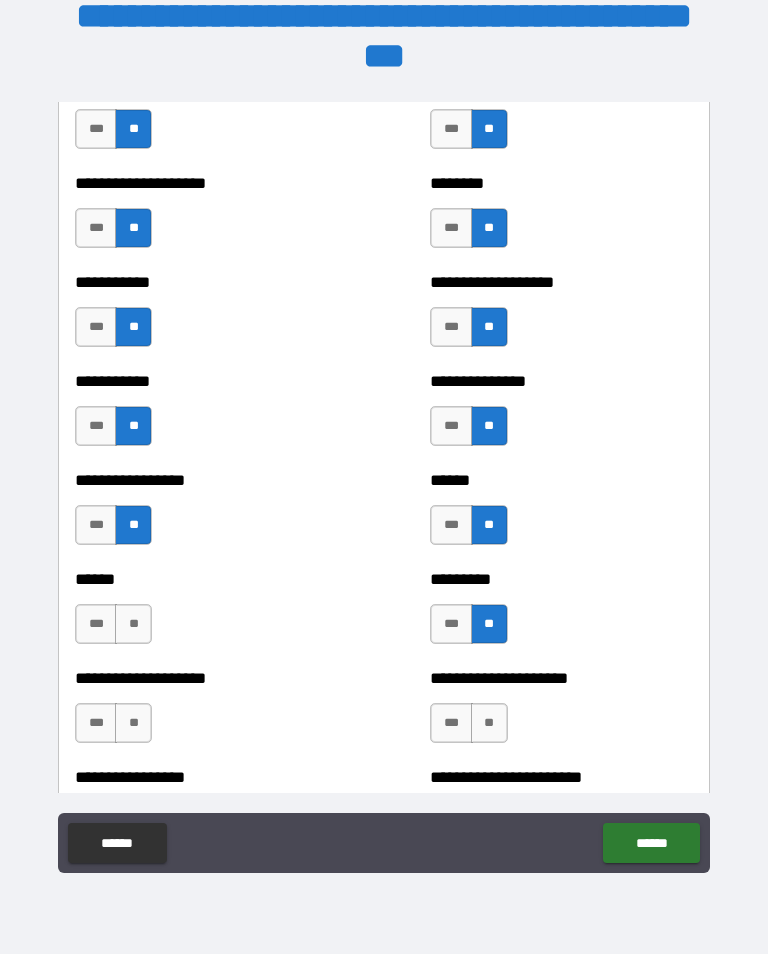 click on "**" at bounding box center [133, 624] 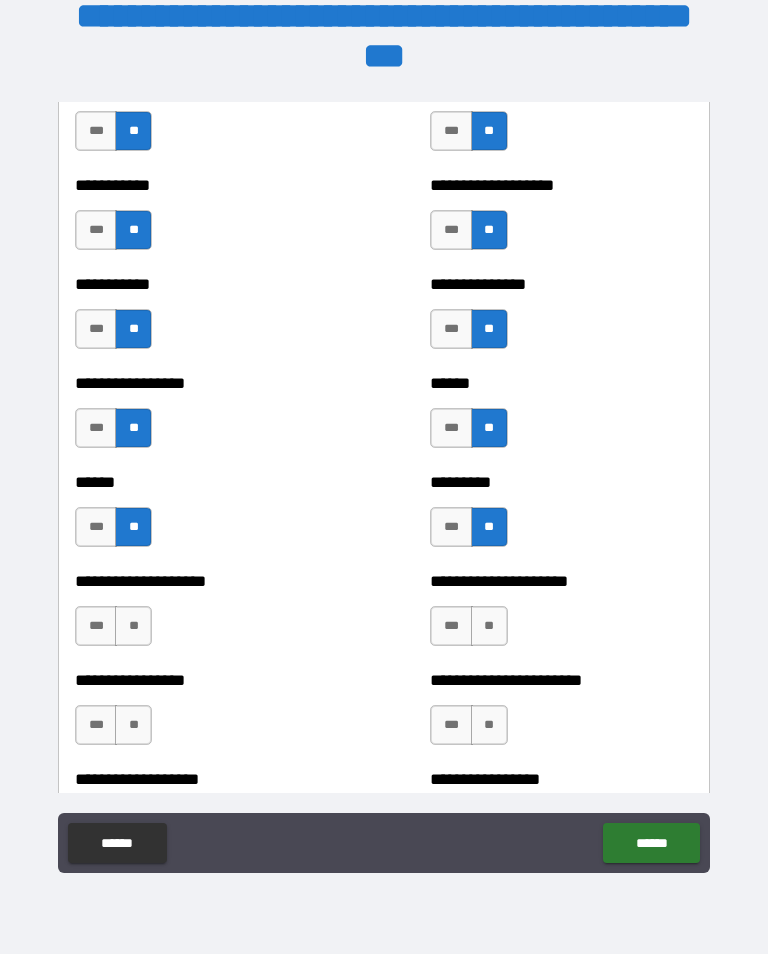 scroll, scrollTop: 3249, scrollLeft: 0, axis: vertical 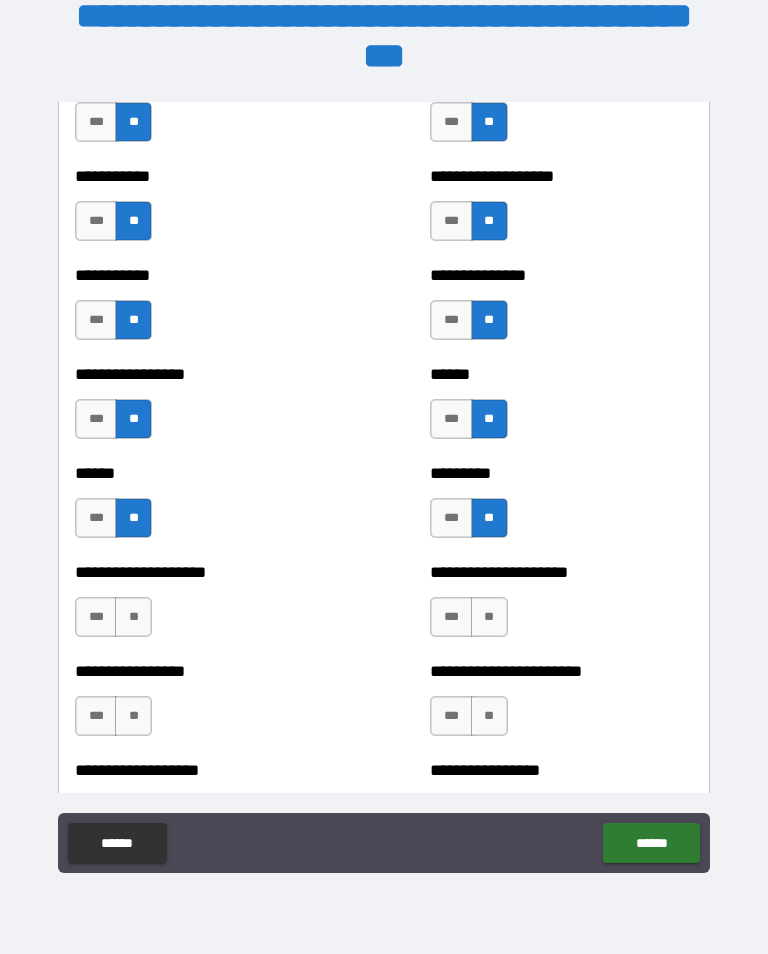click on "***" at bounding box center [451, 617] 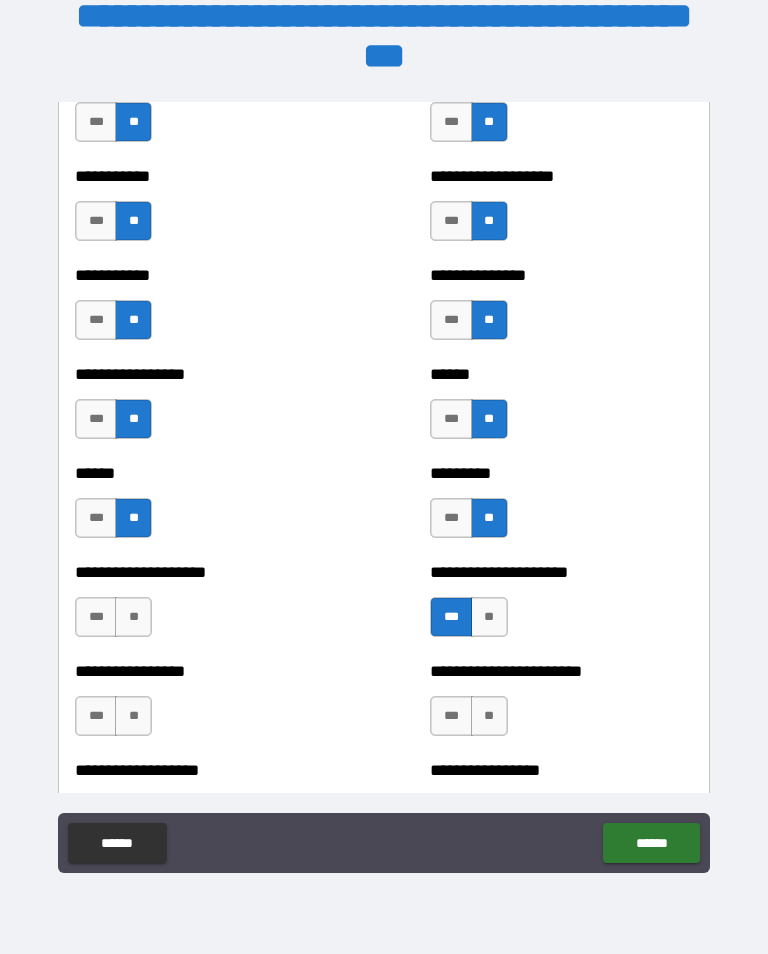 click on "**" at bounding box center (133, 617) 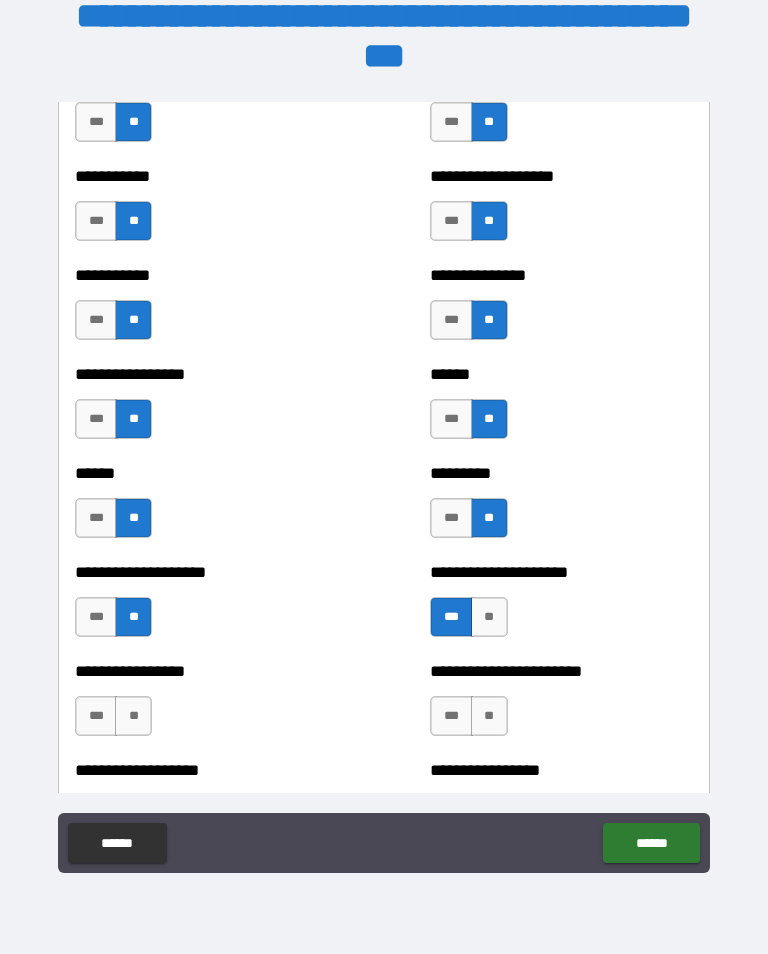click on "**" at bounding box center (133, 716) 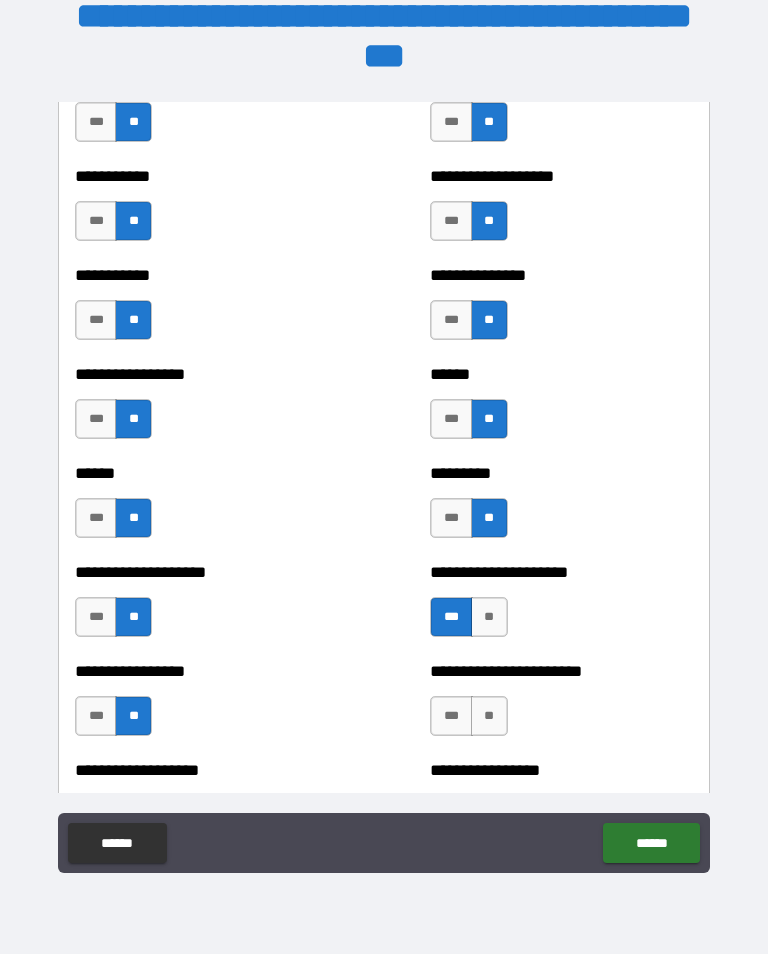 click on "**" at bounding box center (489, 716) 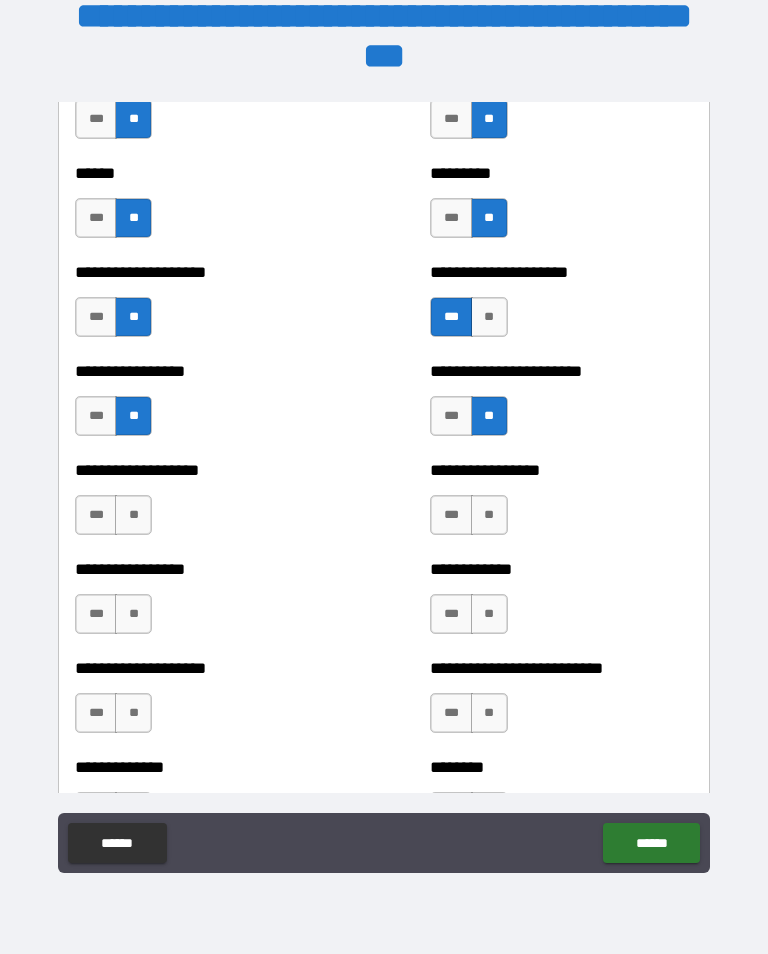 scroll, scrollTop: 3568, scrollLeft: 0, axis: vertical 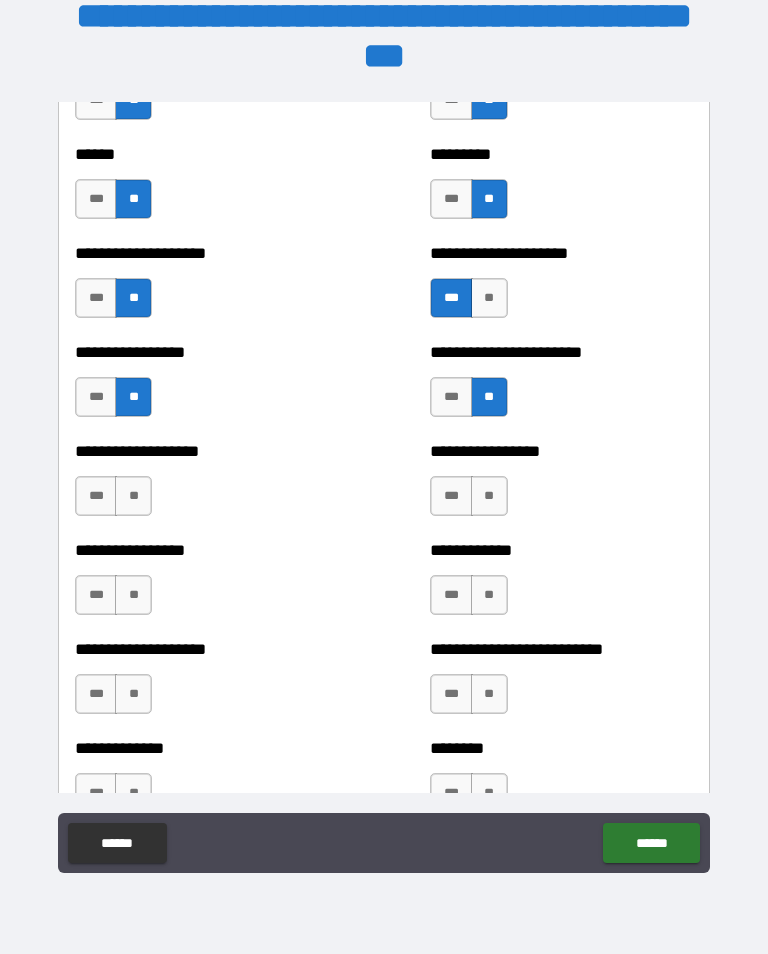 click on "**" at bounding box center (133, 496) 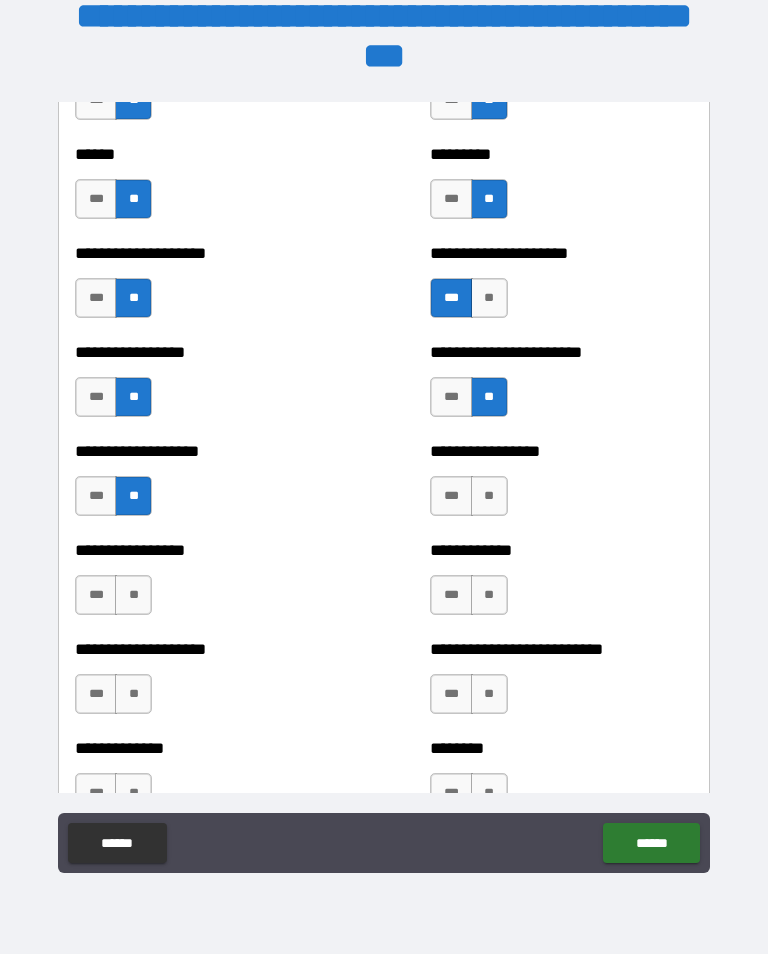 click on "**" at bounding box center (489, 496) 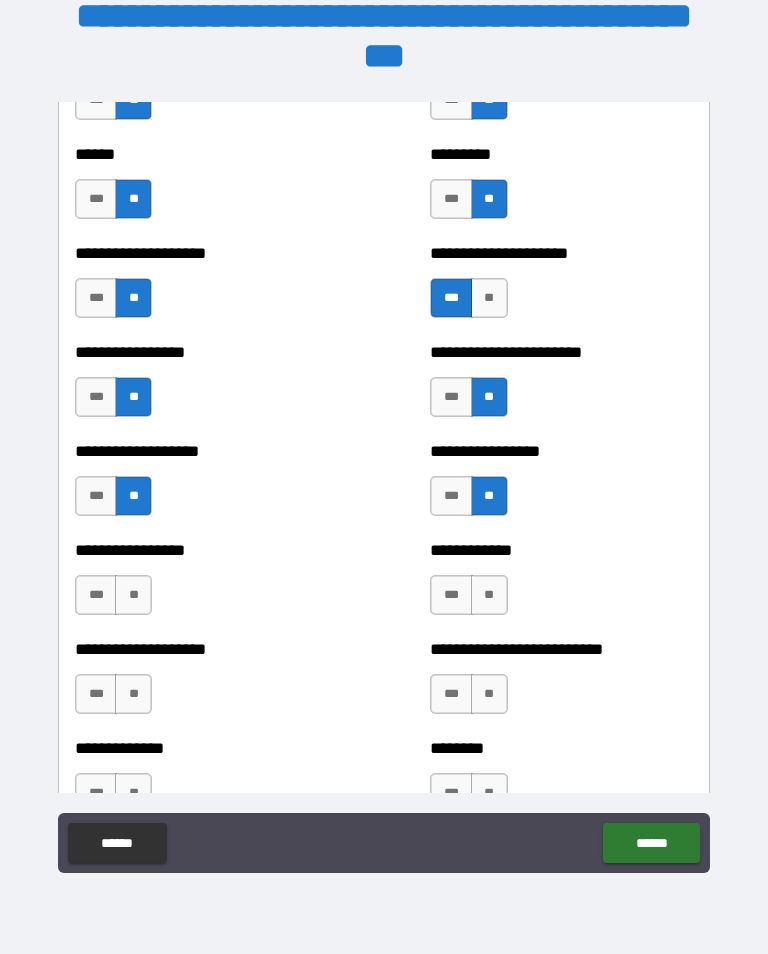 click on "**" at bounding box center [133, 595] 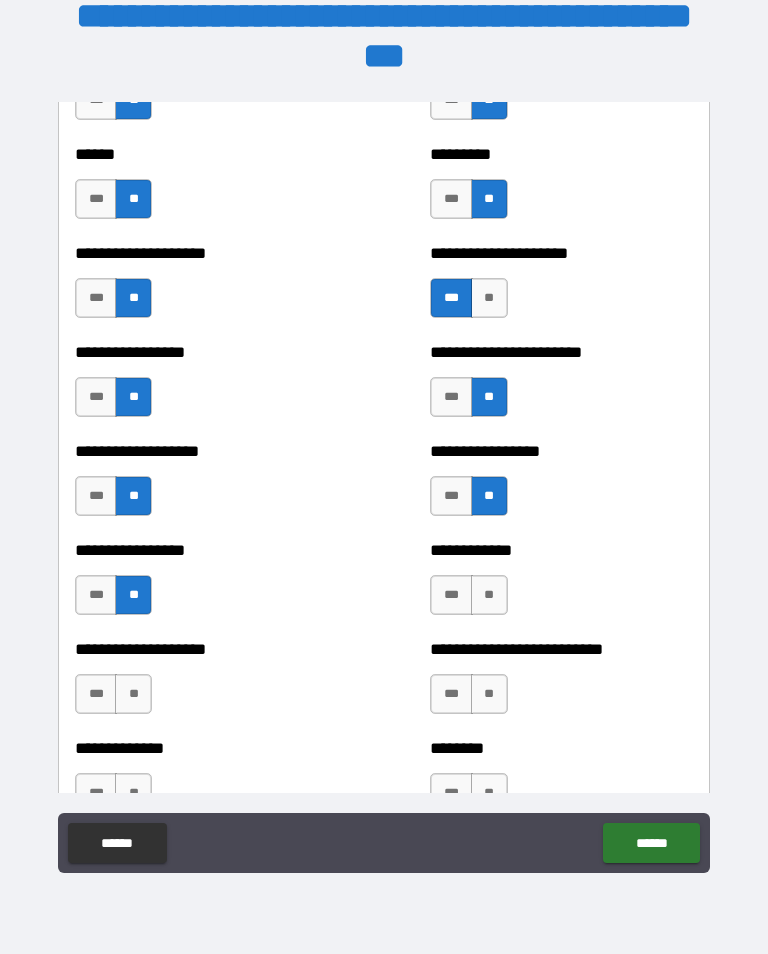 click on "**" at bounding box center [489, 595] 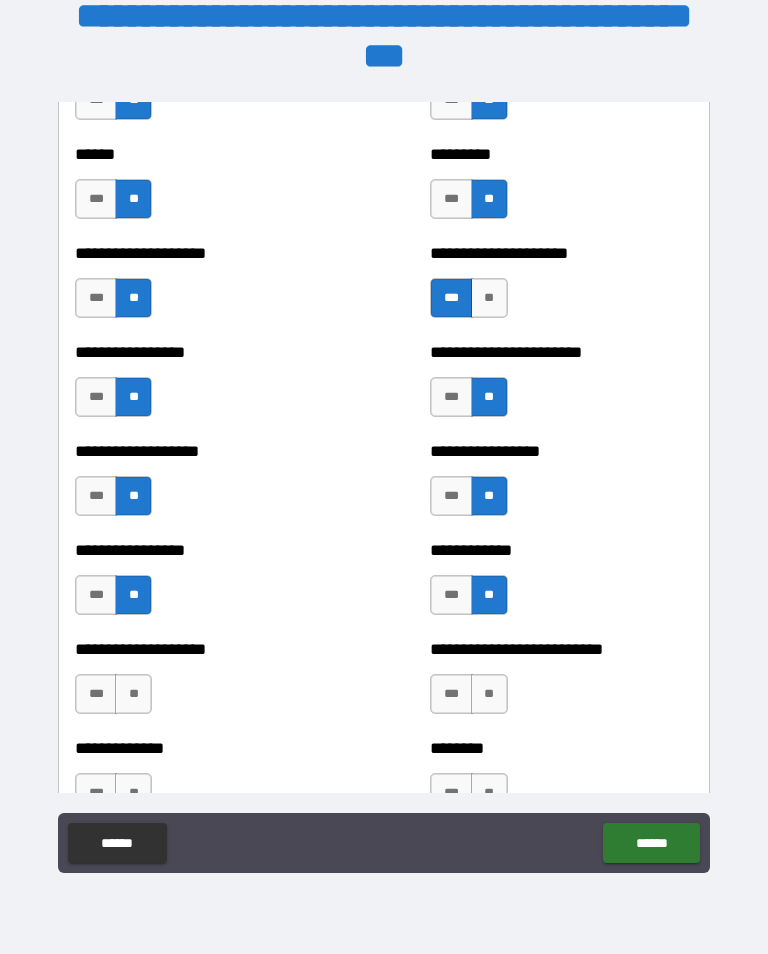 click on "**" at bounding box center (489, 694) 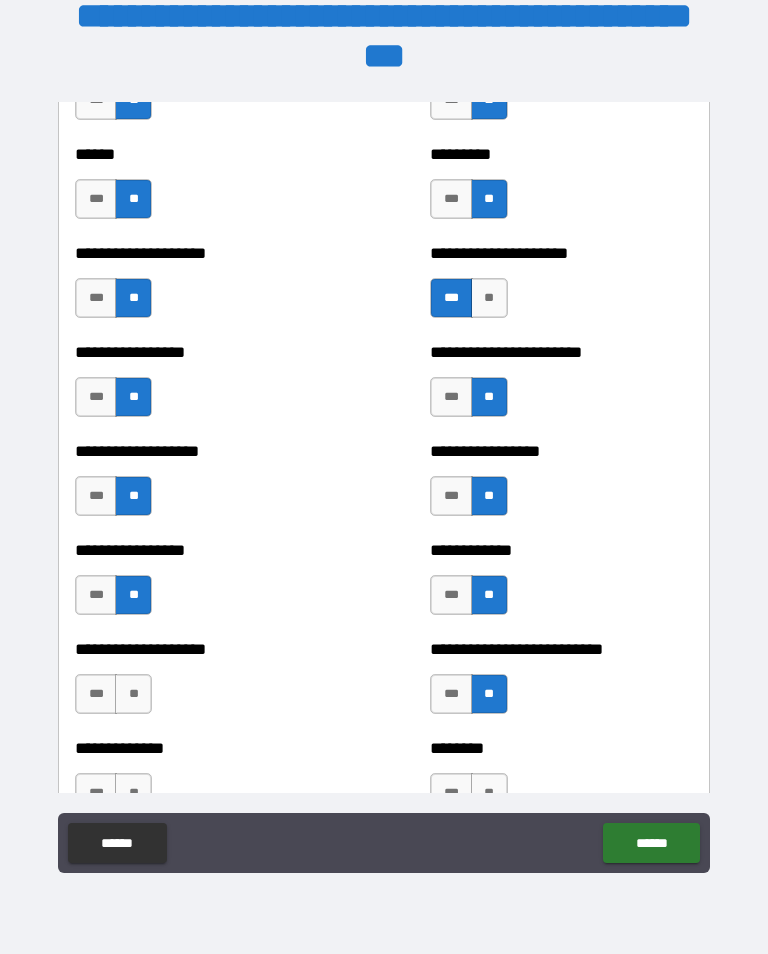click on "**" at bounding box center (133, 694) 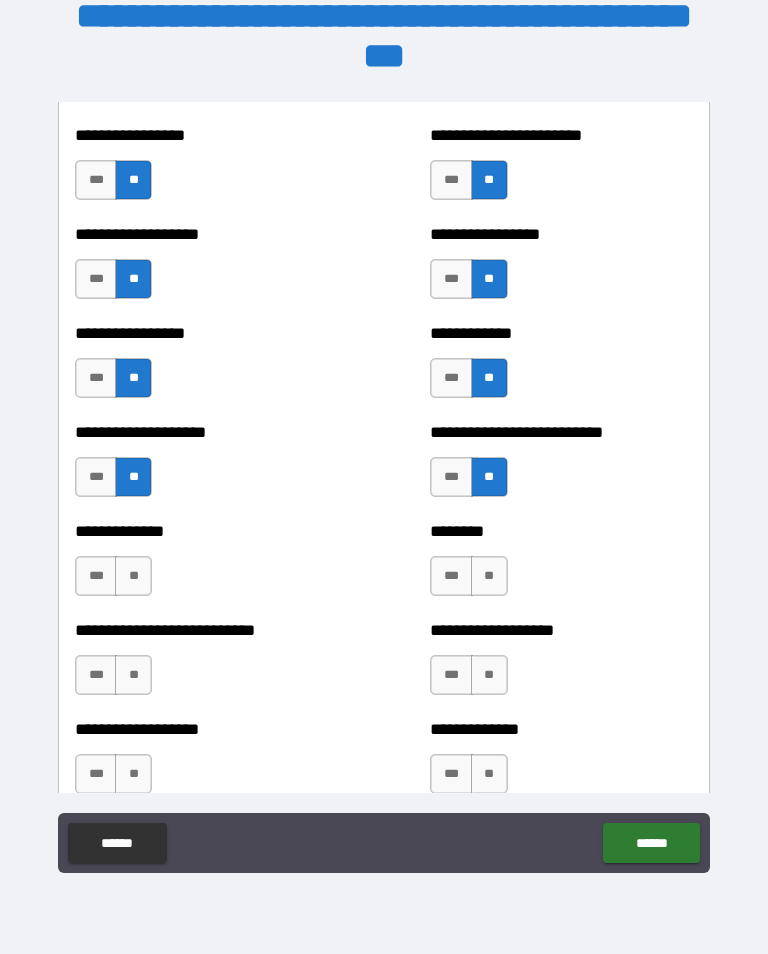scroll, scrollTop: 3792, scrollLeft: 0, axis: vertical 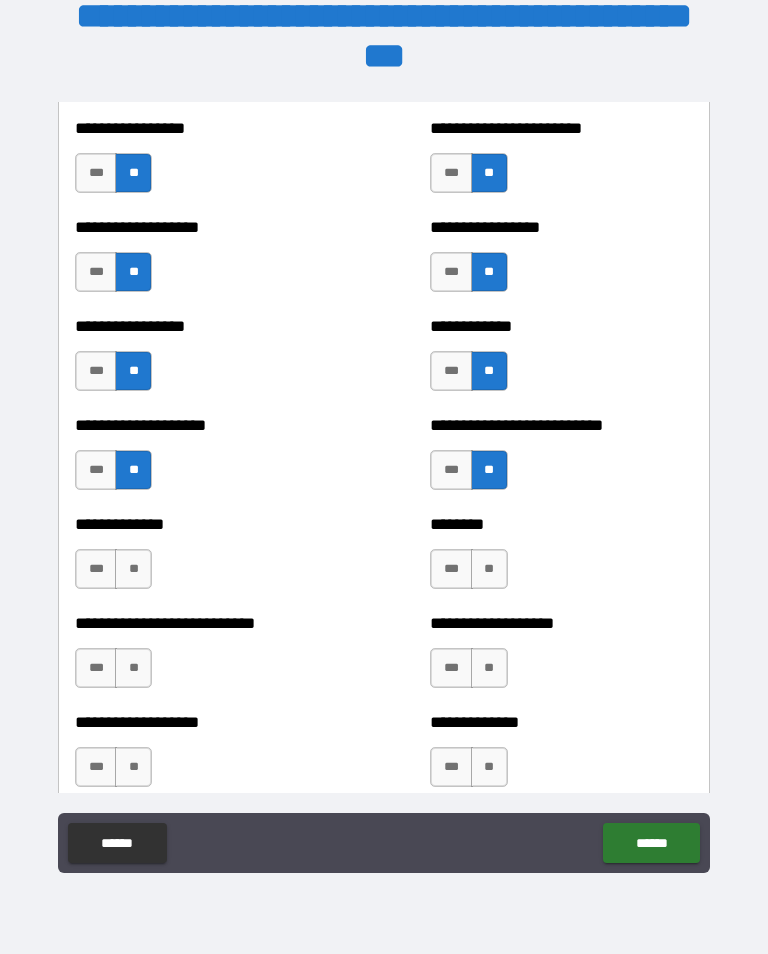 click on "**" at bounding box center [133, 569] 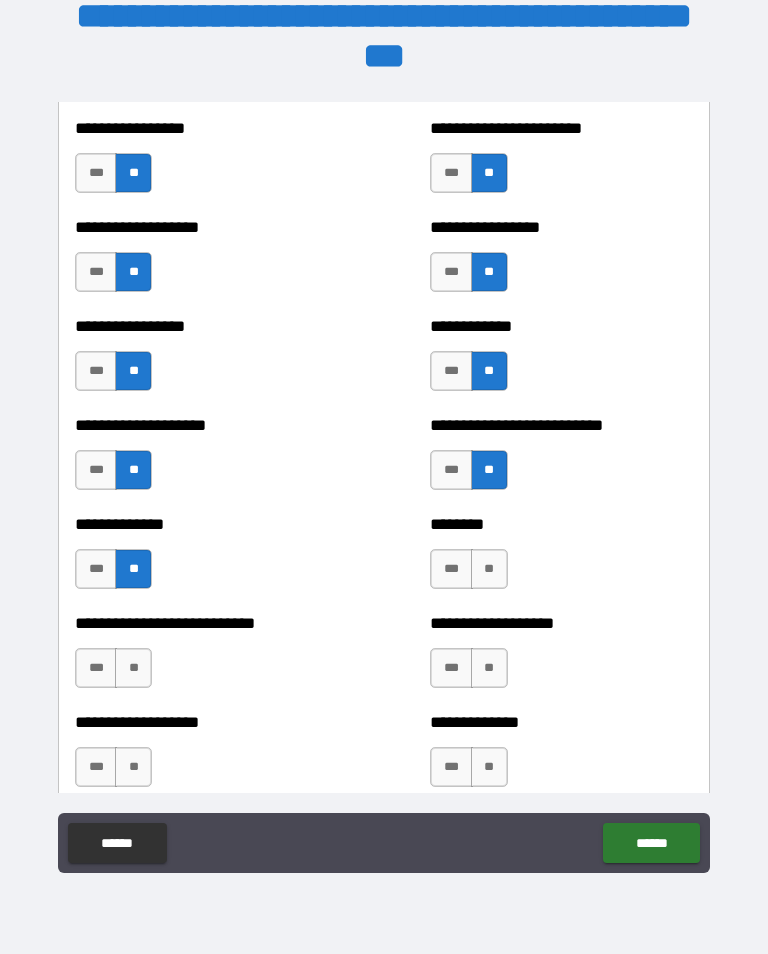 click on "**" at bounding box center (489, 569) 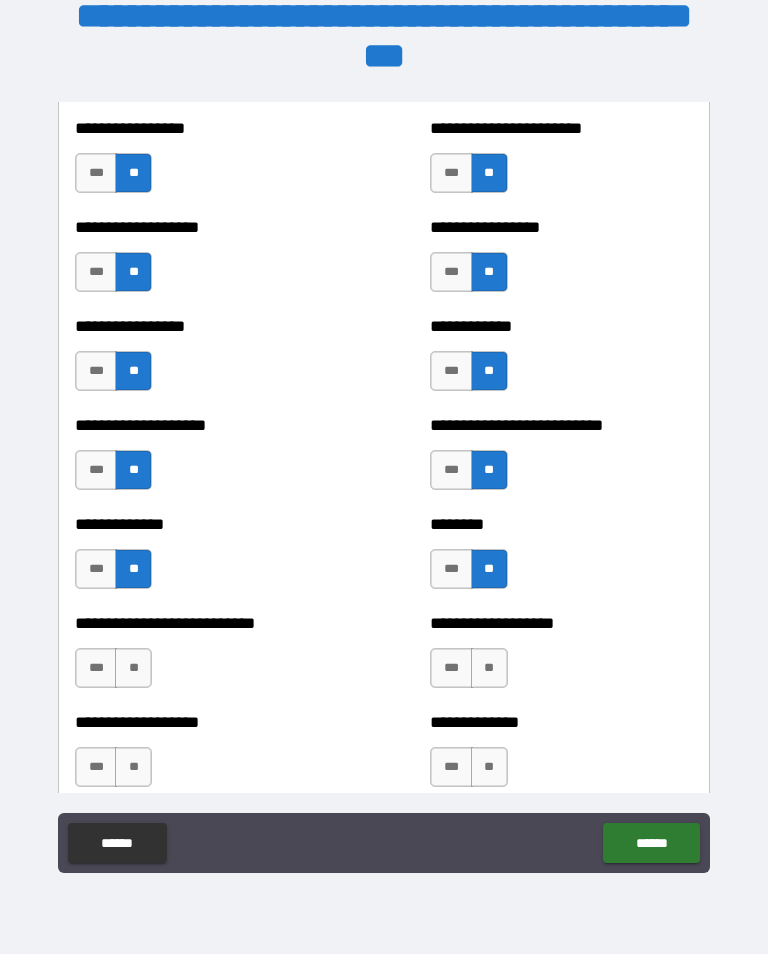 click on "**" at bounding box center (133, 668) 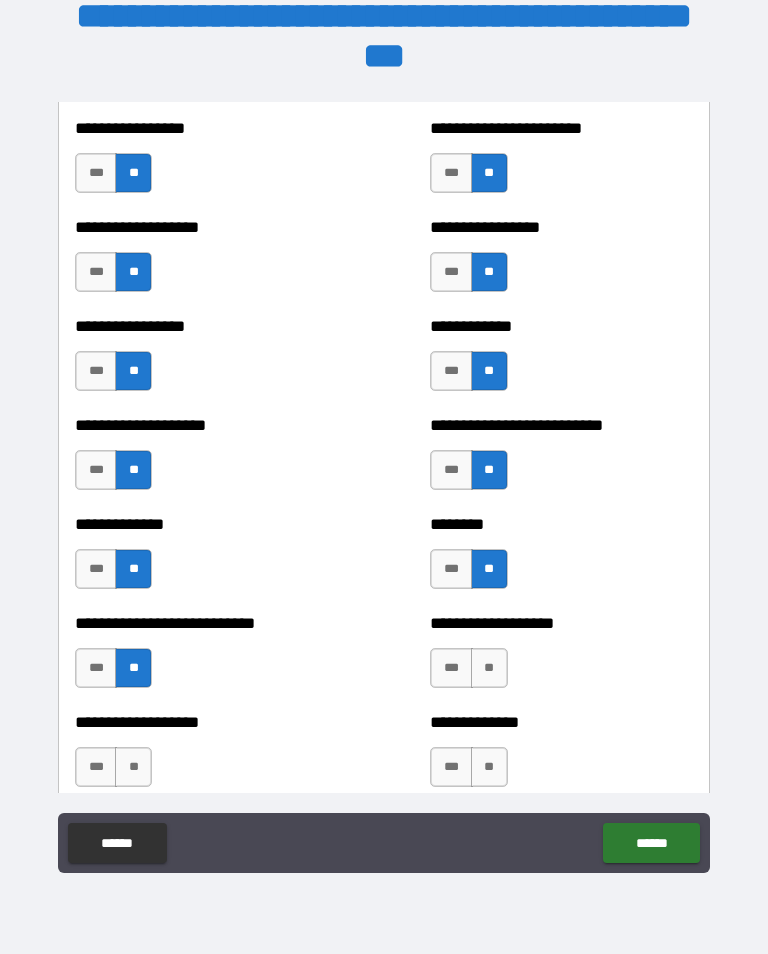 click on "**" at bounding box center (489, 668) 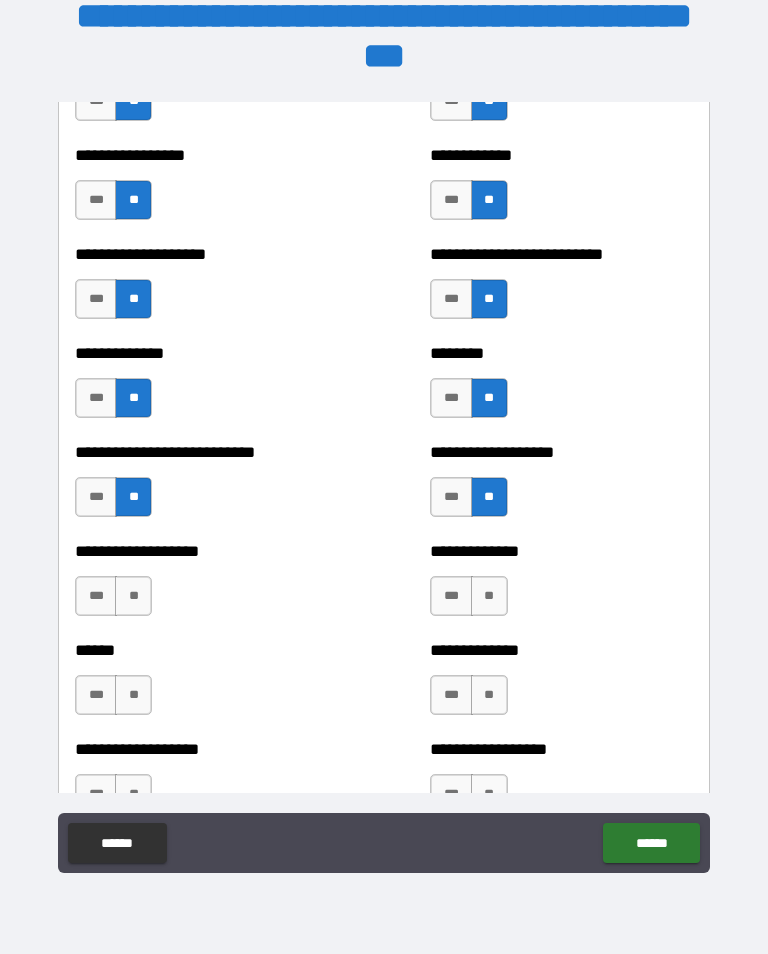 scroll, scrollTop: 3968, scrollLeft: 0, axis: vertical 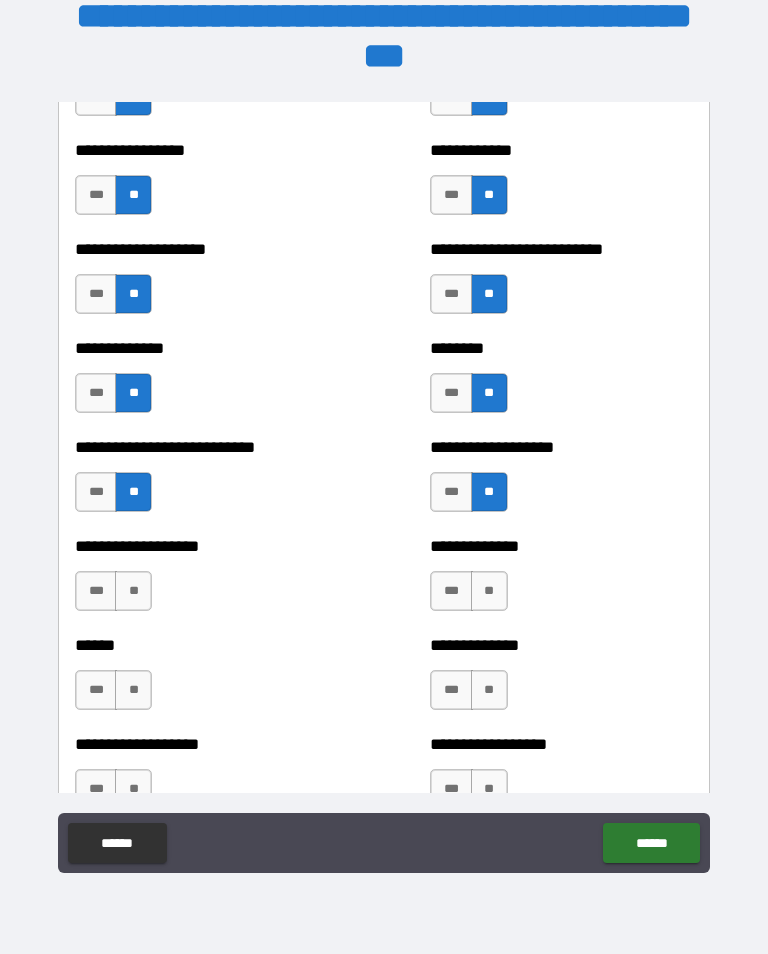 click on "**" at bounding box center [133, 591] 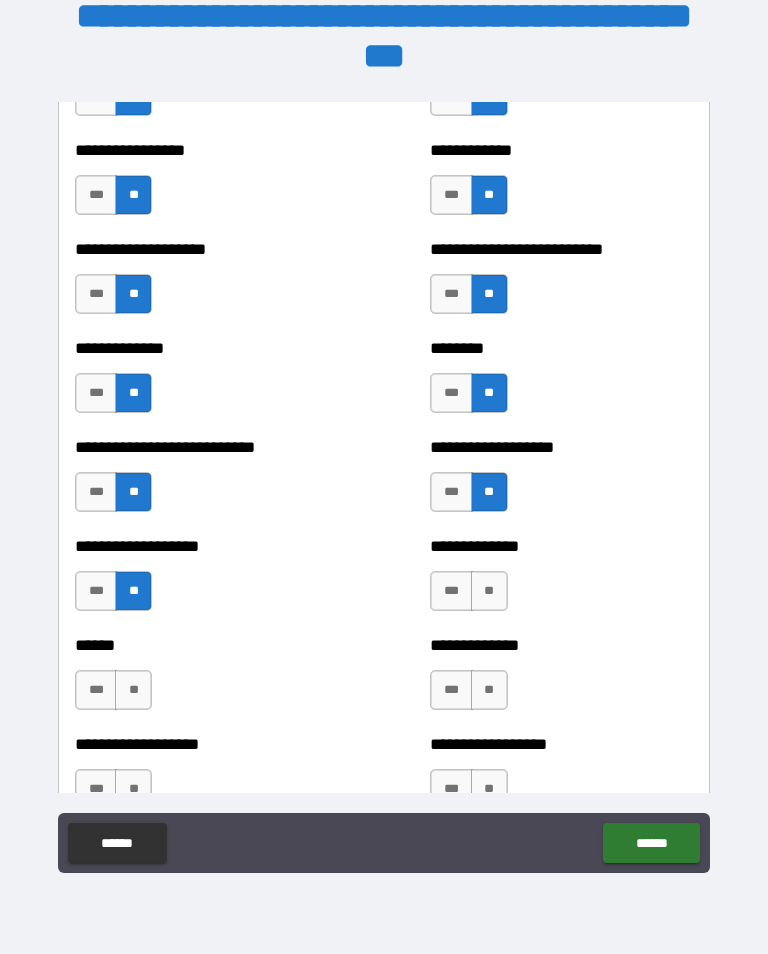 click on "**" at bounding box center [489, 591] 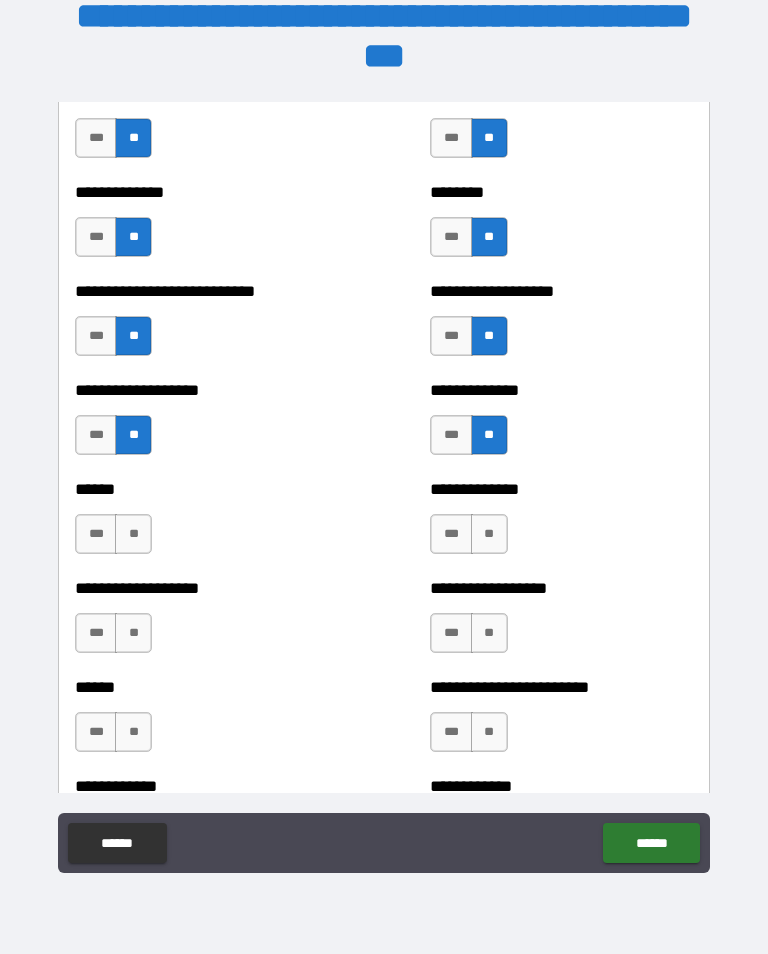 scroll, scrollTop: 4125, scrollLeft: 0, axis: vertical 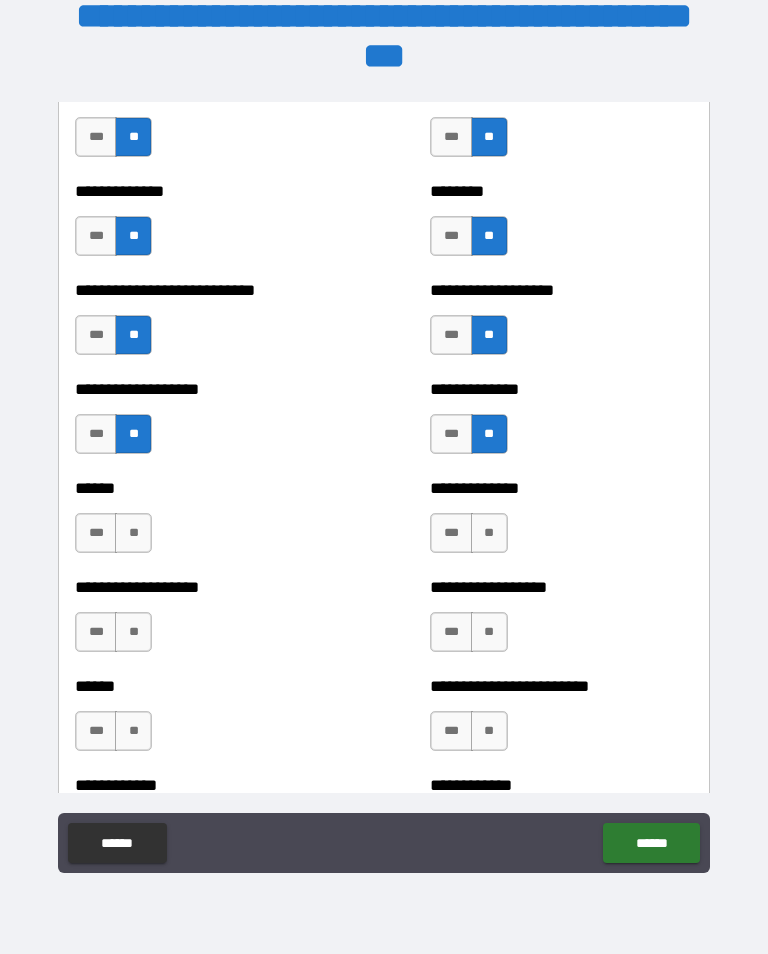 click on "**" at bounding box center [489, 533] 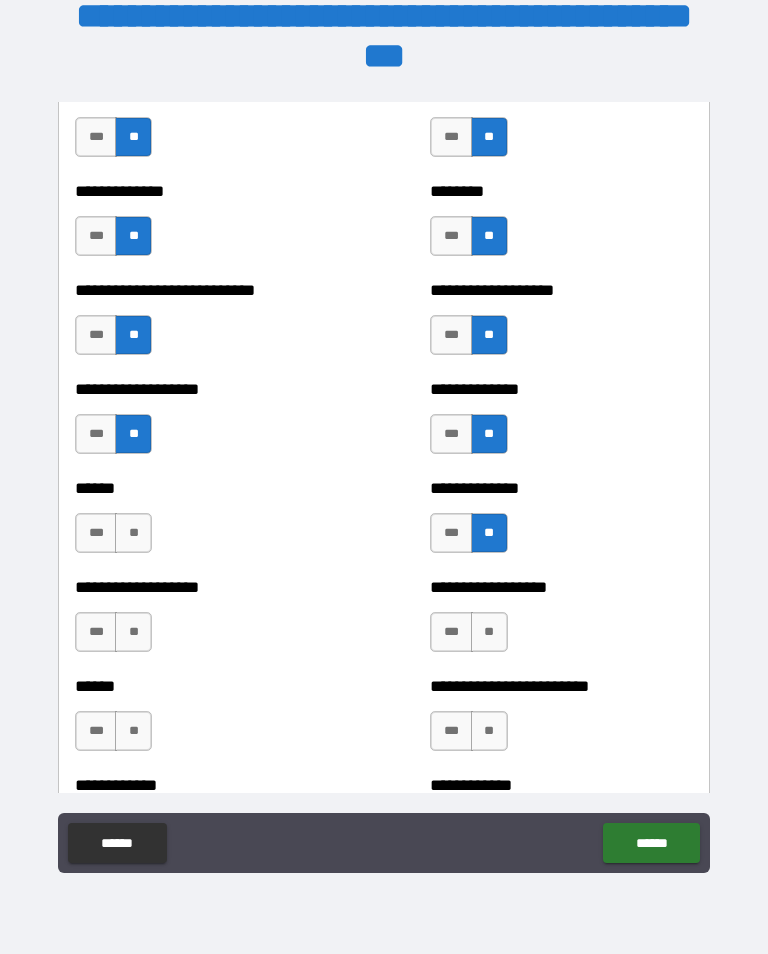 click on "**" at bounding box center (133, 533) 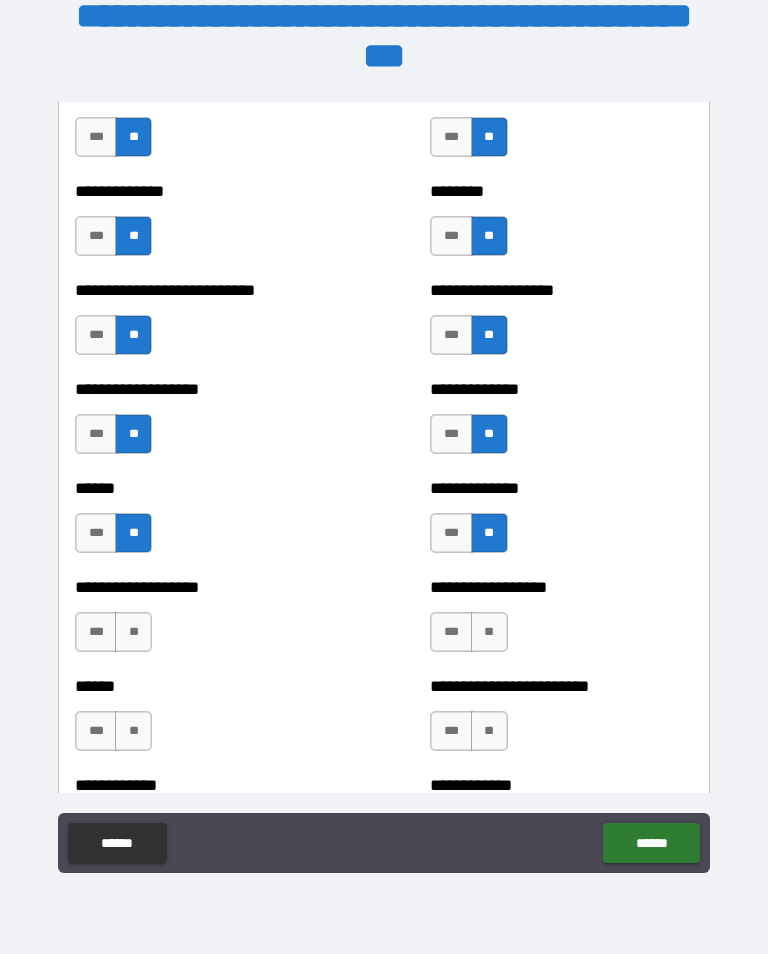 click on "**" at bounding box center (133, 632) 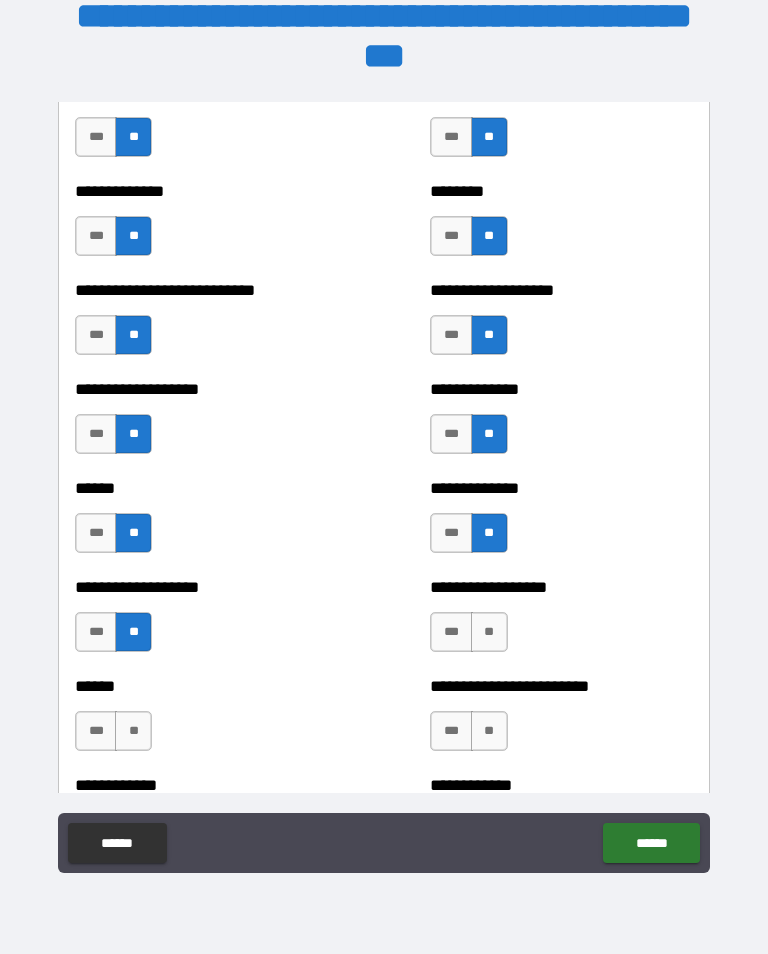 click on "**" at bounding box center (489, 632) 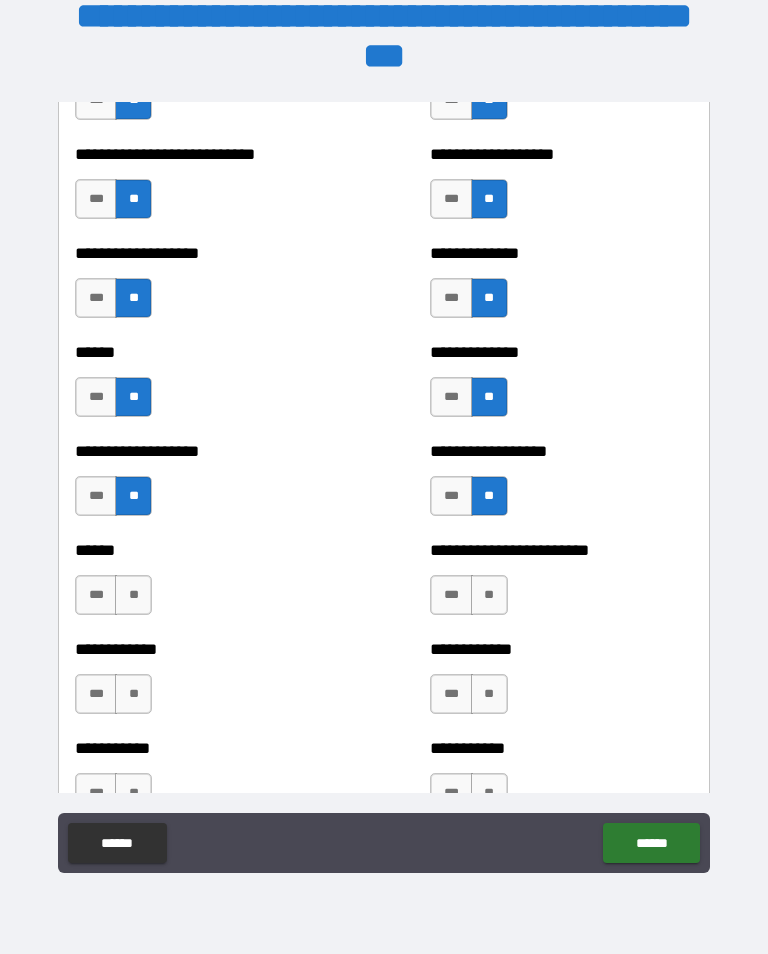 scroll, scrollTop: 4258, scrollLeft: 0, axis: vertical 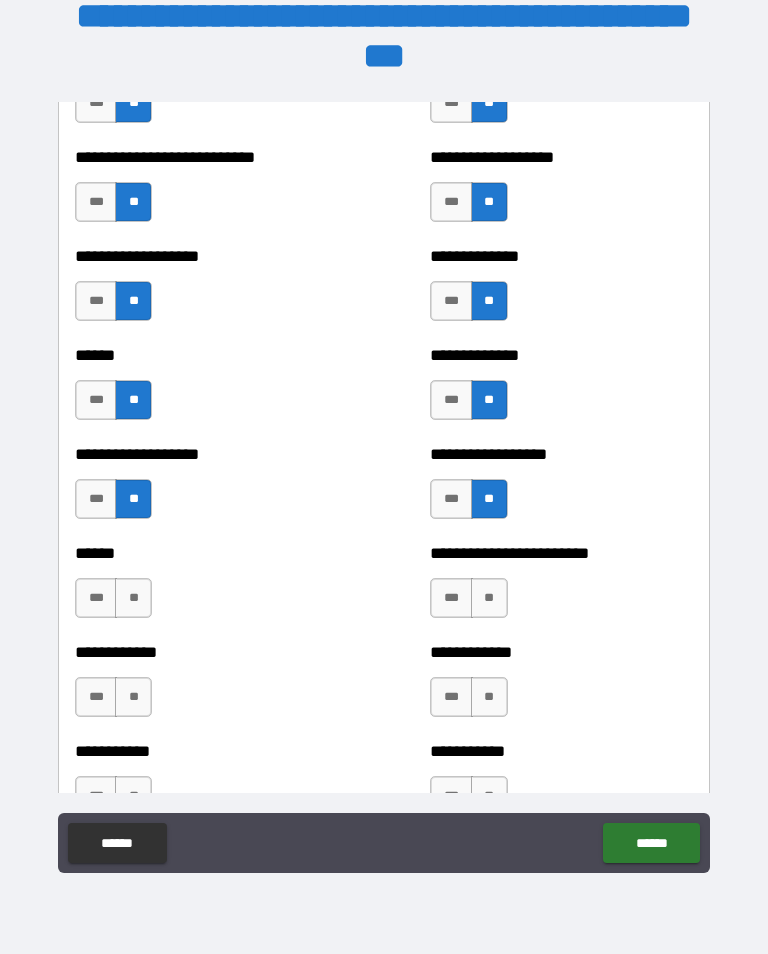 click on "**" at bounding box center [489, 598] 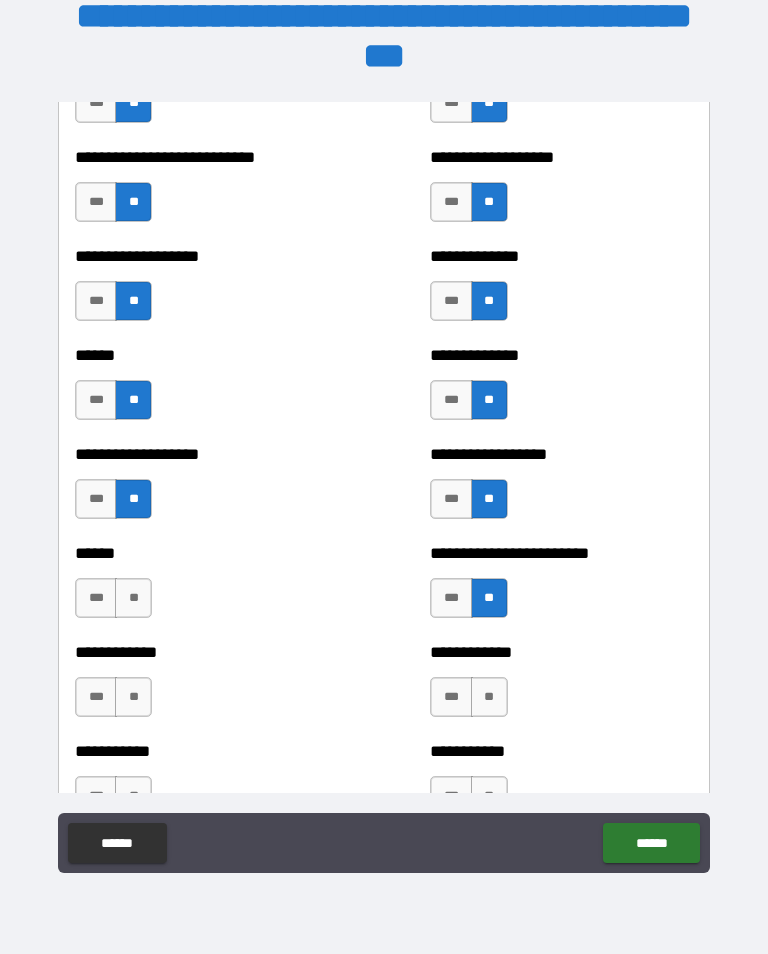 click on "**" at bounding box center (133, 598) 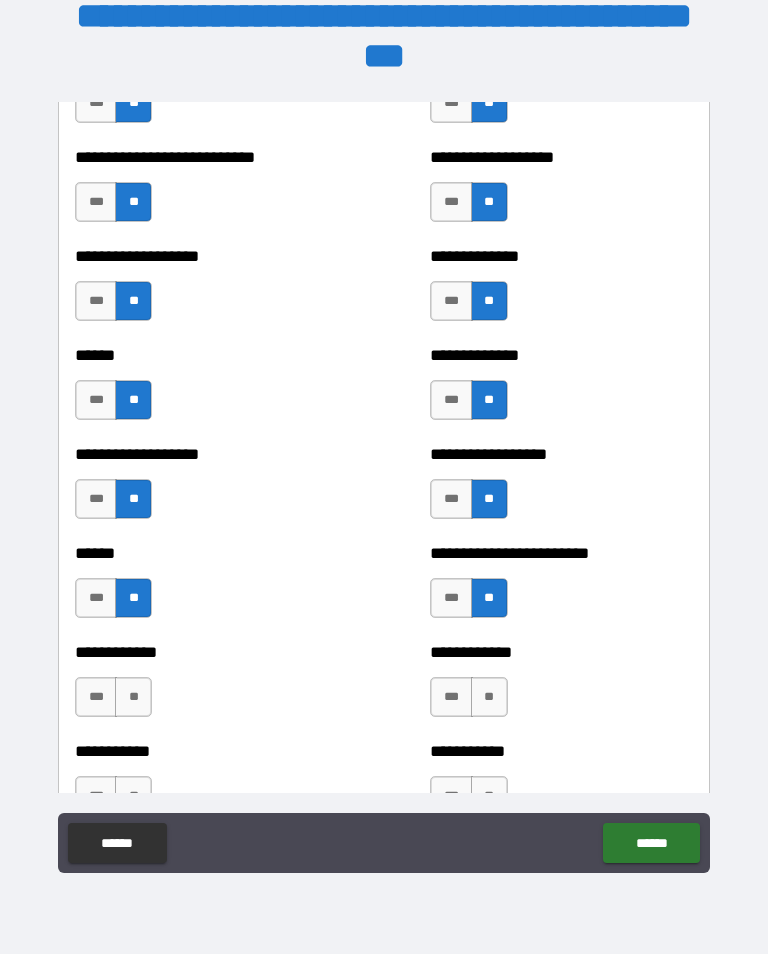click on "**" at bounding box center [133, 697] 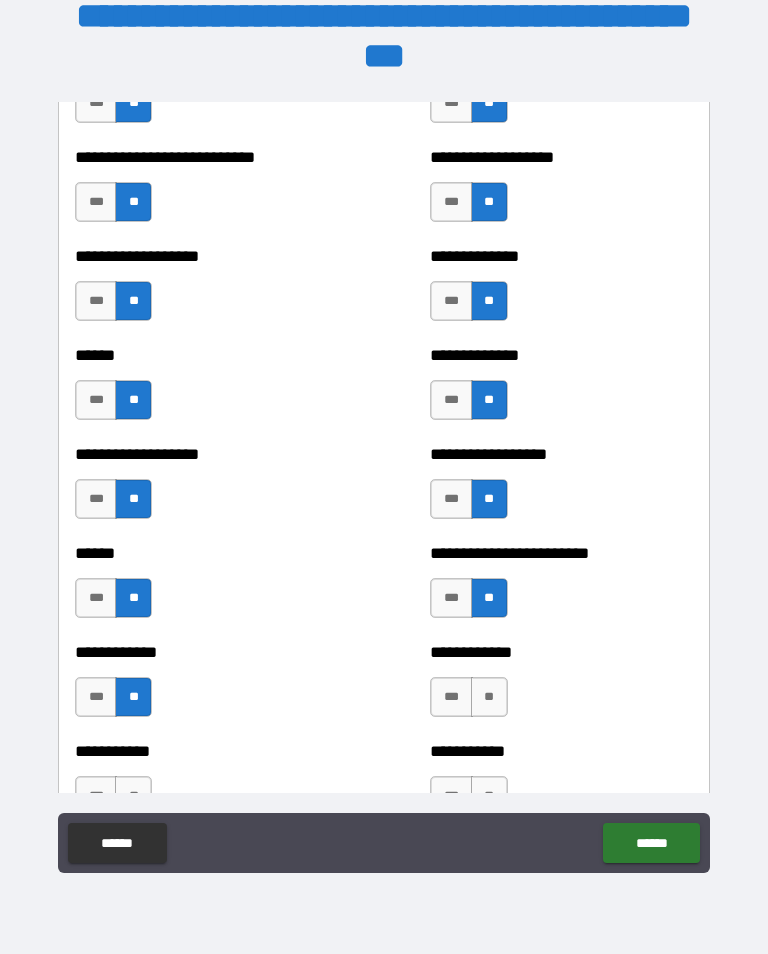 click on "**" at bounding box center [489, 697] 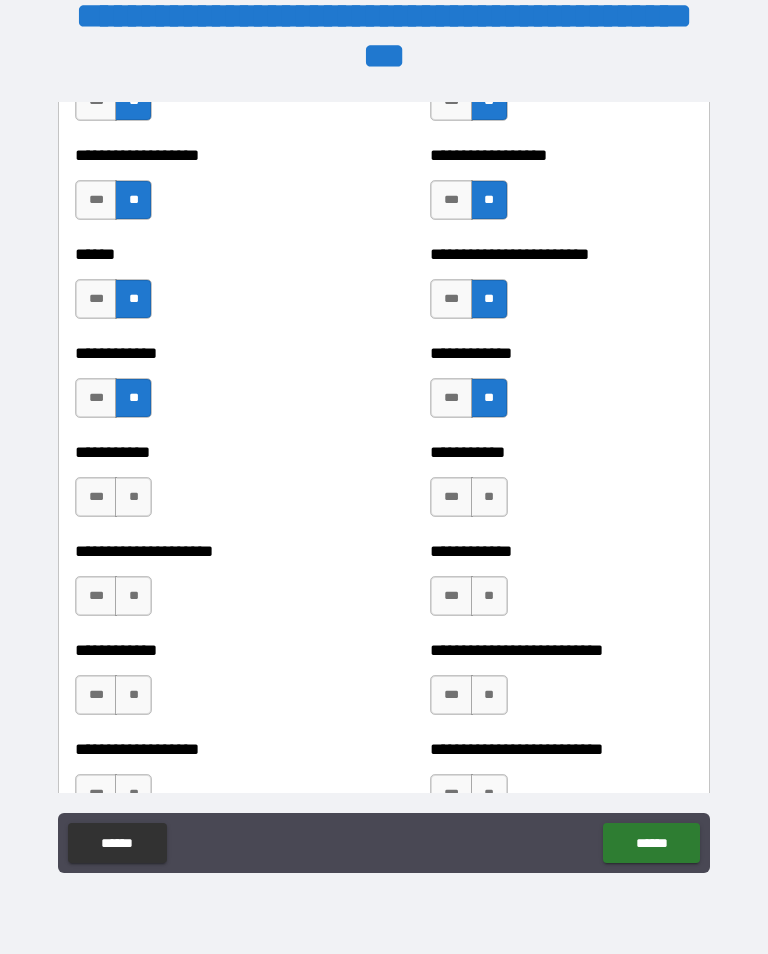 scroll, scrollTop: 4573, scrollLeft: 0, axis: vertical 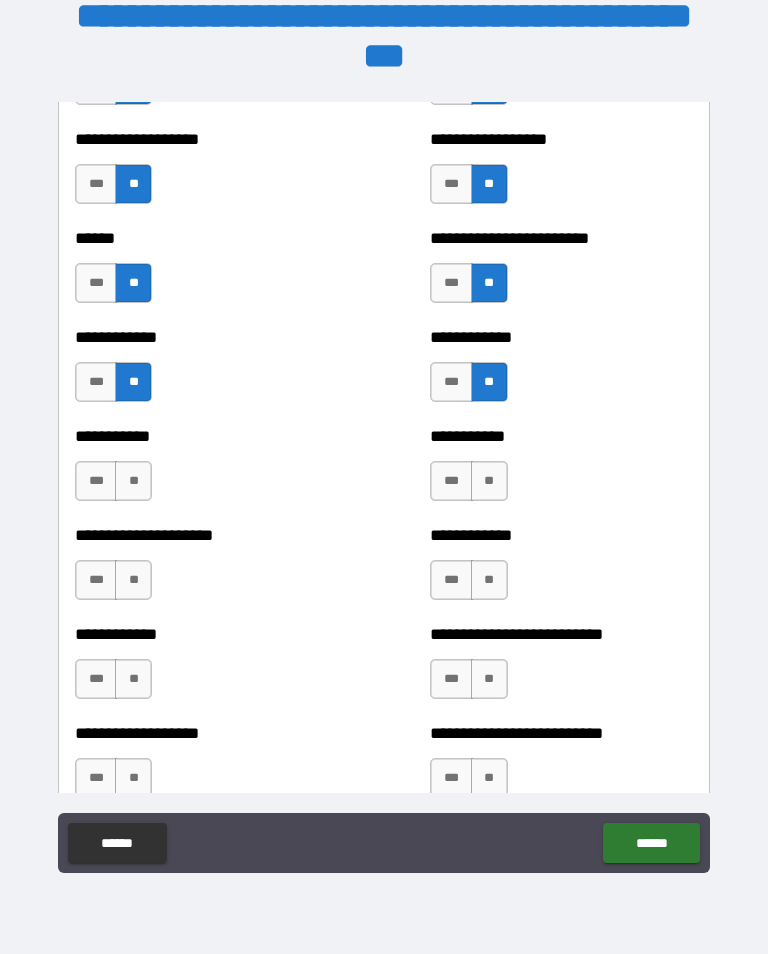 click on "**" at bounding box center [133, 481] 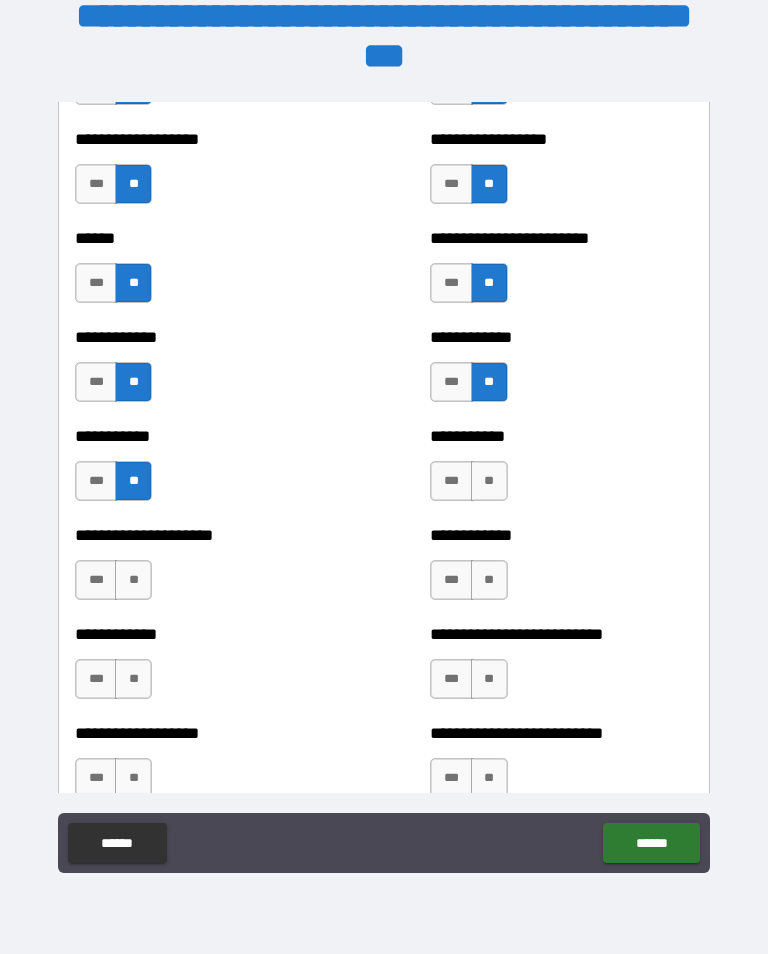 click on "**" at bounding box center (489, 481) 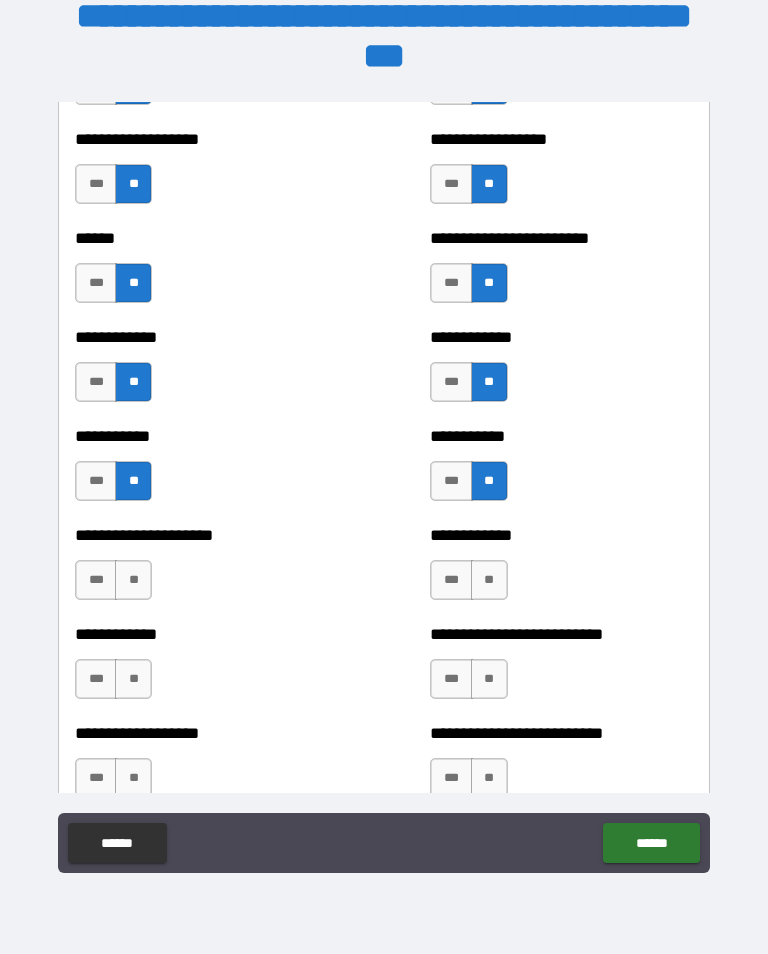 click on "**********" at bounding box center (561, 570) 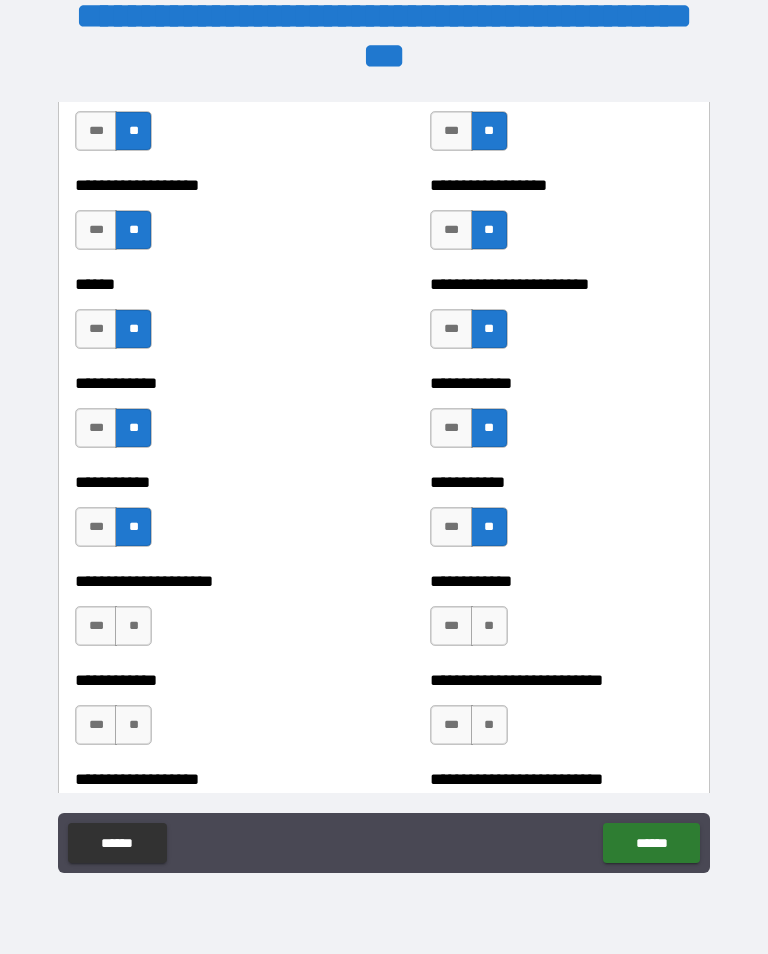 scroll, scrollTop: 4526, scrollLeft: 0, axis: vertical 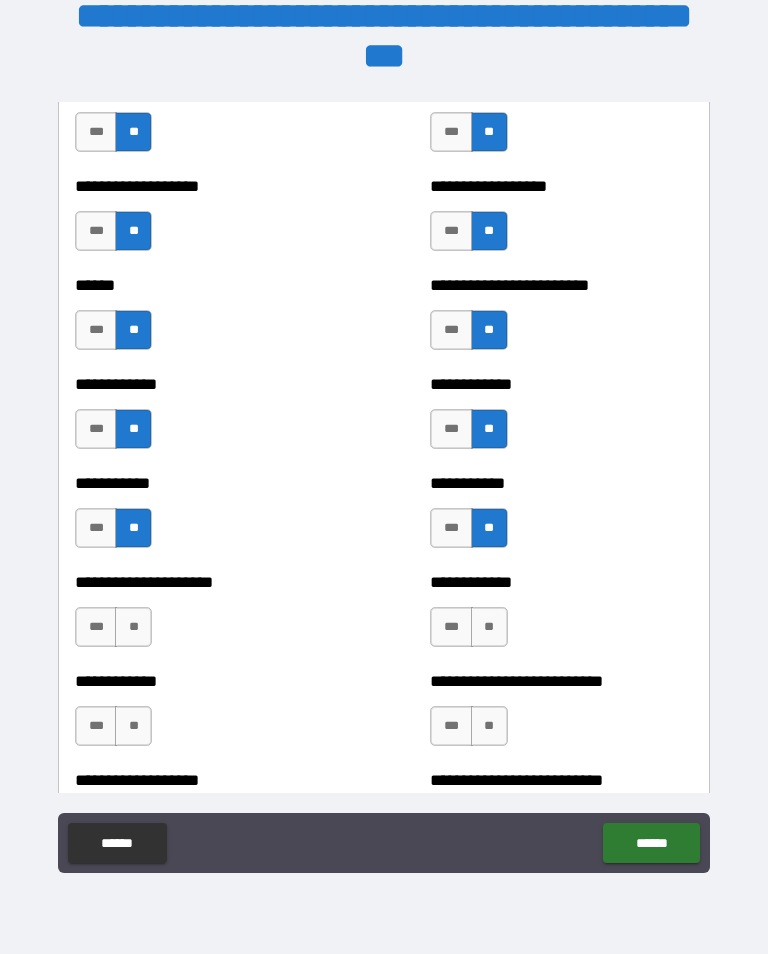 click on "**" at bounding box center [489, 627] 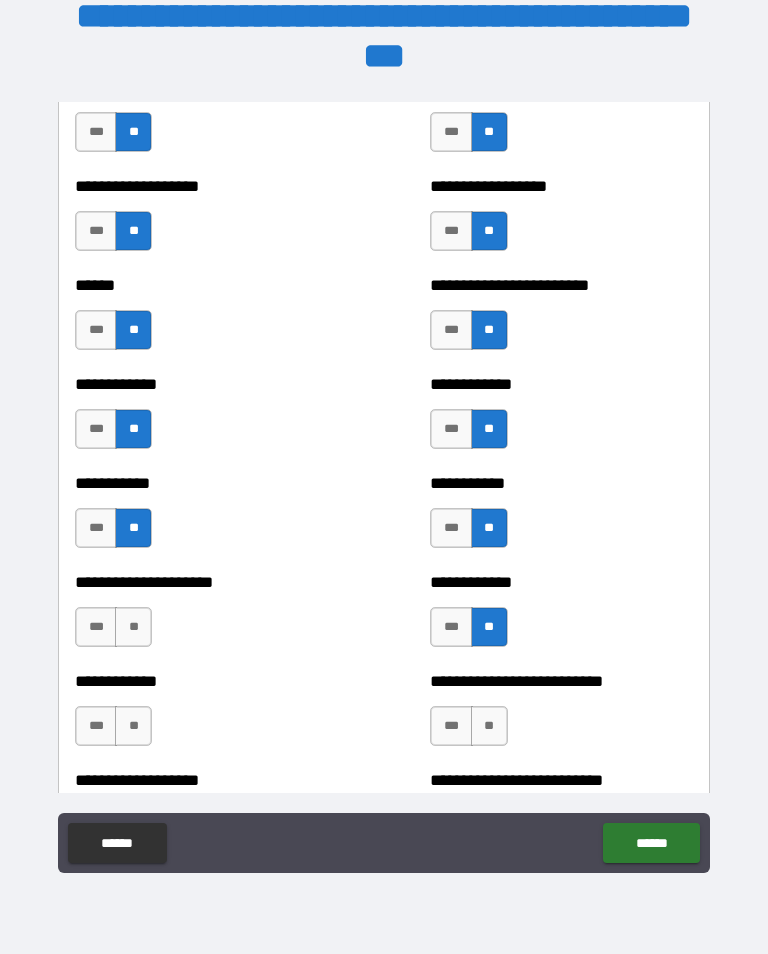 click on "**" at bounding box center (133, 627) 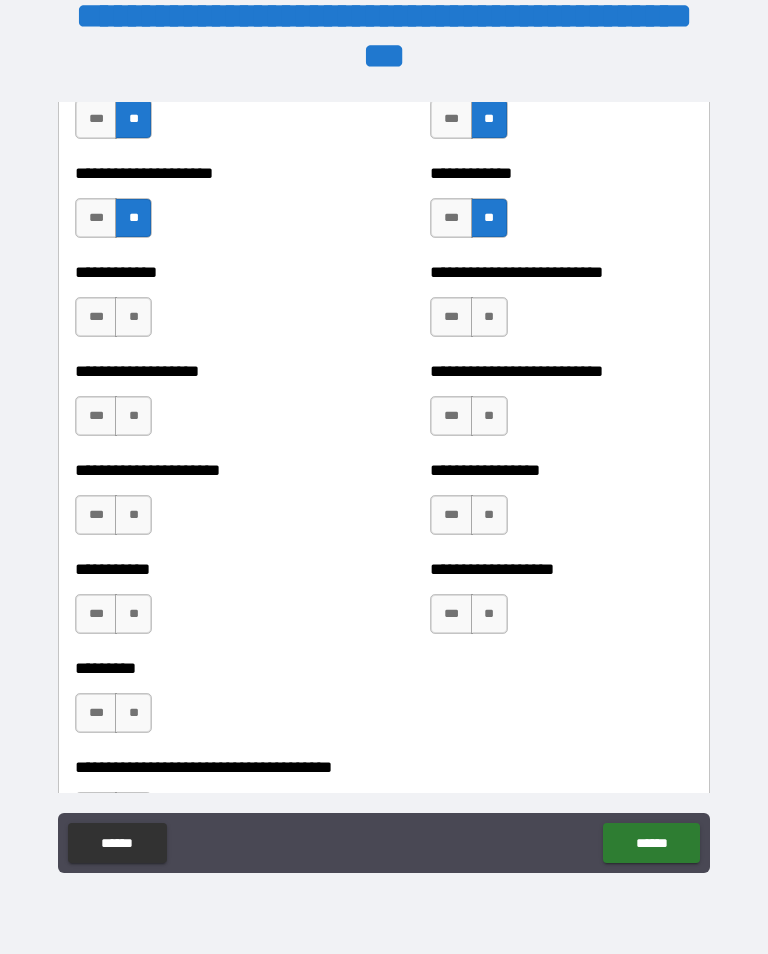 scroll, scrollTop: 4993, scrollLeft: 0, axis: vertical 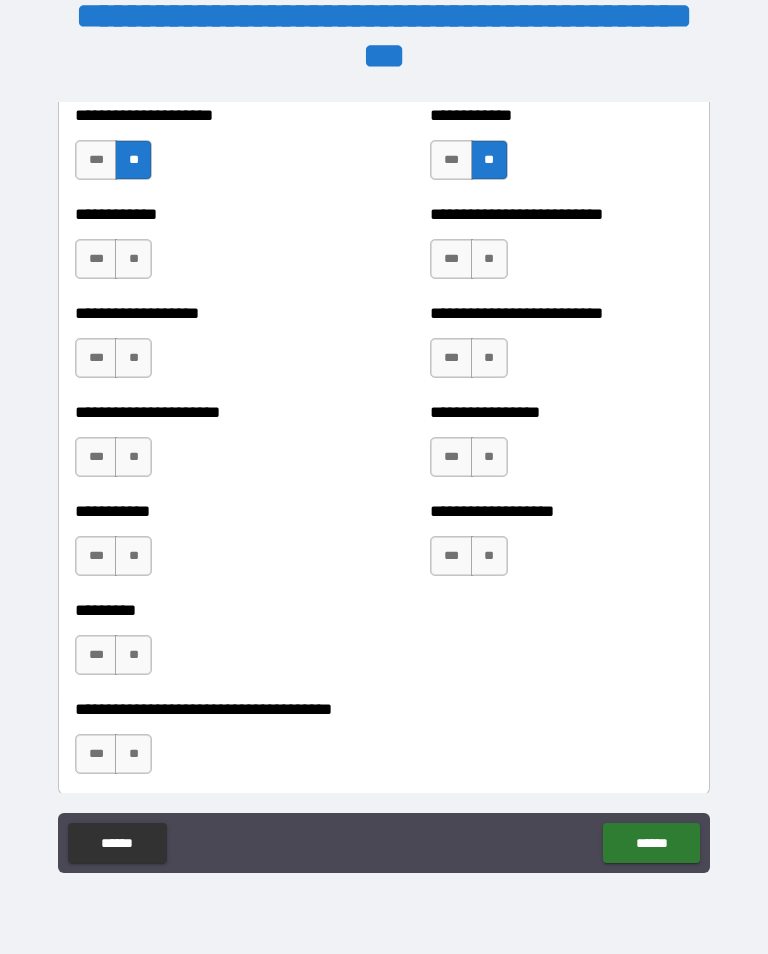 click on "**" at bounding box center (133, 259) 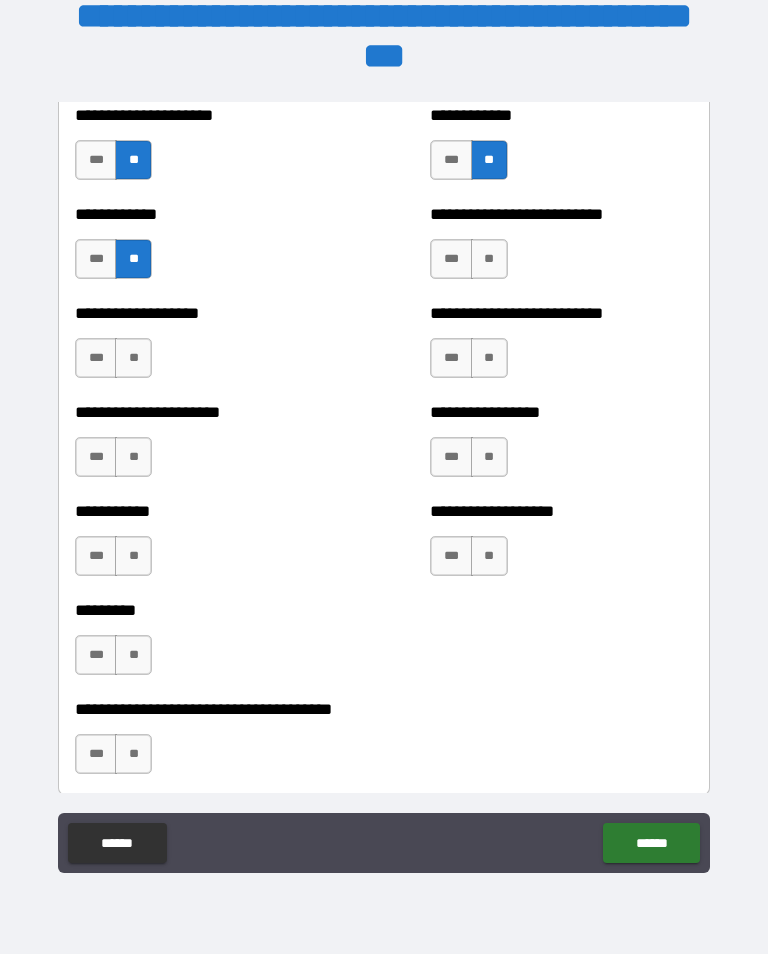 click on "**" at bounding box center (489, 259) 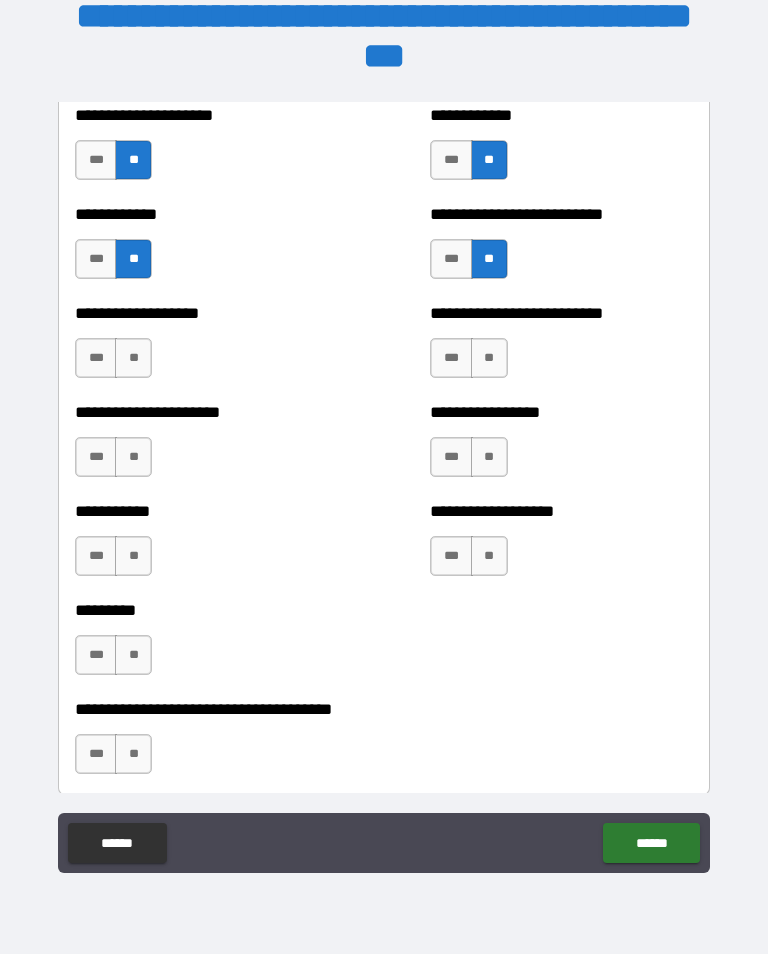 click on "**" at bounding box center (489, 358) 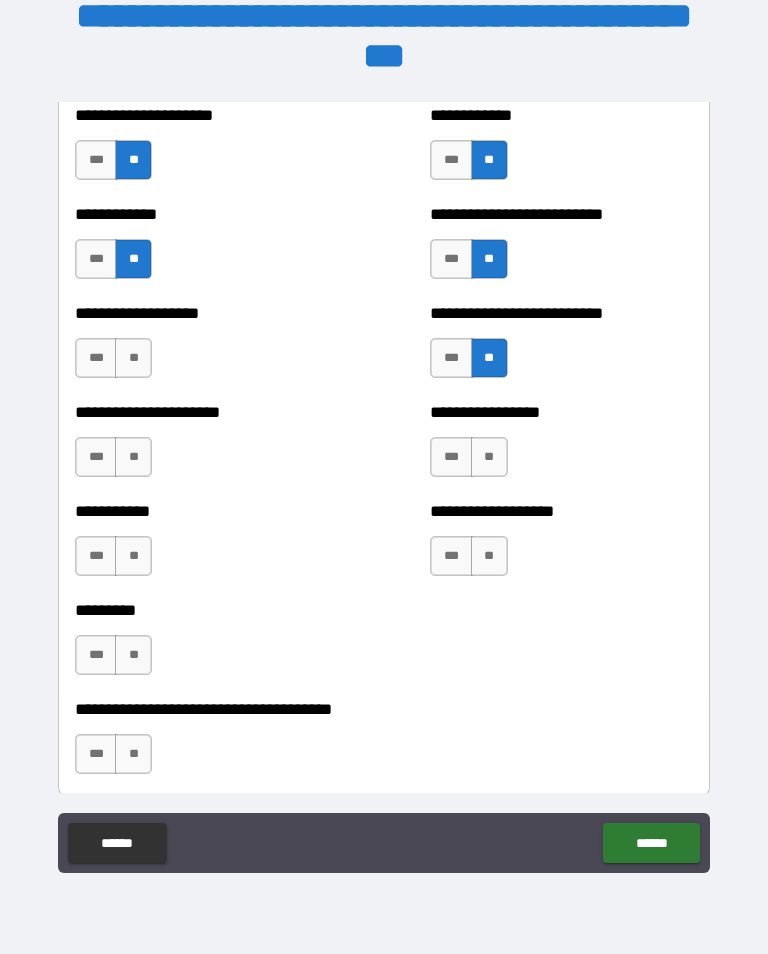 click on "**" at bounding box center (133, 358) 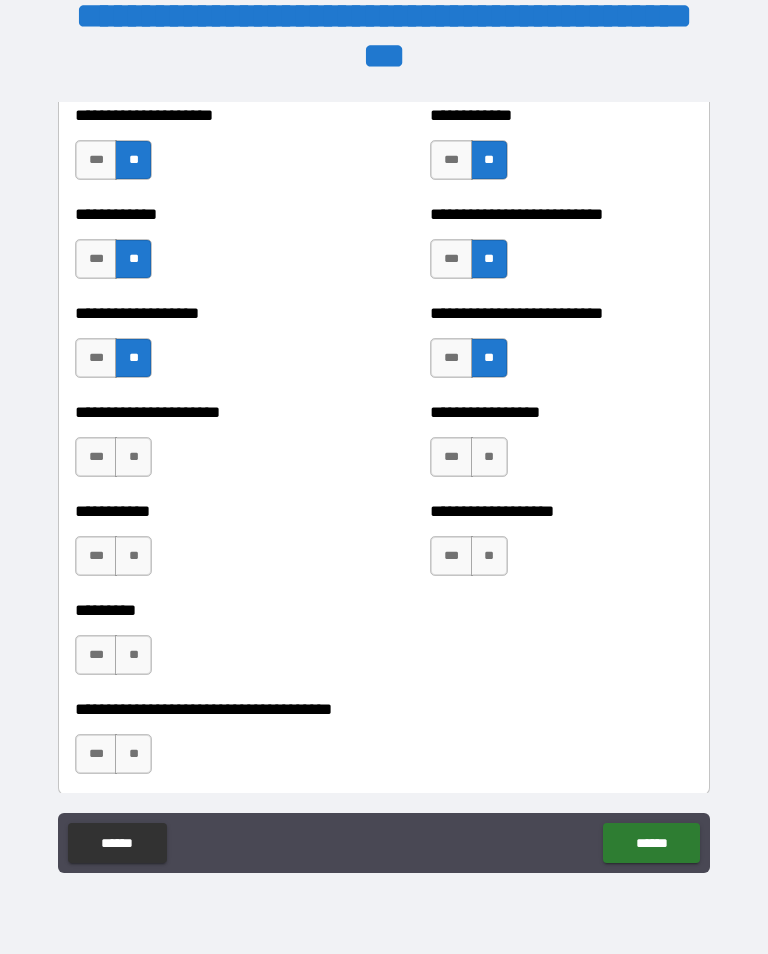 click on "**" at bounding box center (133, 457) 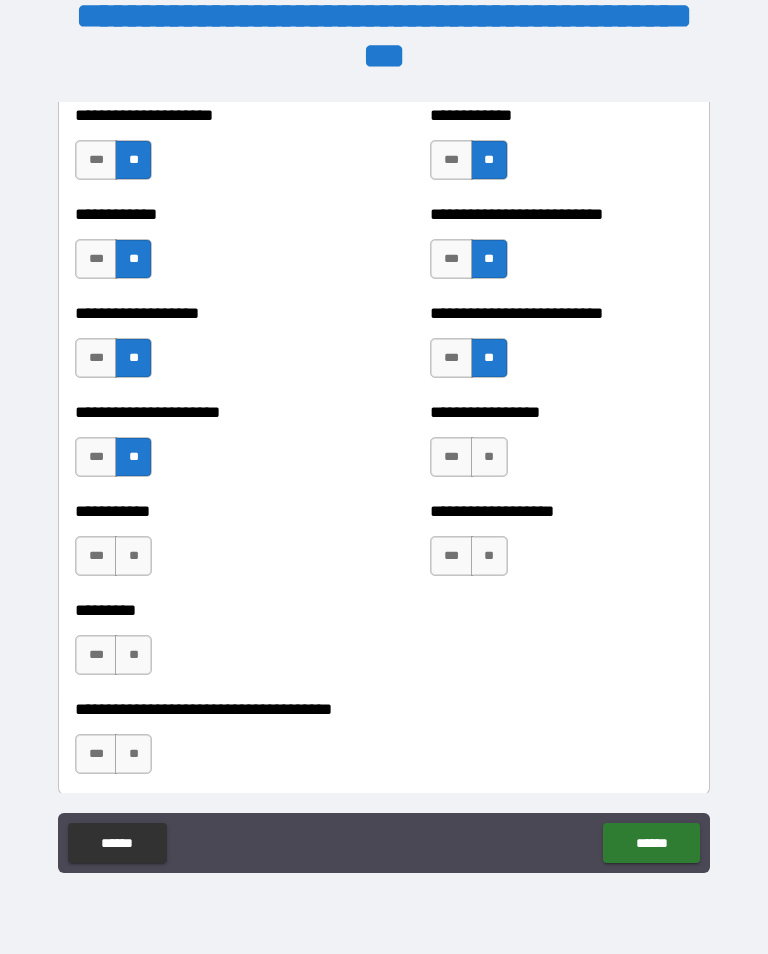 click on "**" at bounding box center (489, 457) 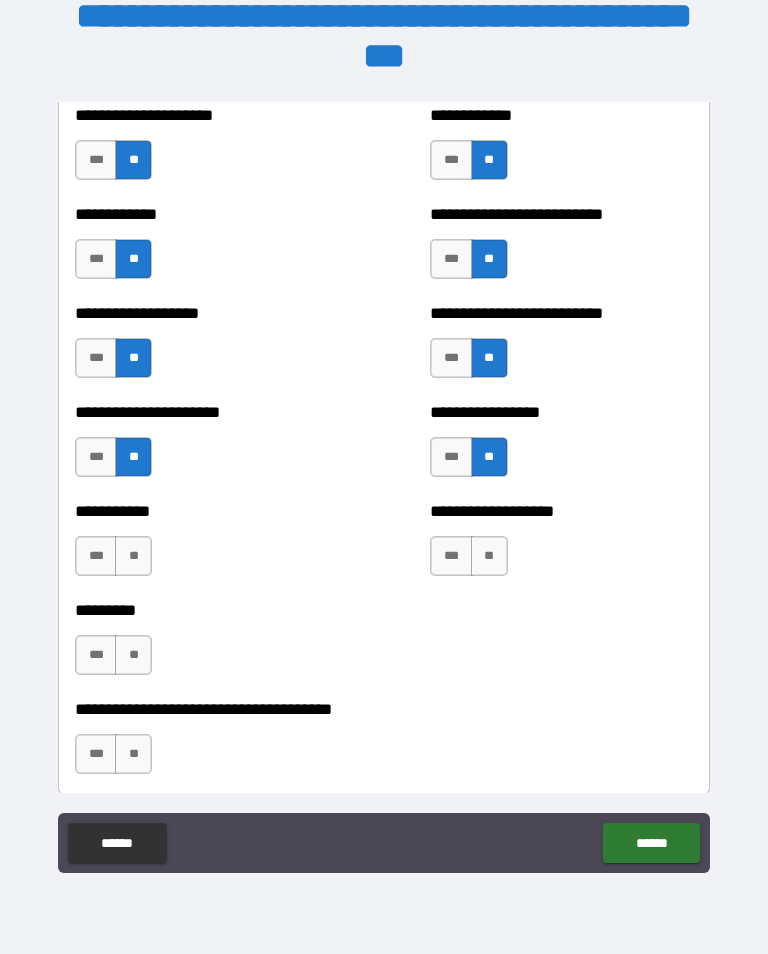click on "**" at bounding box center (133, 556) 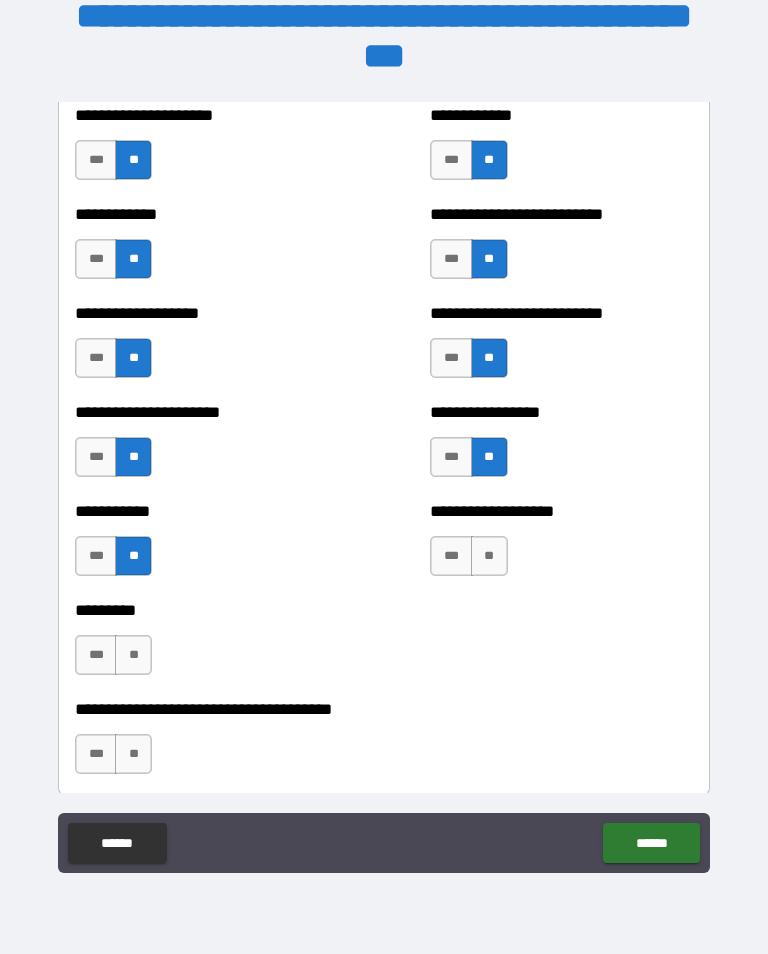 click on "**********" at bounding box center (561, 546) 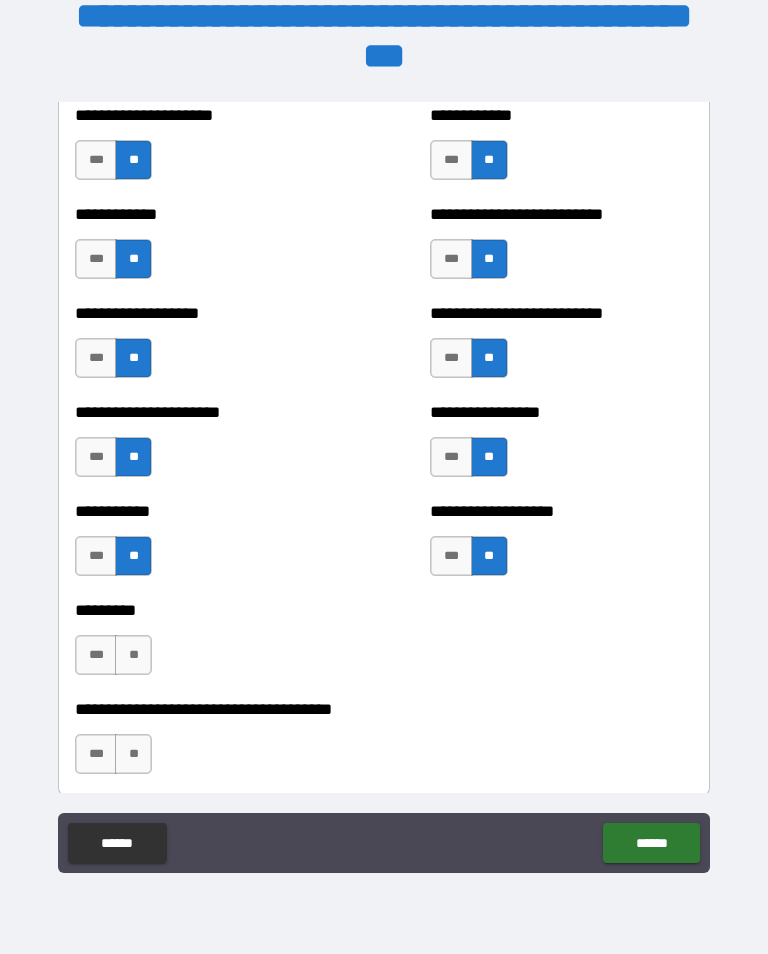 click on "**" at bounding box center [133, 655] 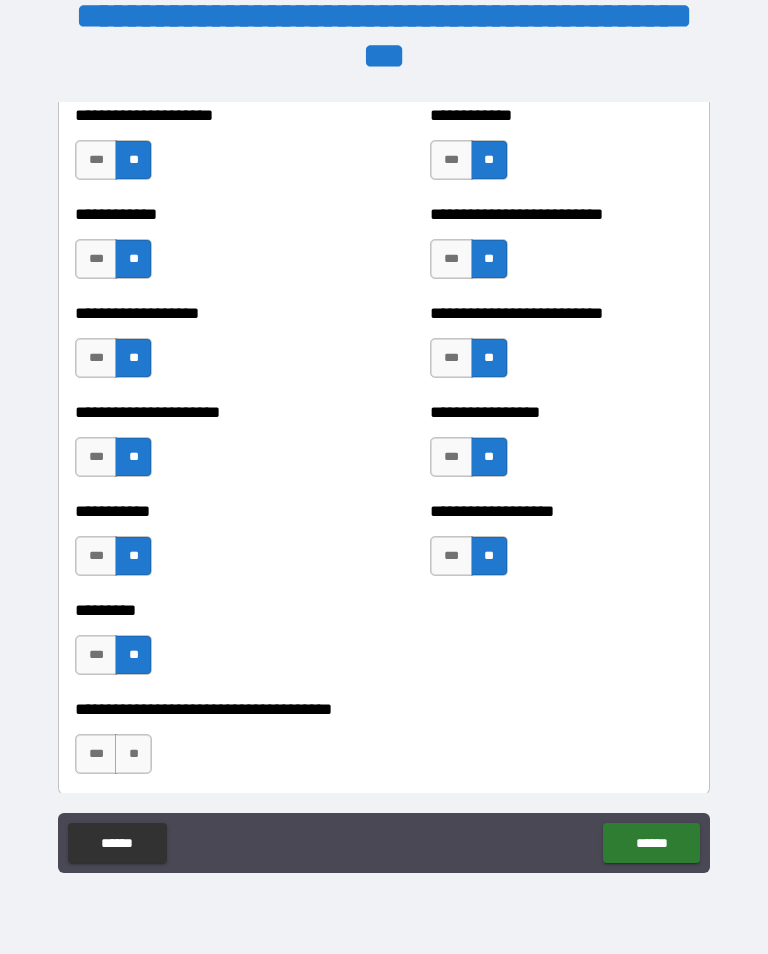 click on "**" at bounding box center [133, 754] 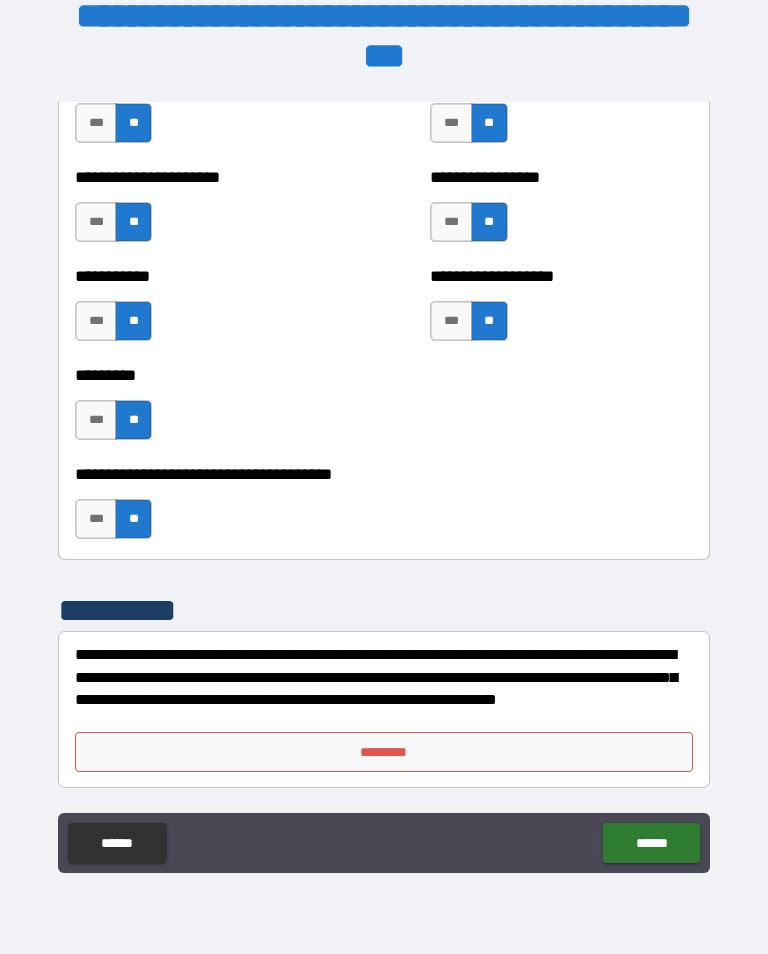 scroll, scrollTop: 5228, scrollLeft: 0, axis: vertical 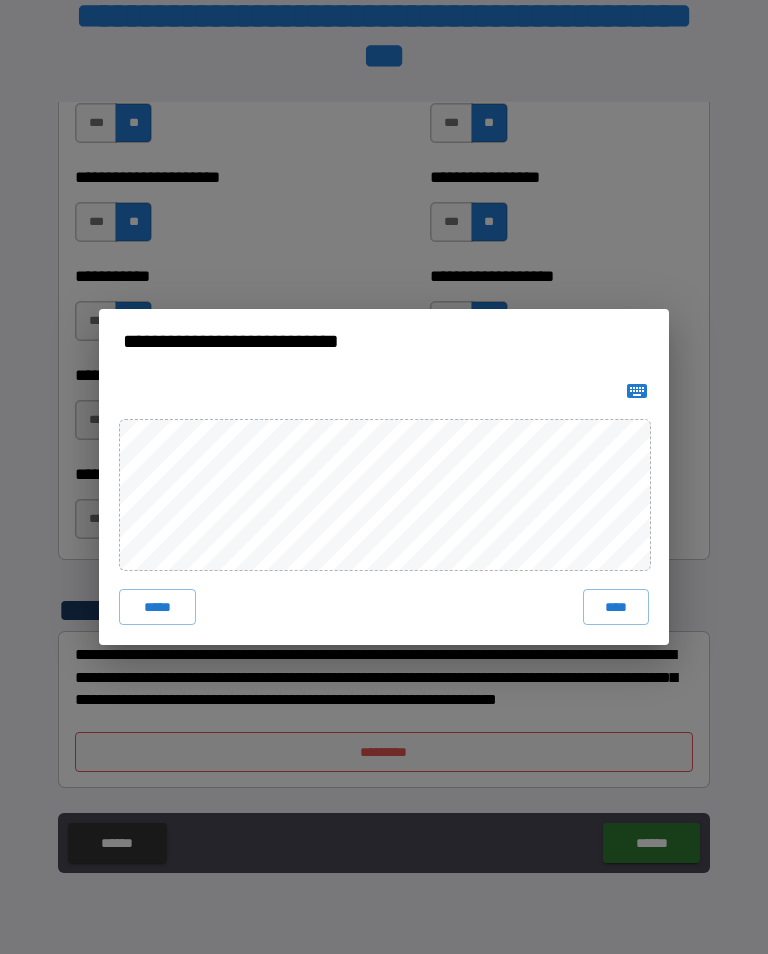 click on "****" at bounding box center (616, 607) 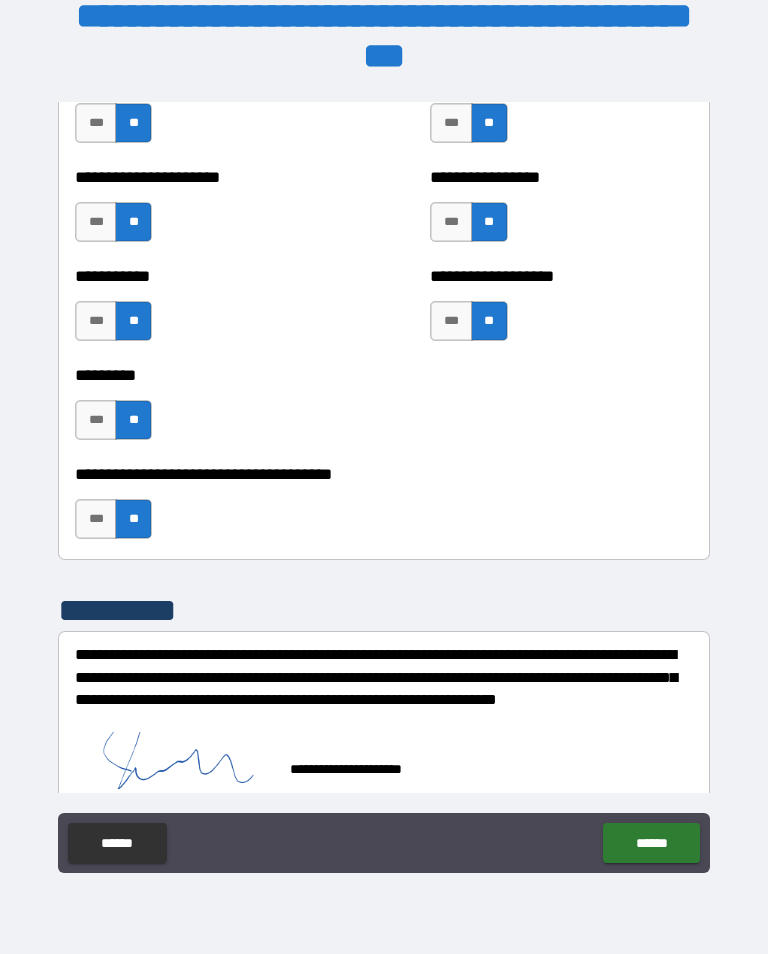 click on "******" at bounding box center [651, 843] 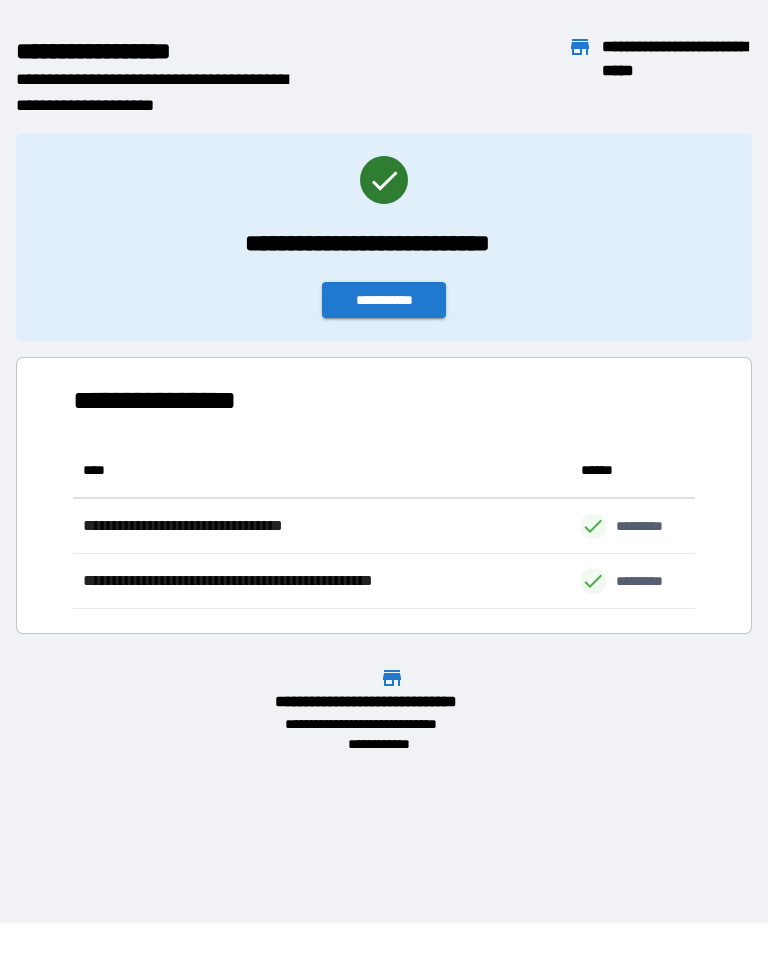 scroll, scrollTop: 1, scrollLeft: 1, axis: both 